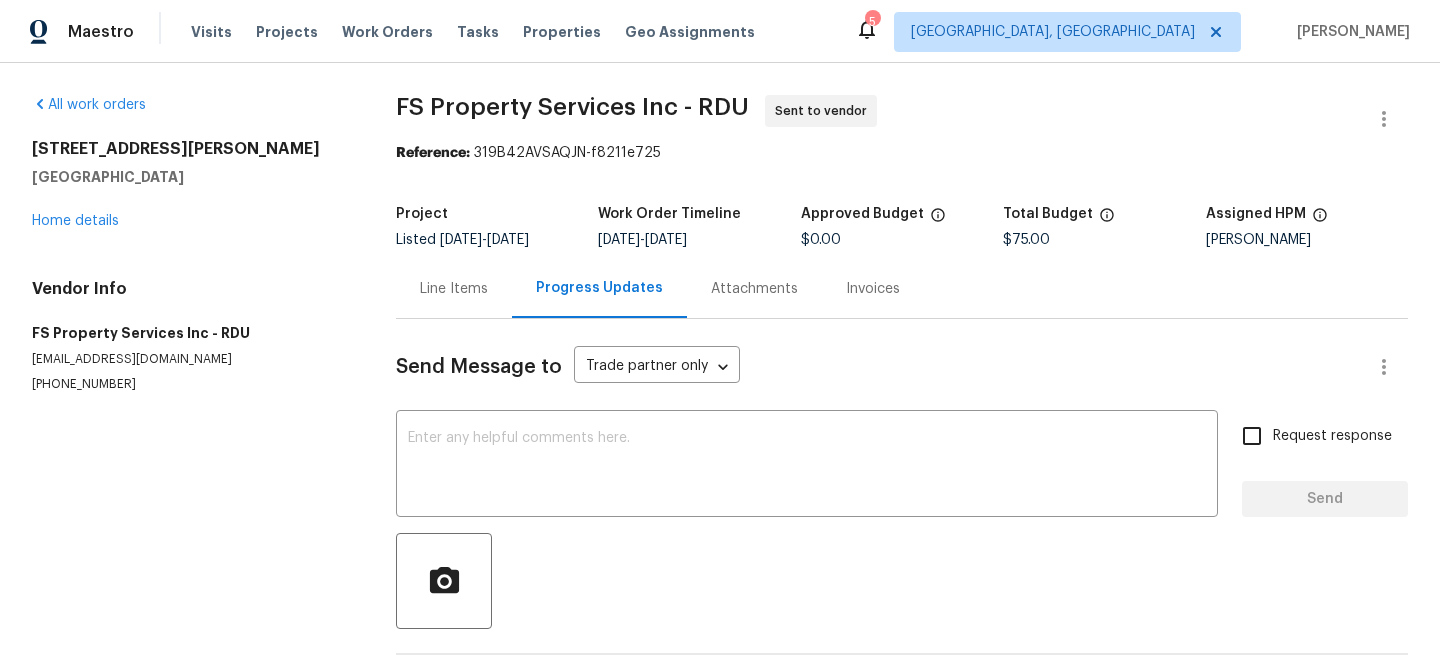 scroll, scrollTop: 0, scrollLeft: 0, axis: both 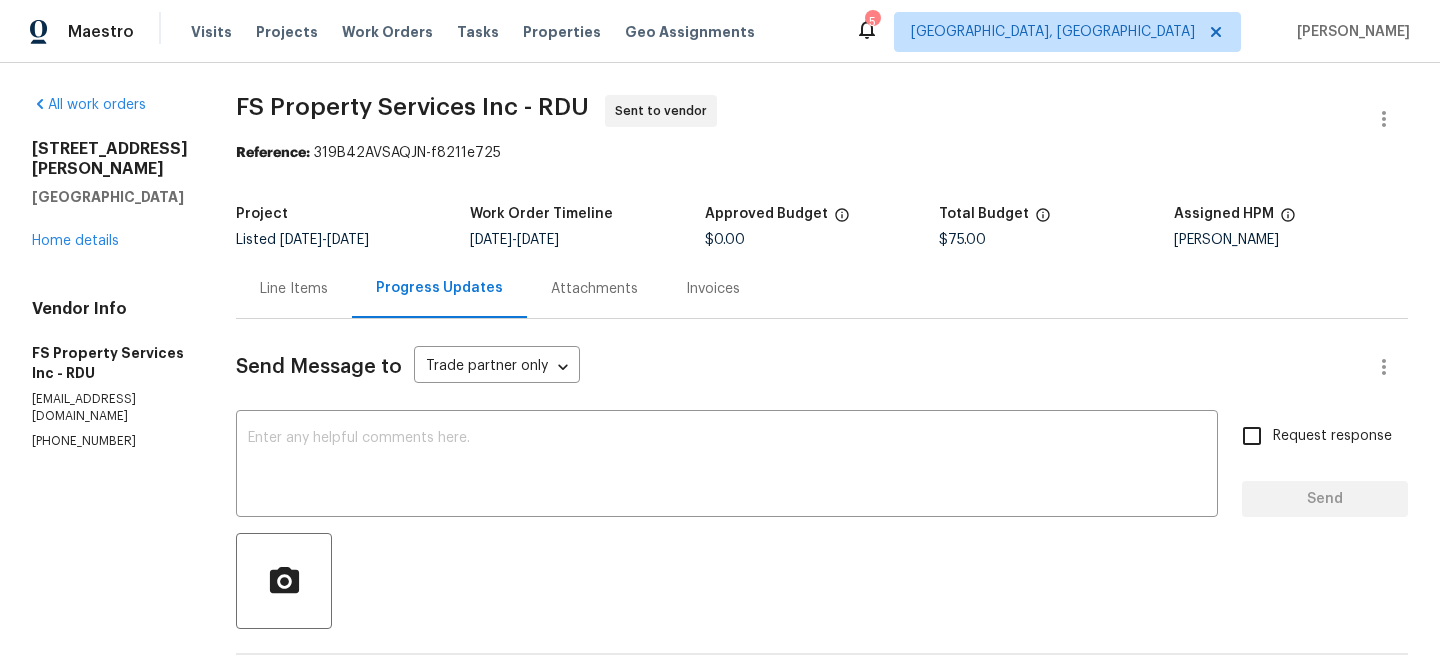 click on "Line Items" at bounding box center [294, 288] 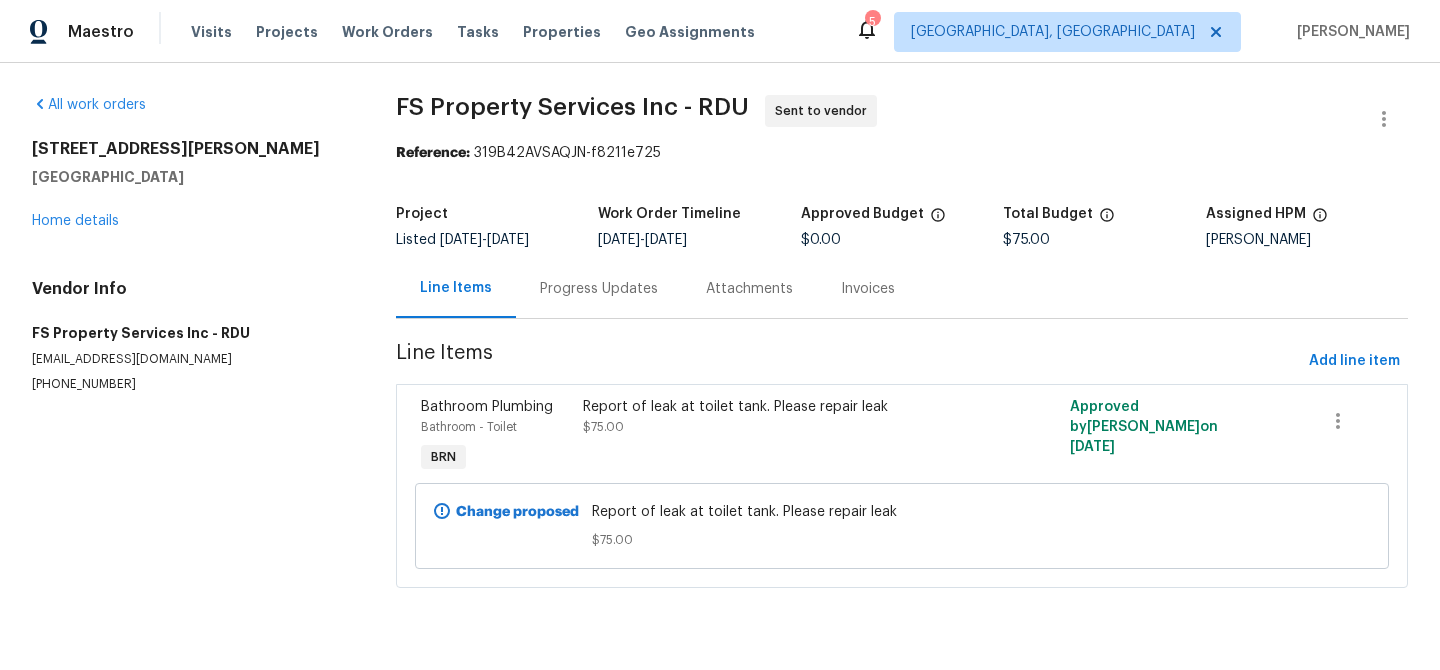click on "[PHONE_NUMBER]" at bounding box center (190, 384) 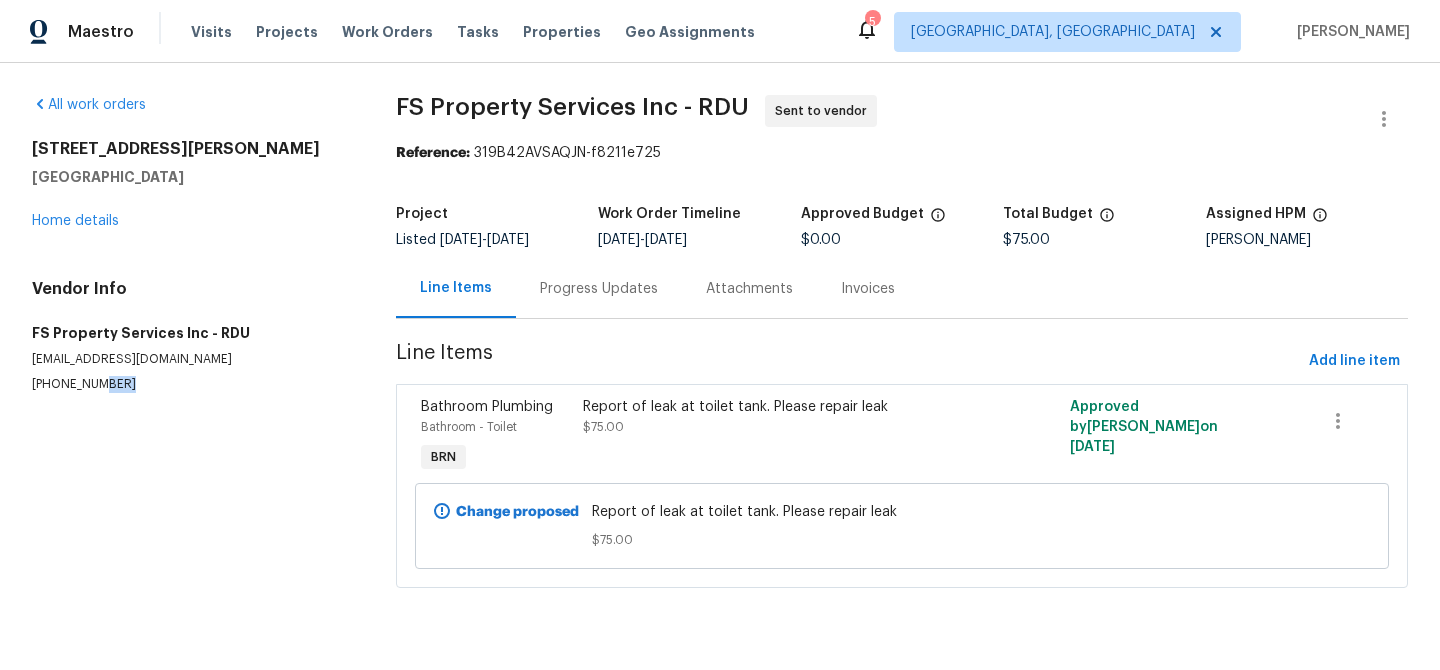 click on "[PHONE_NUMBER]" at bounding box center [190, 384] 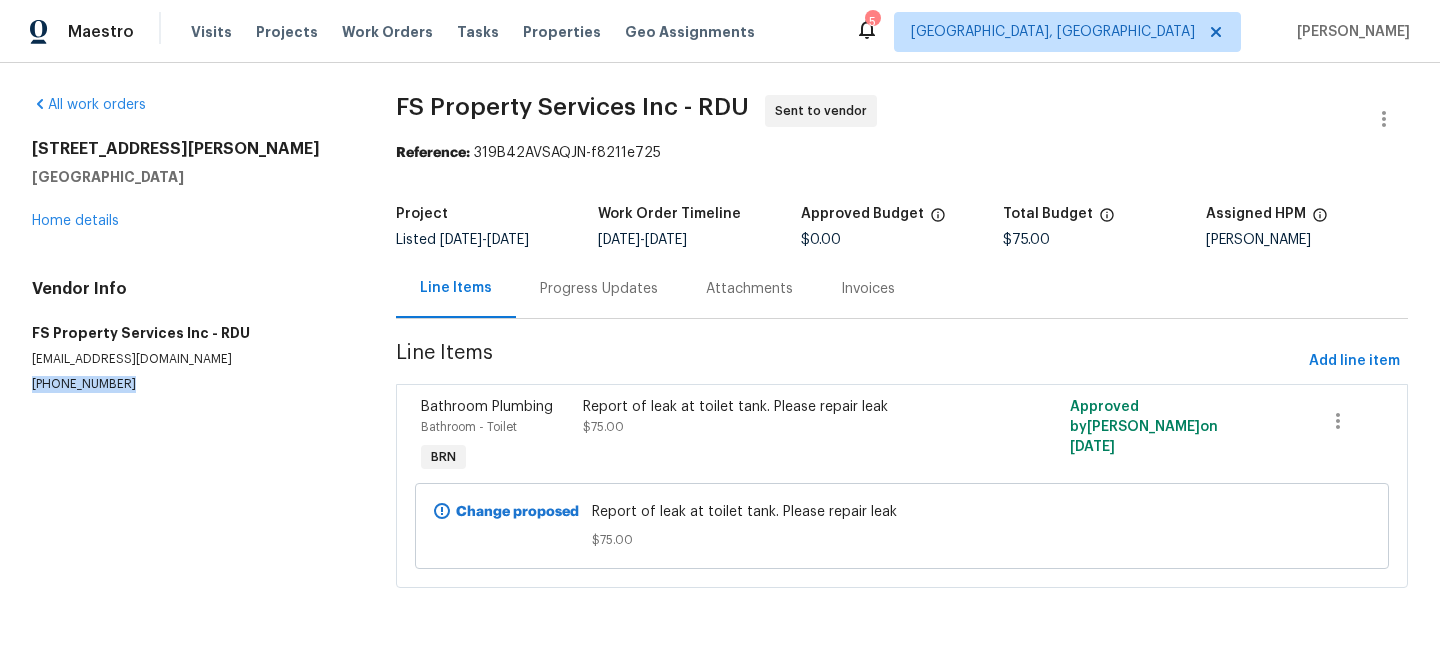 click on "[PHONE_NUMBER]" at bounding box center (190, 384) 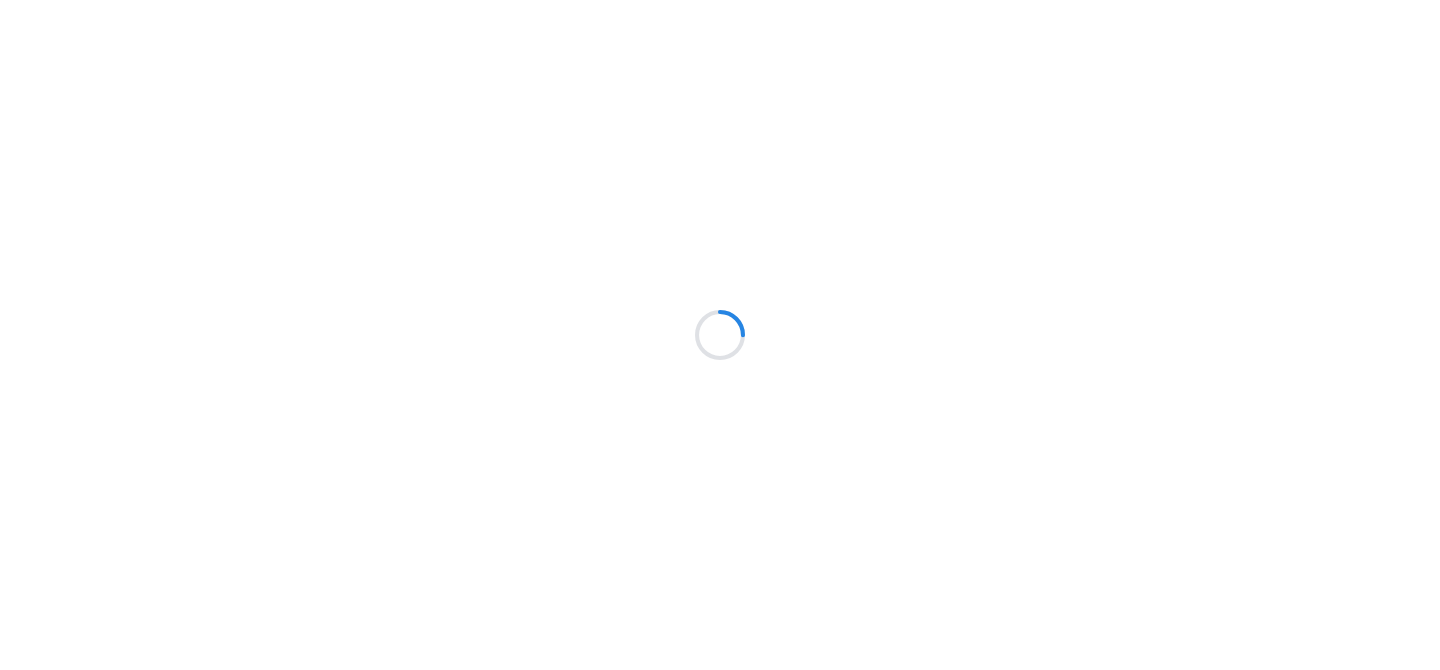 scroll, scrollTop: 0, scrollLeft: 0, axis: both 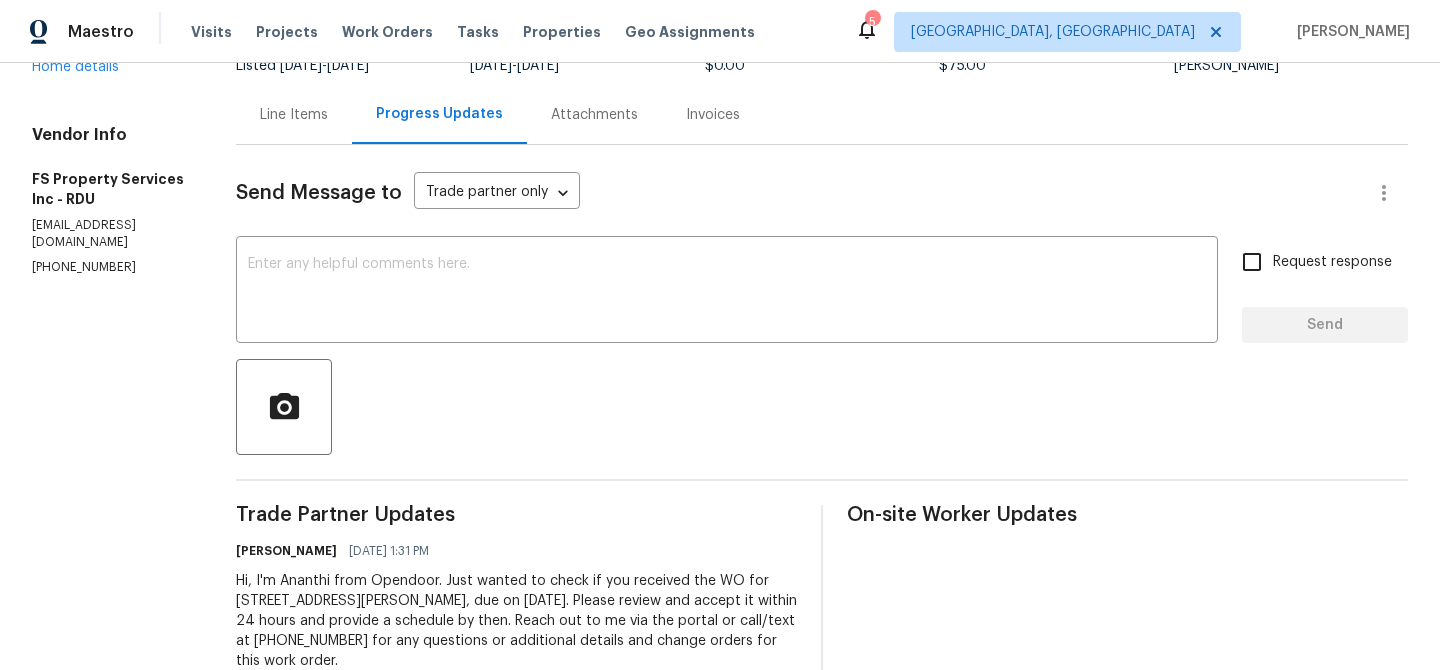 click on "Line Items" at bounding box center (294, 115) 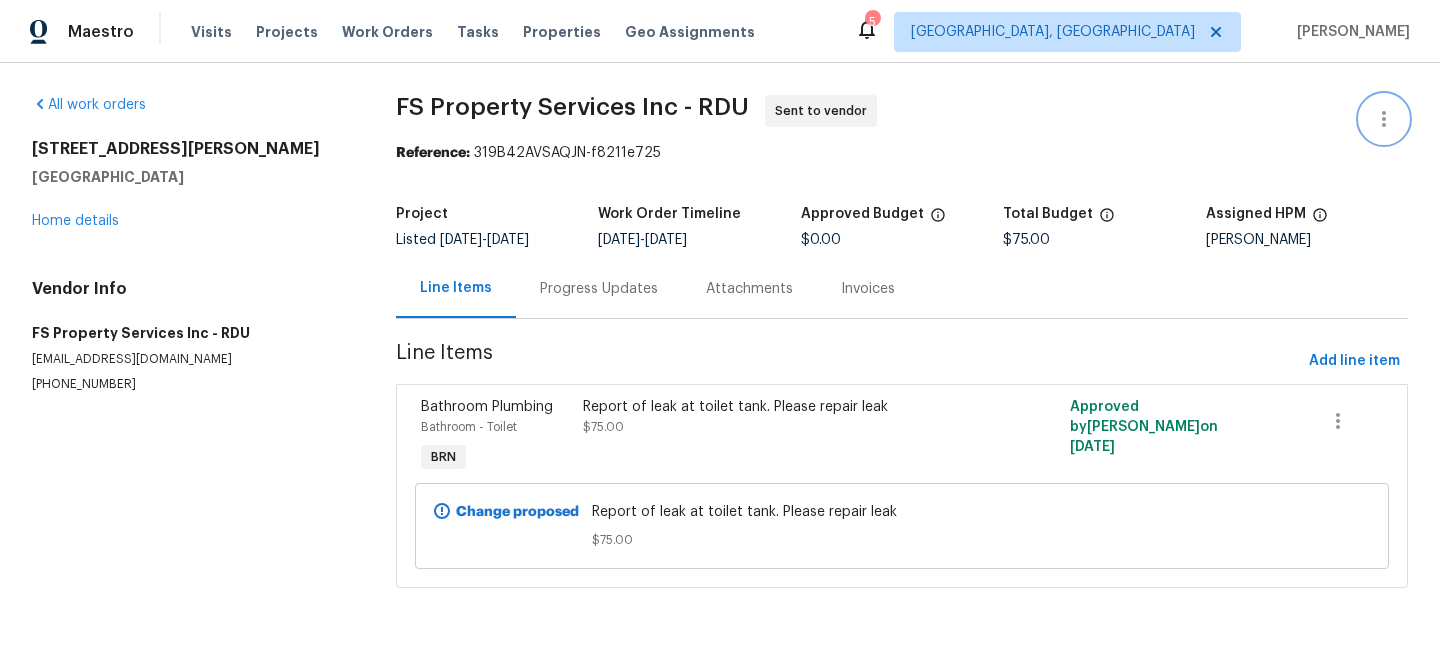 click 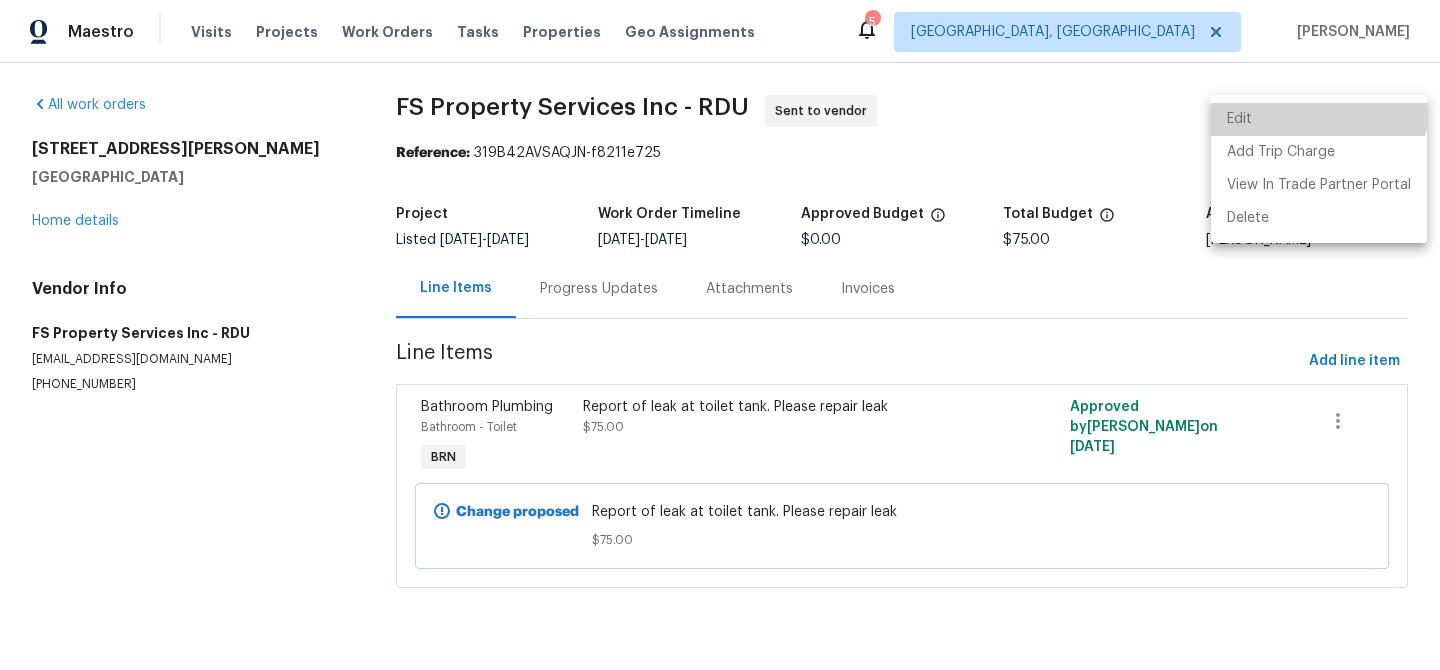 click on "Edit" at bounding box center (1319, 119) 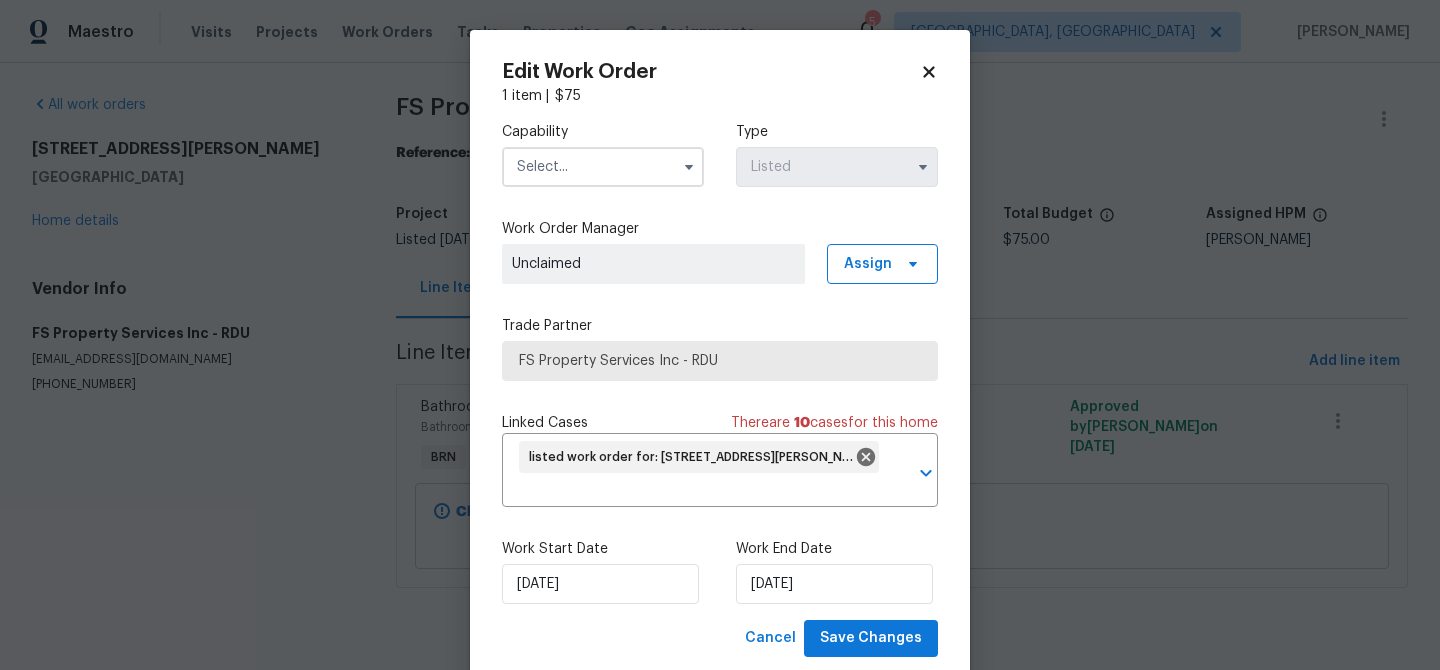 click at bounding box center (603, 167) 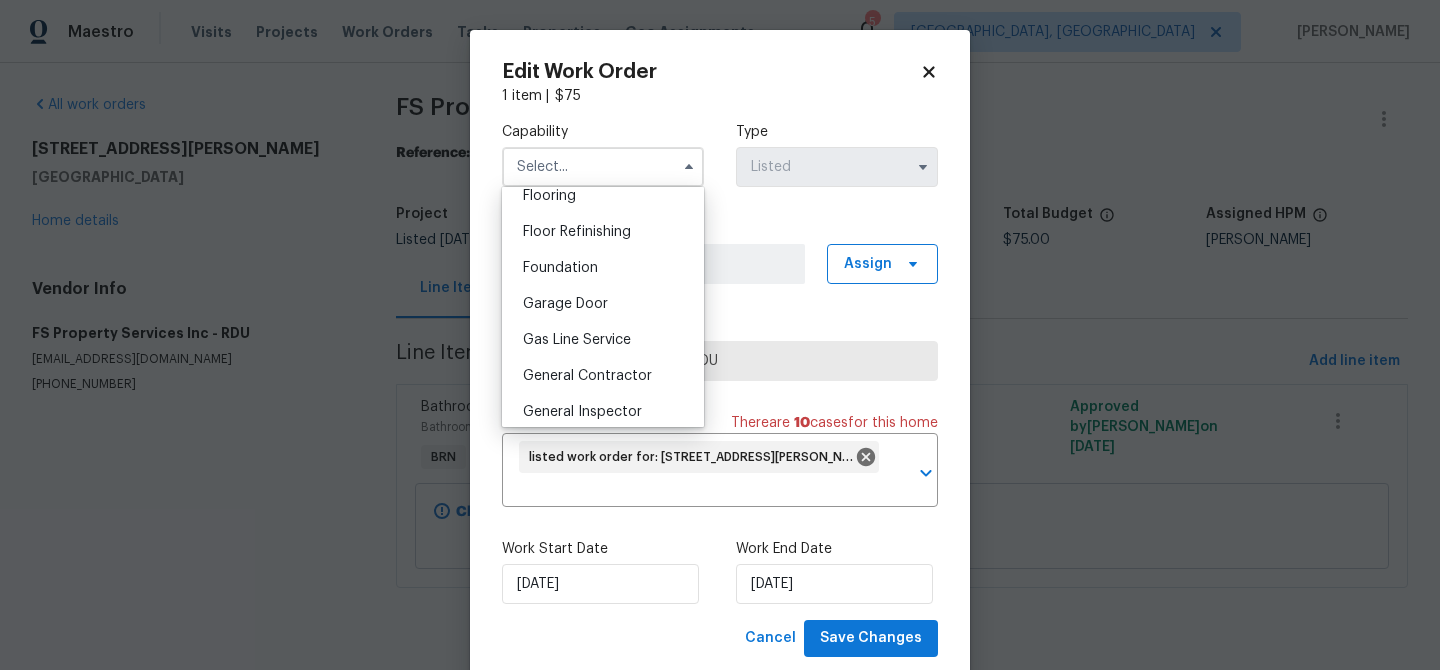 scroll, scrollTop: 823, scrollLeft: 0, axis: vertical 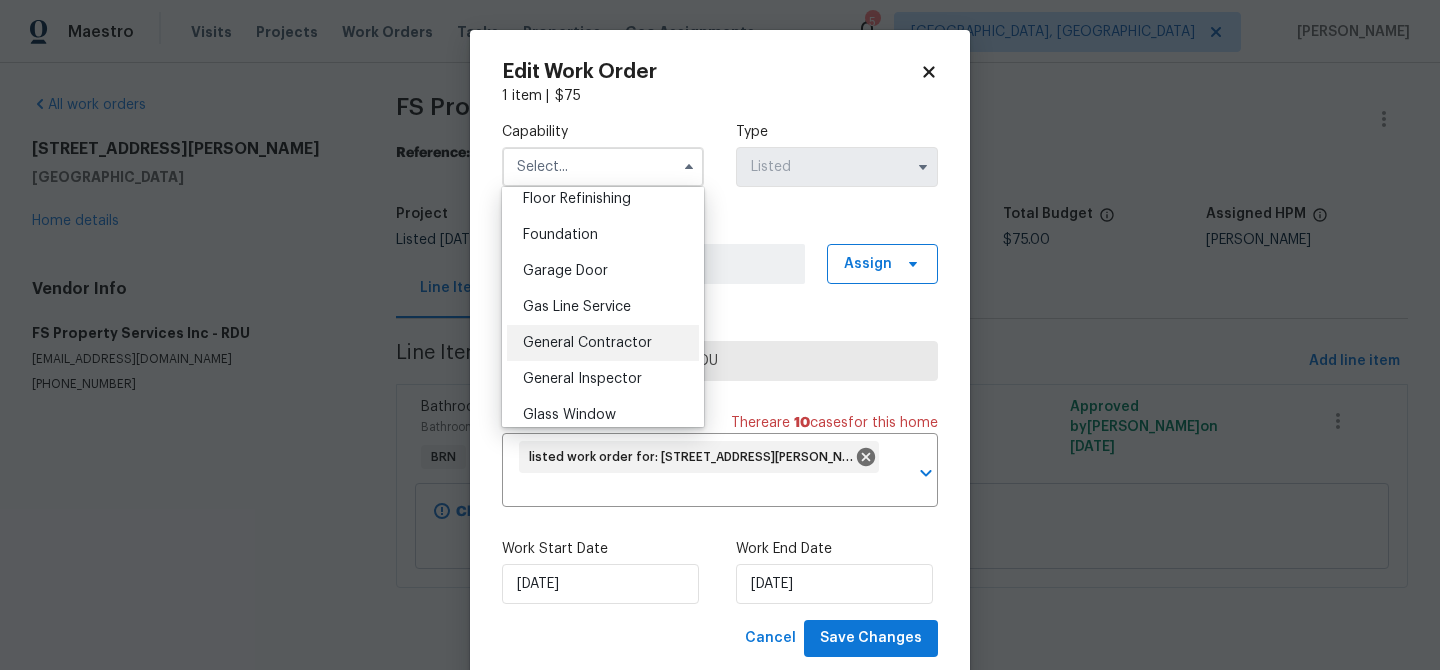 click on "General Contractor" at bounding box center [587, 343] 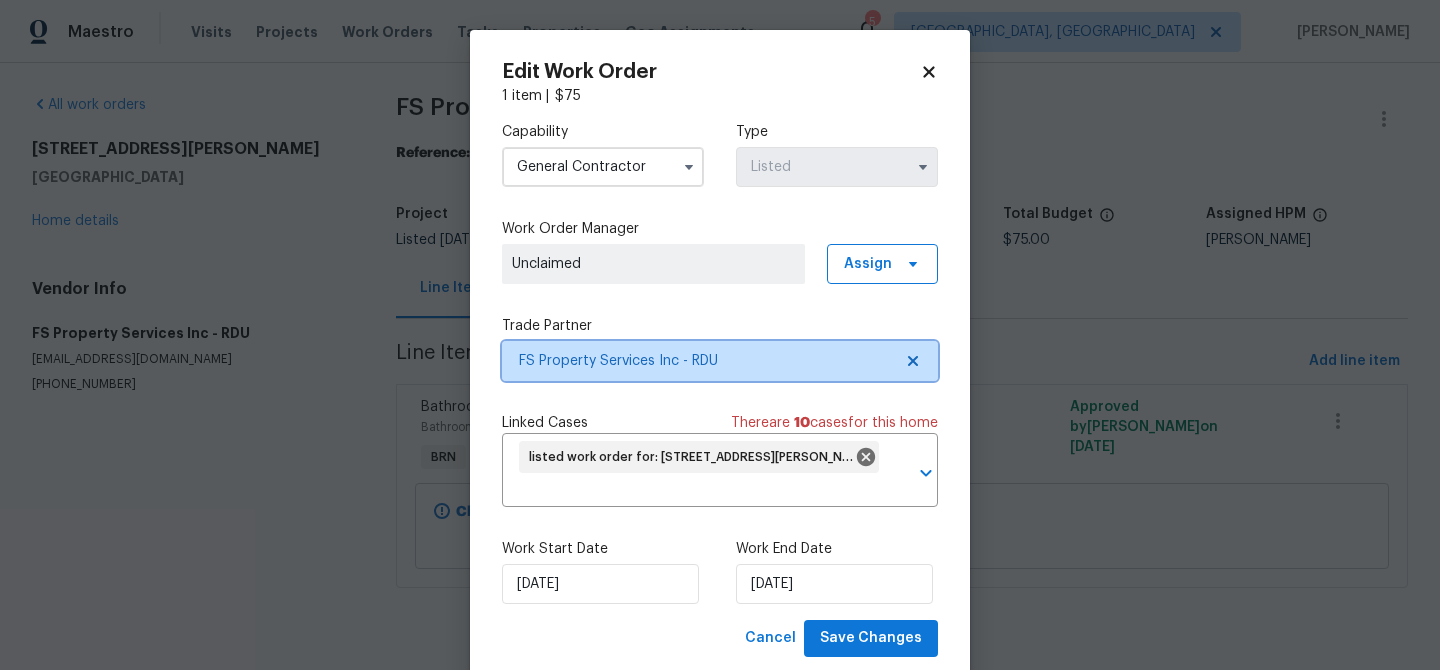 click on "FS Property Services Inc - RDU" at bounding box center (705, 361) 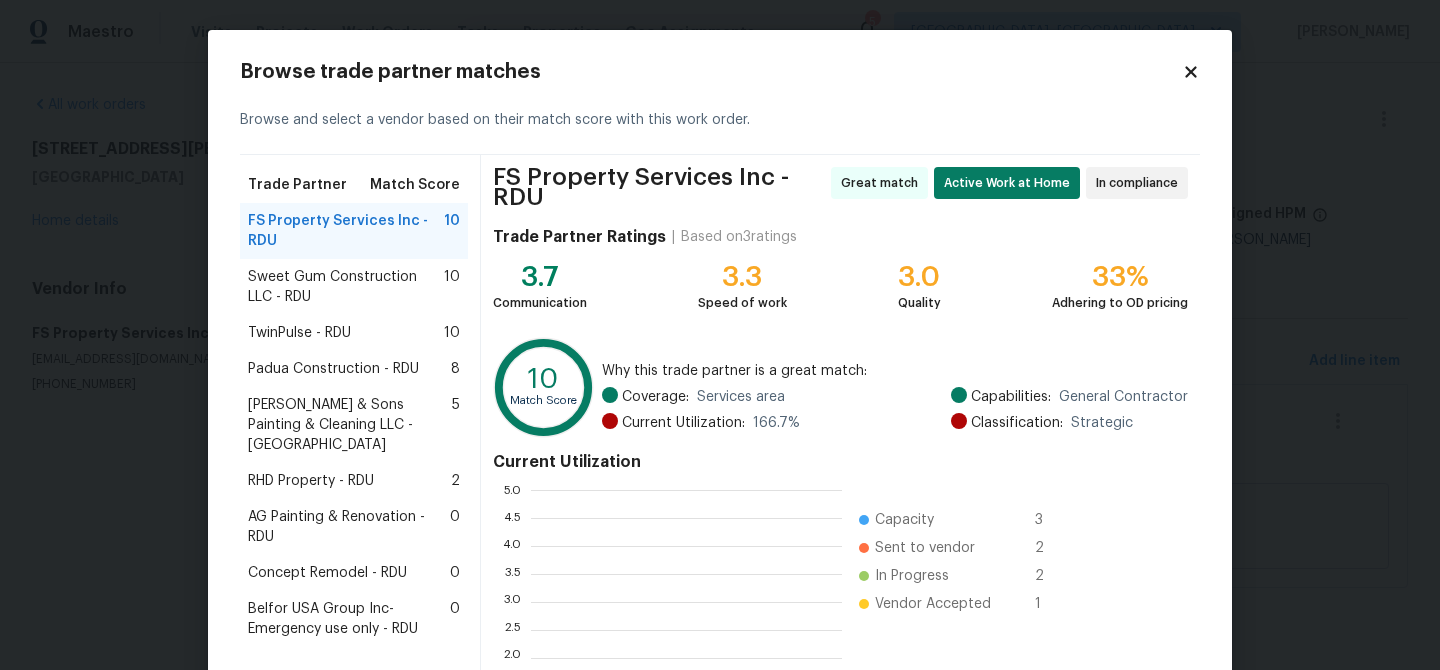 scroll, scrollTop: 2, scrollLeft: 1, axis: both 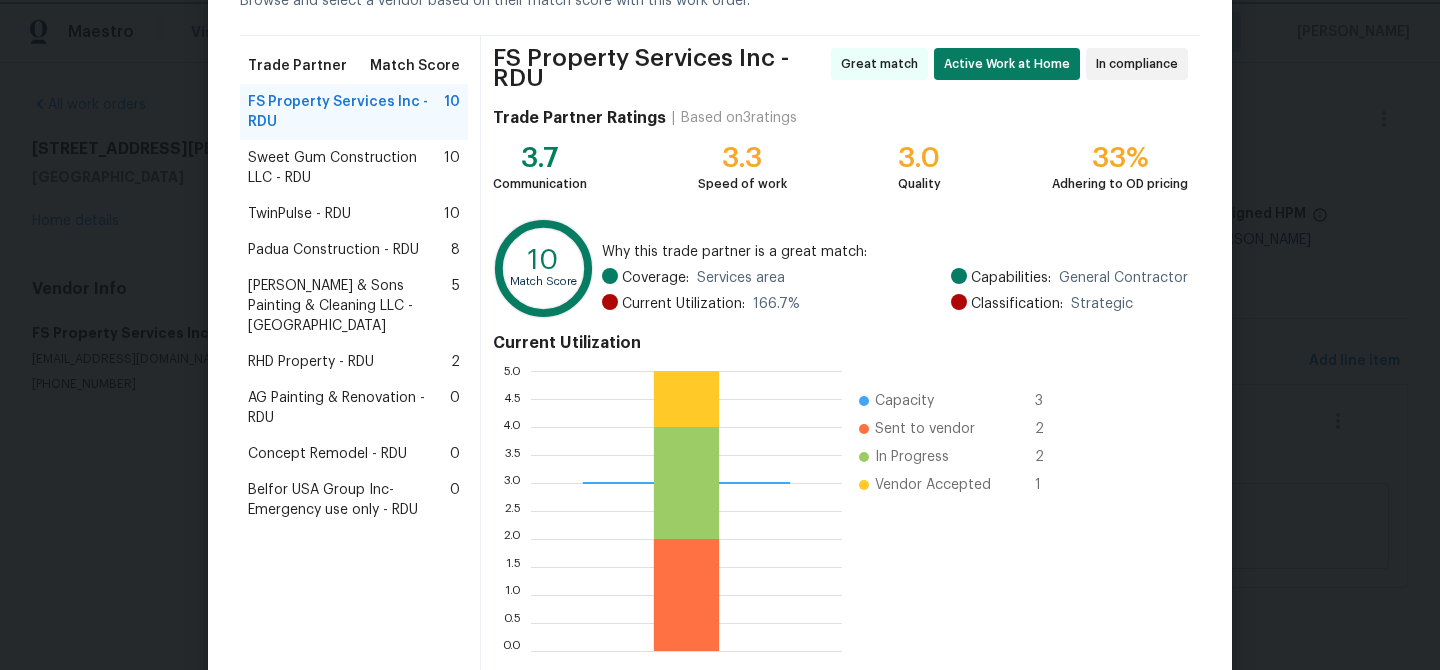 click on "Maestro Visits Projects Work Orders Tasks Properties Geo Assignments 5 Albuquerque, NM Ananthi Mahendran All work orders 1122 E Ellerbee St Durham, NC 27704 Home details Vendor Info FS Property Services Inc - RDU  fspropertyservicesinc@gmail.com (919) 369-6413 FS Property Services Inc - RDU  Sent to vendor Reference:   319B42AVSAQJN-f8211e725 Project Listed   7/18/2025  -  7/22/2025 Work Order Timeline 7/18/2025  -  7/22/2025 Approved Budget $0.00 Total Budget $75.00 Assigned HPM Lee Privette Line Items Progress Updates Attachments Invoices Line Items Add line item Bathroom Plumbing Bathroom - Toilet BRN Report of leak at toilet tank. Please repair leak $75.00 Approved by  Ananthi Mahendran  on   7/18/2025 Change proposed Report of leak at toilet tank. Please repair leak $75.00
Edit Work Order 1 item | $ 75 Capability   General Contractor Type   Listed Work Order Manager   Unclaimed Assign Trade Partner   FS Property Services Inc - RDU  Linked Cases There  are   10  case s  for this home   ​     10 10" at bounding box center [720, 322] 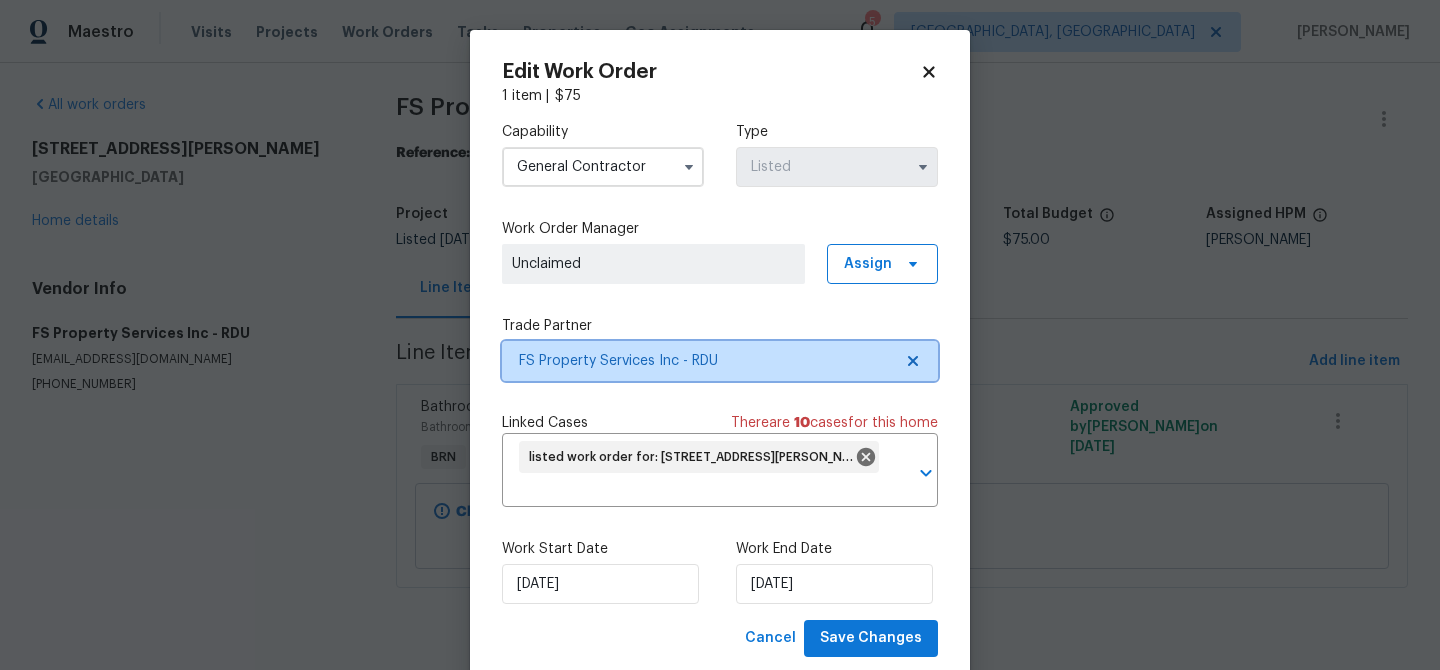 scroll, scrollTop: 0, scrollLeft: 0, axis: both 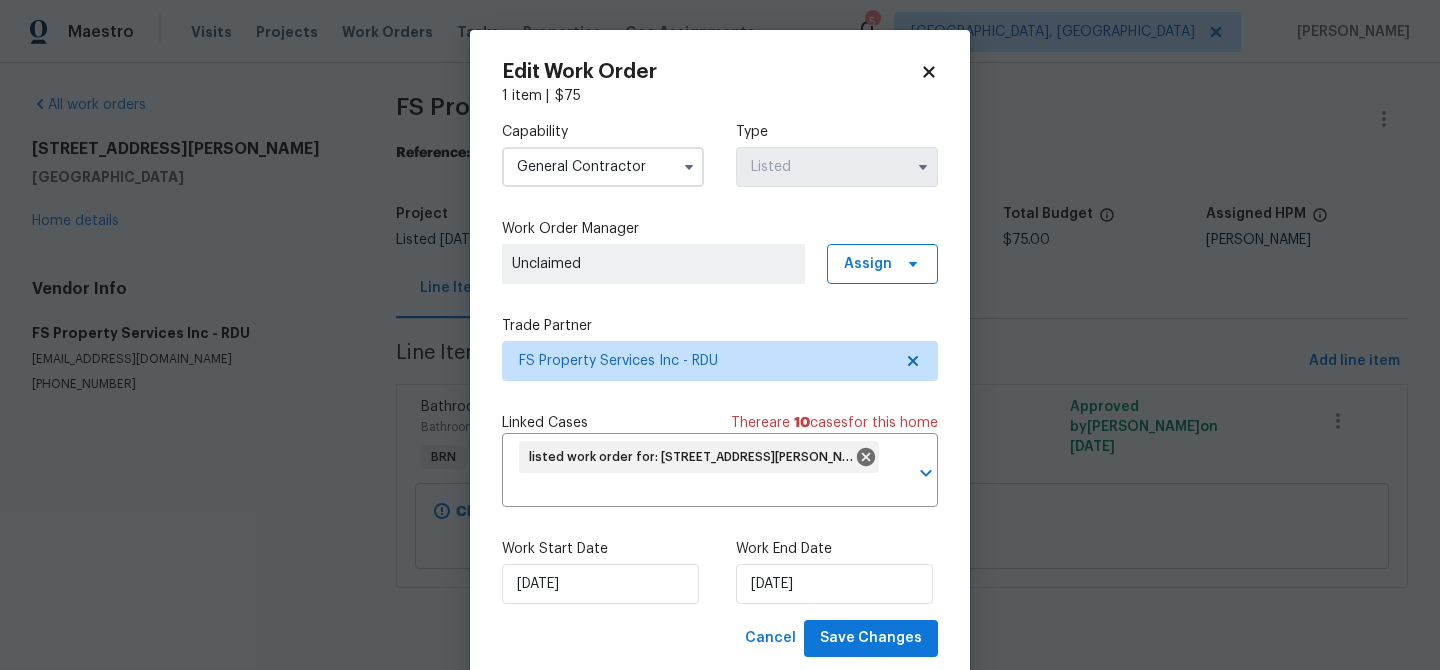 click on "General Contractor" at bounding box center (603, 167) 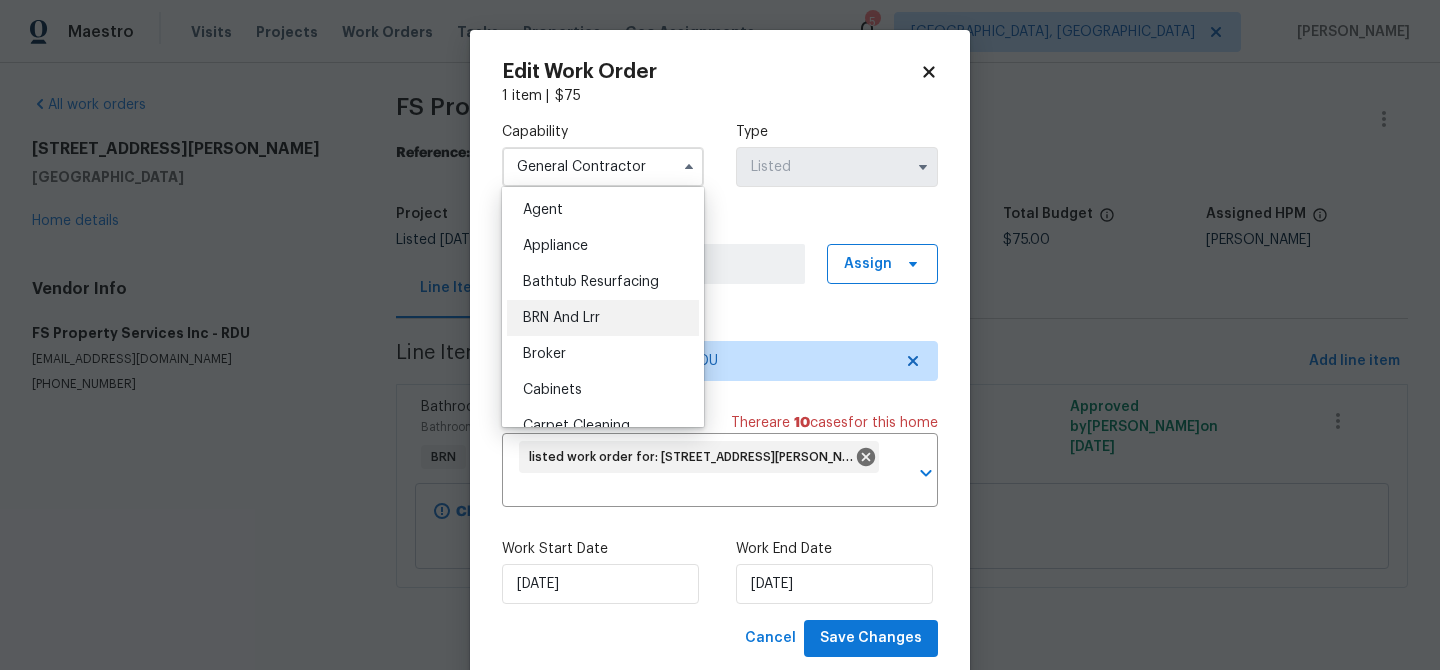 click on "BRN And Lrr" at bounding box center [561, 318] 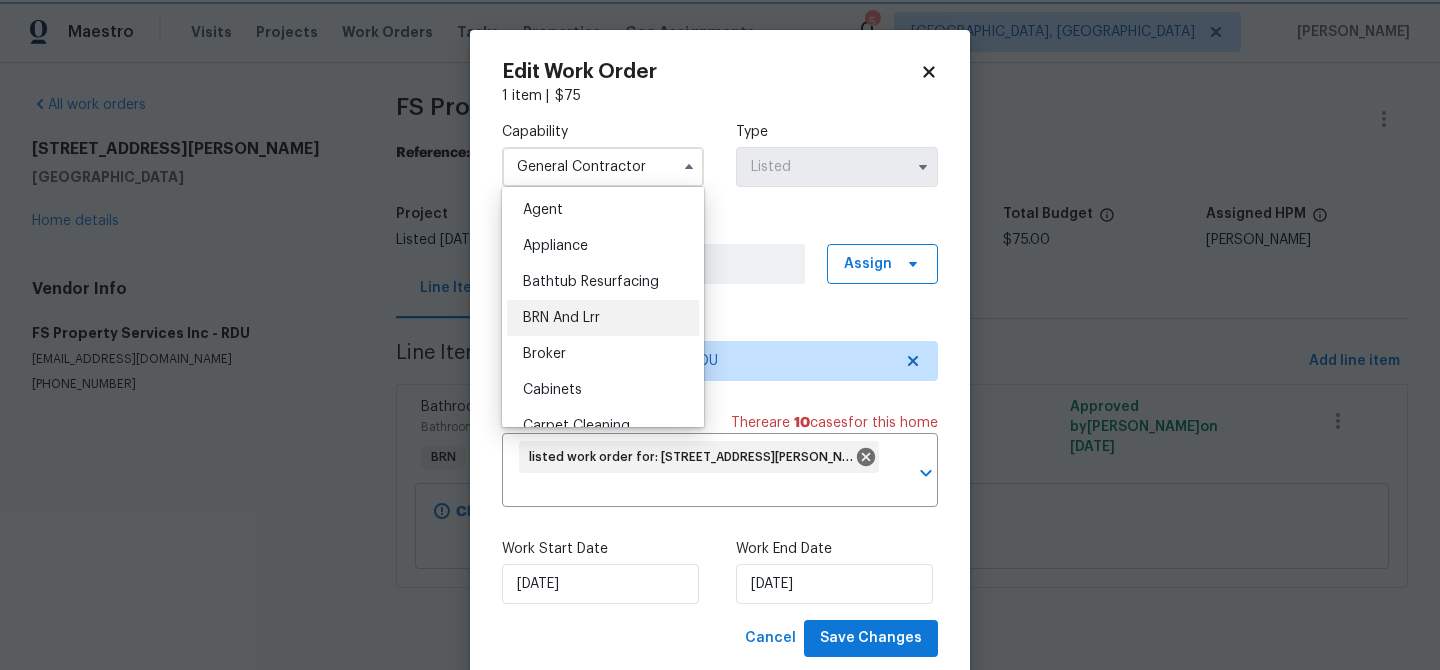 type on "BRN And Lrr" 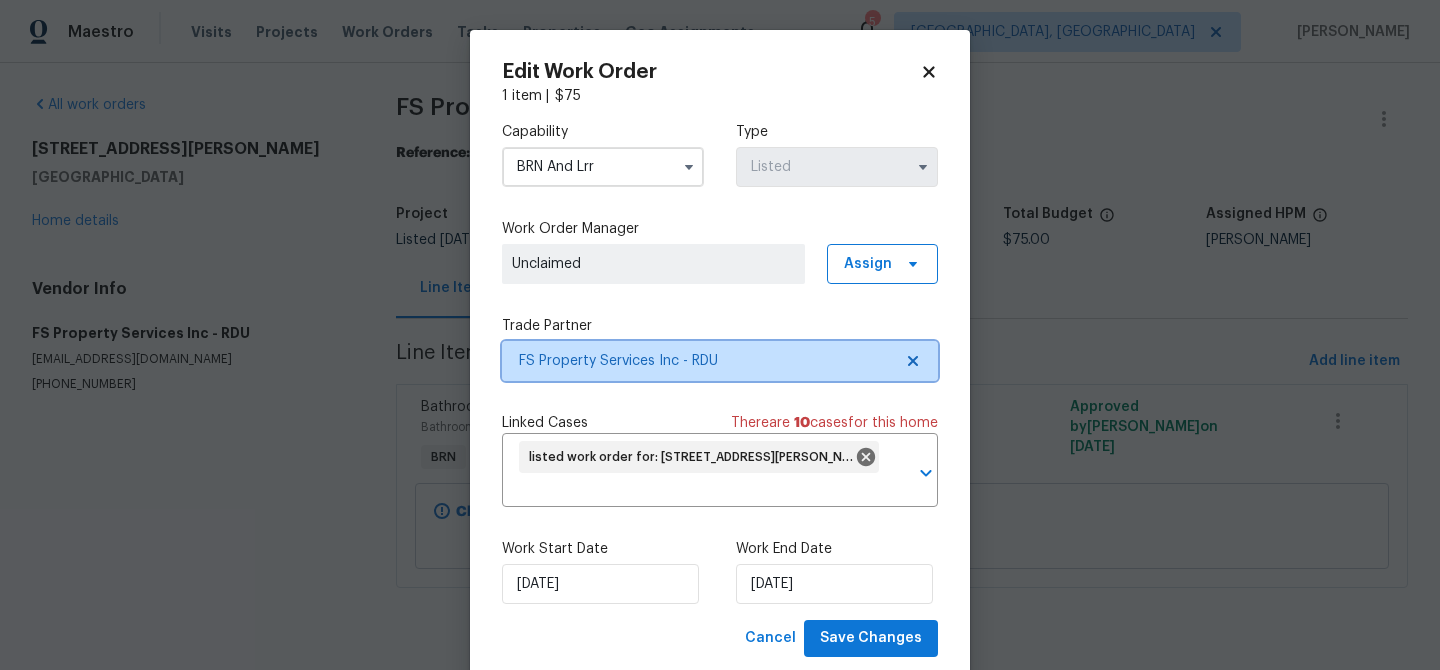 click on "FS Property Services Inc - RDU" at bounding box center (705, 361) 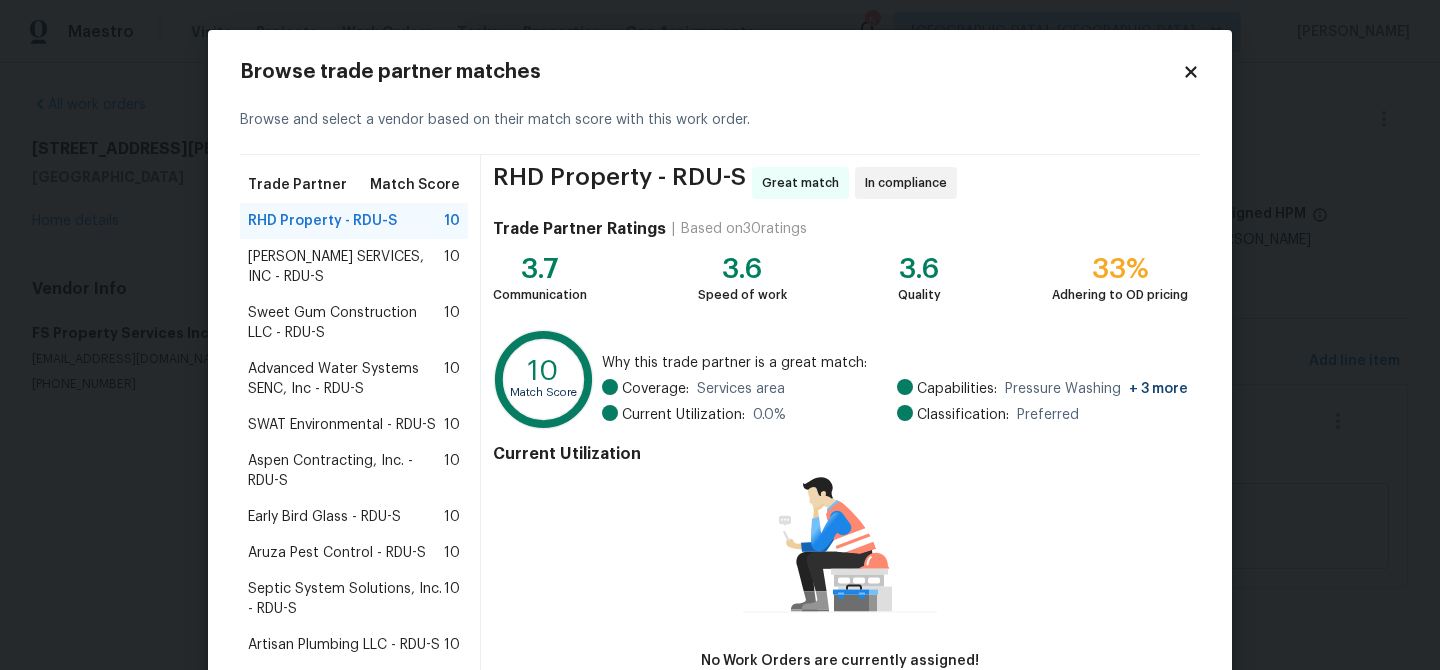 click on "CANADY'S SERVICES, INC - RDU-S" at bounding box center (346, 267) 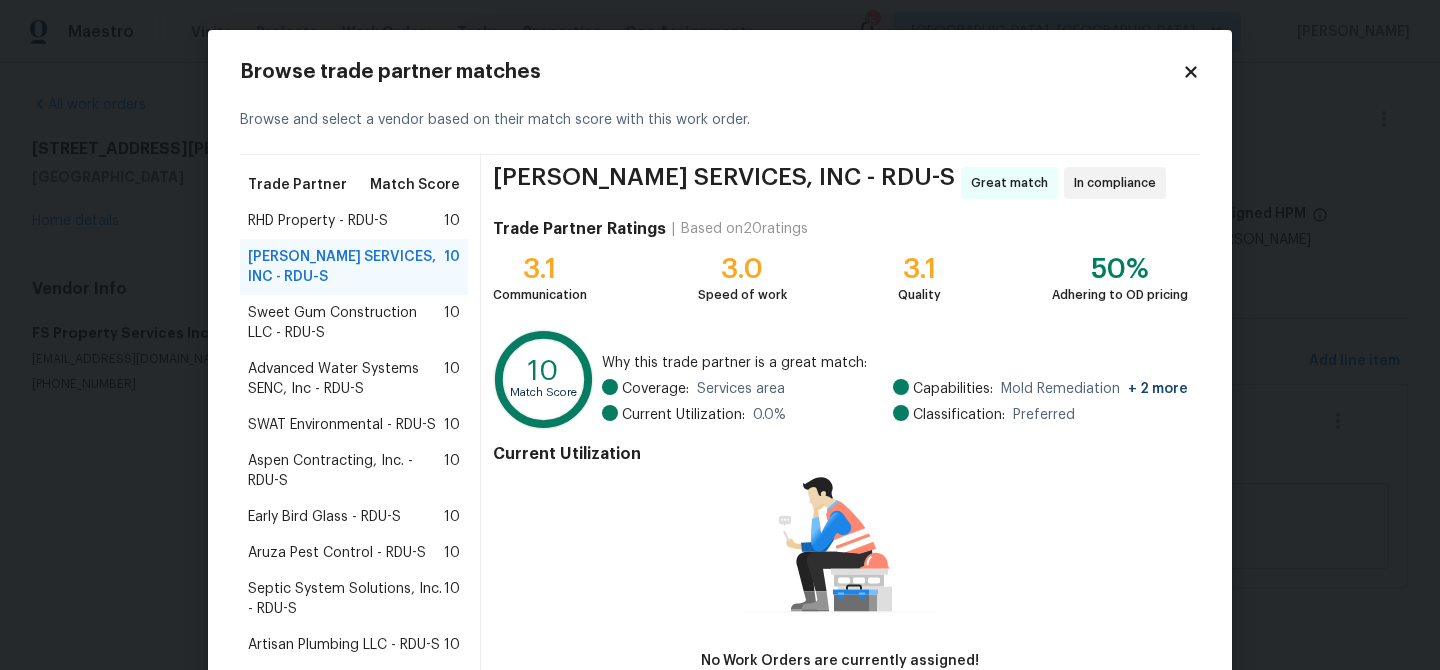 scroll, scrollTop: 139, scrollLeft: 0, axis: vertical 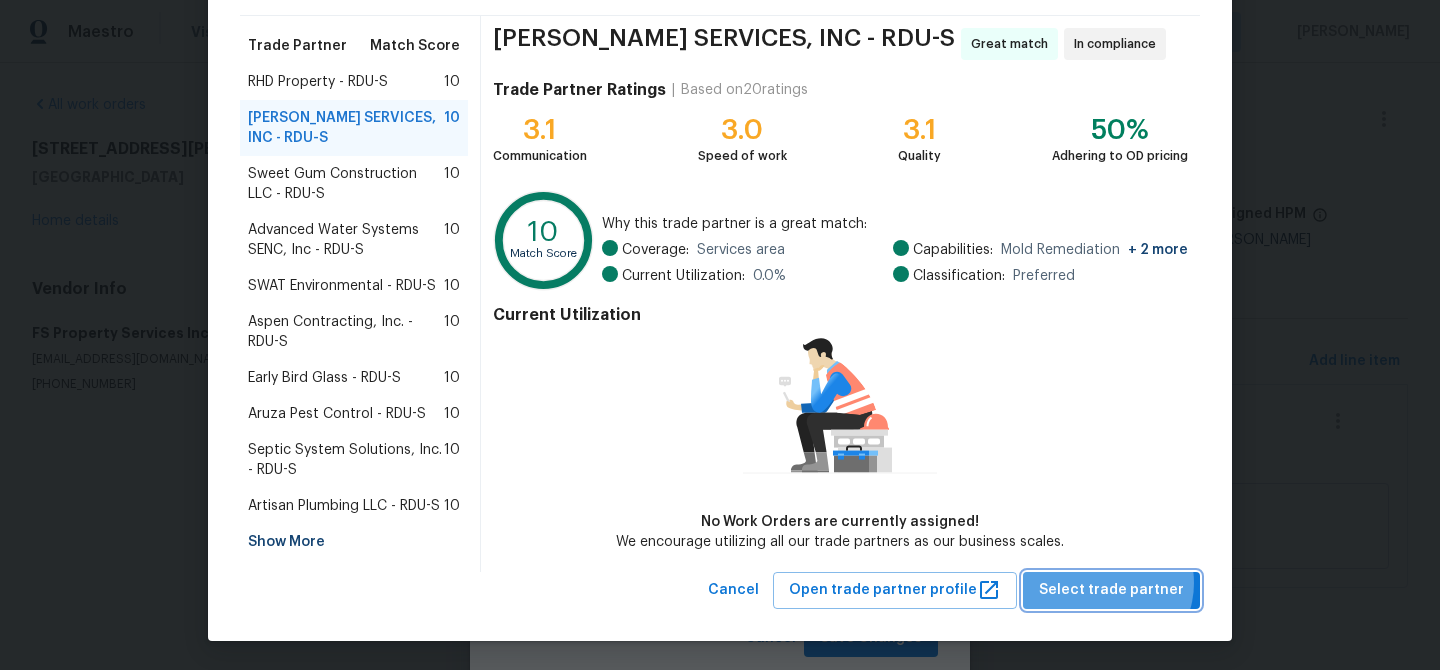 click on "Select trade partner" at bounding box center [1111, 590] 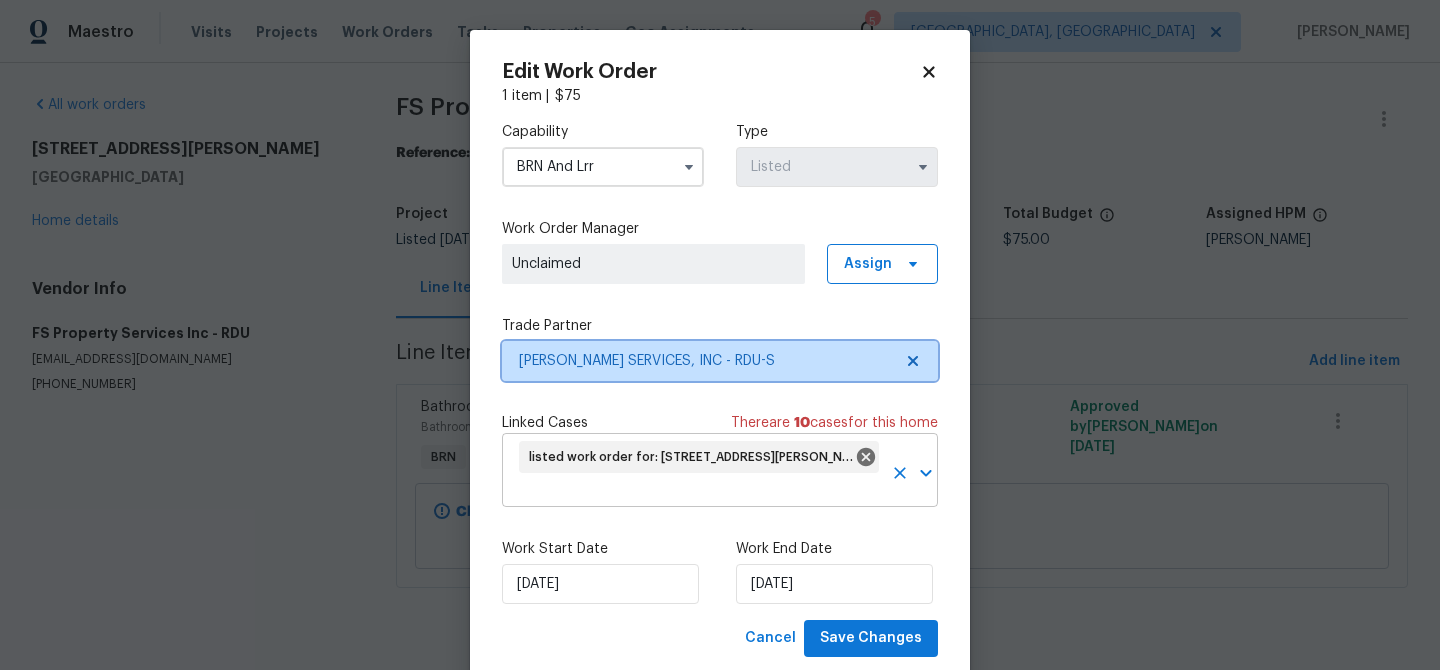 scroll, scrollTop: 0, scrollLeft: 0, axis: both 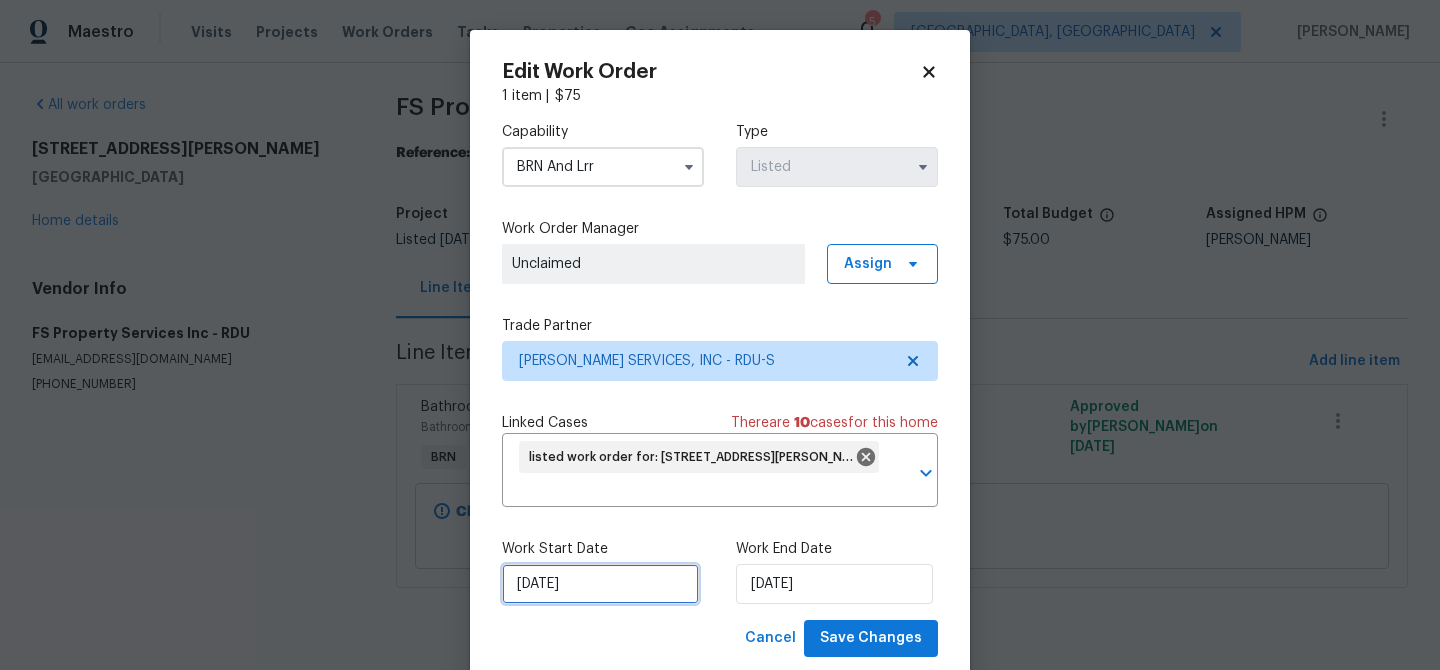 click on "18/07/2025" at bounding box center (600, 584) 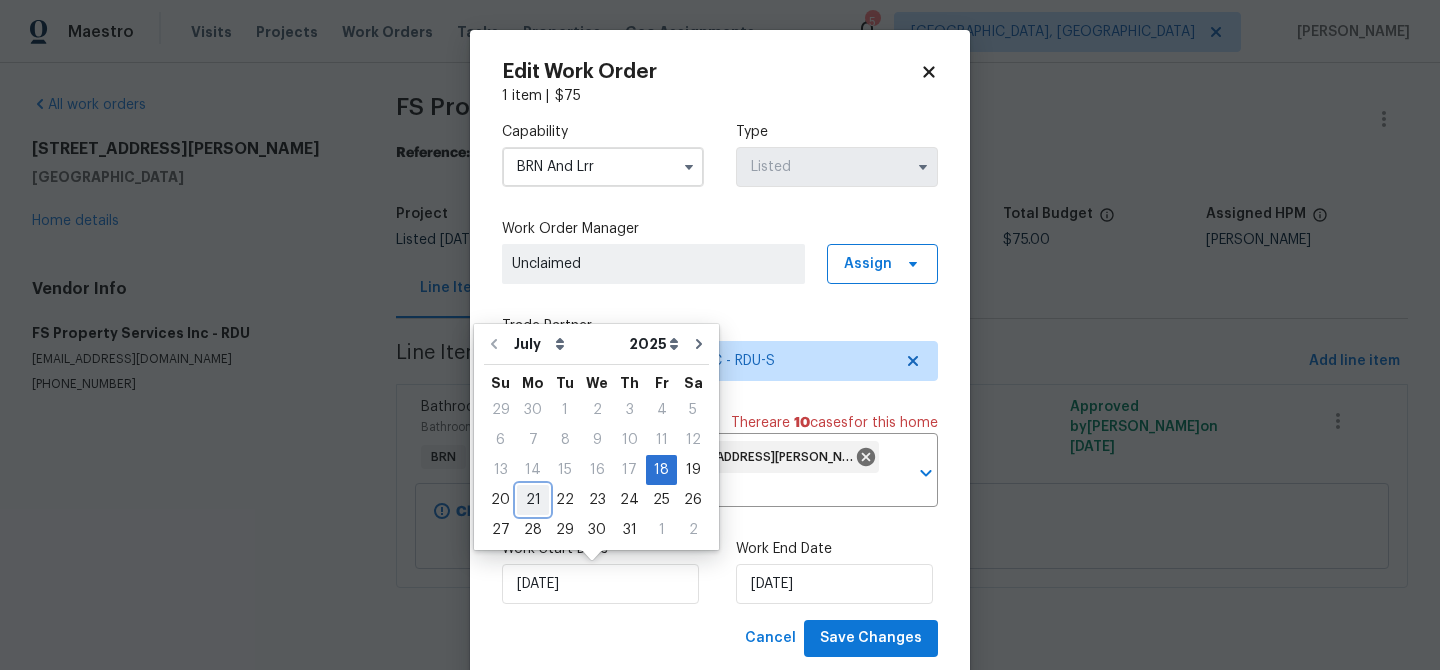 click on "21" at bounding box center (533, 500) 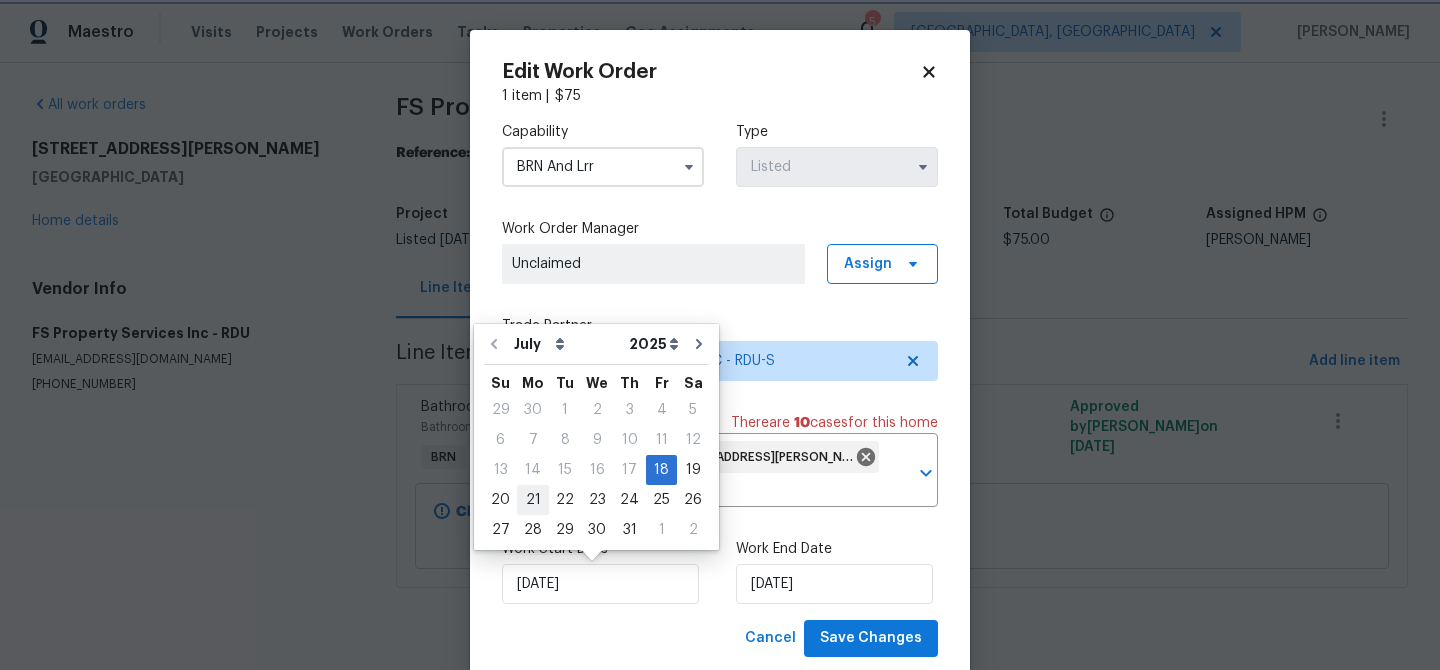 type on "21/07/2025" 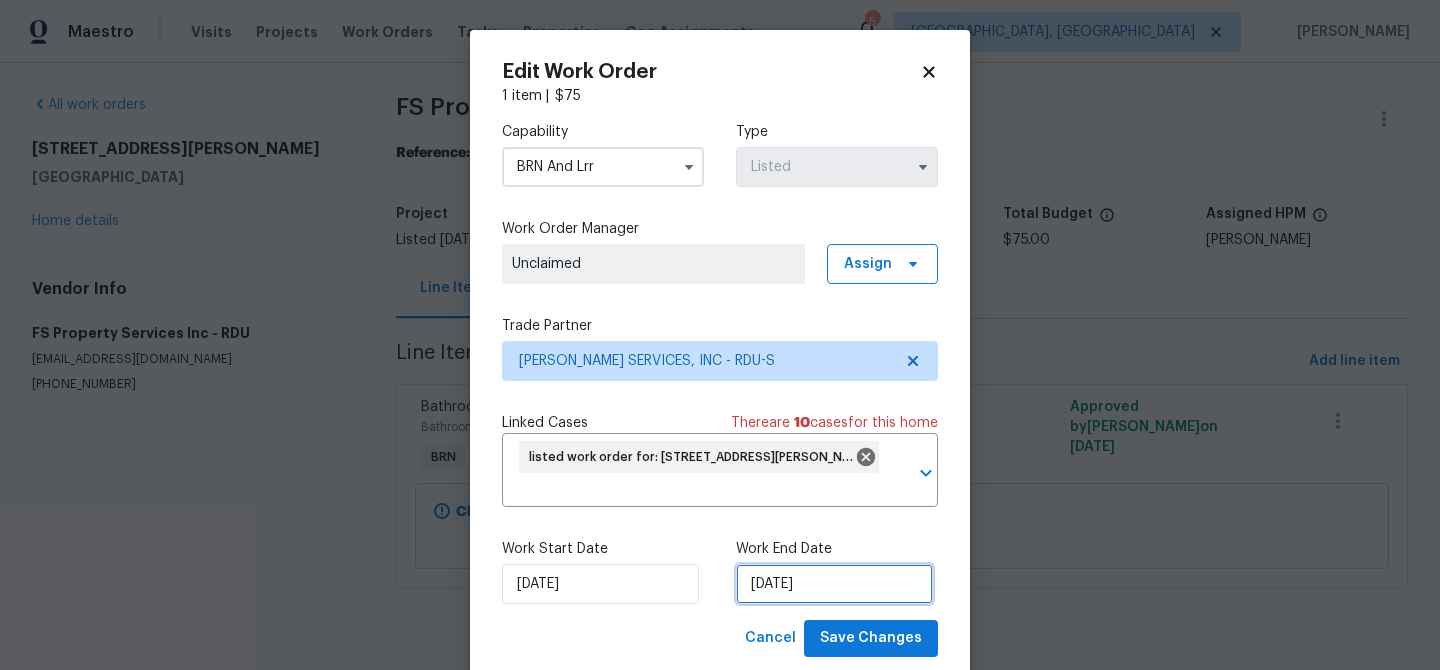 click on "22/07/2025" at bounding box center [834, 584] 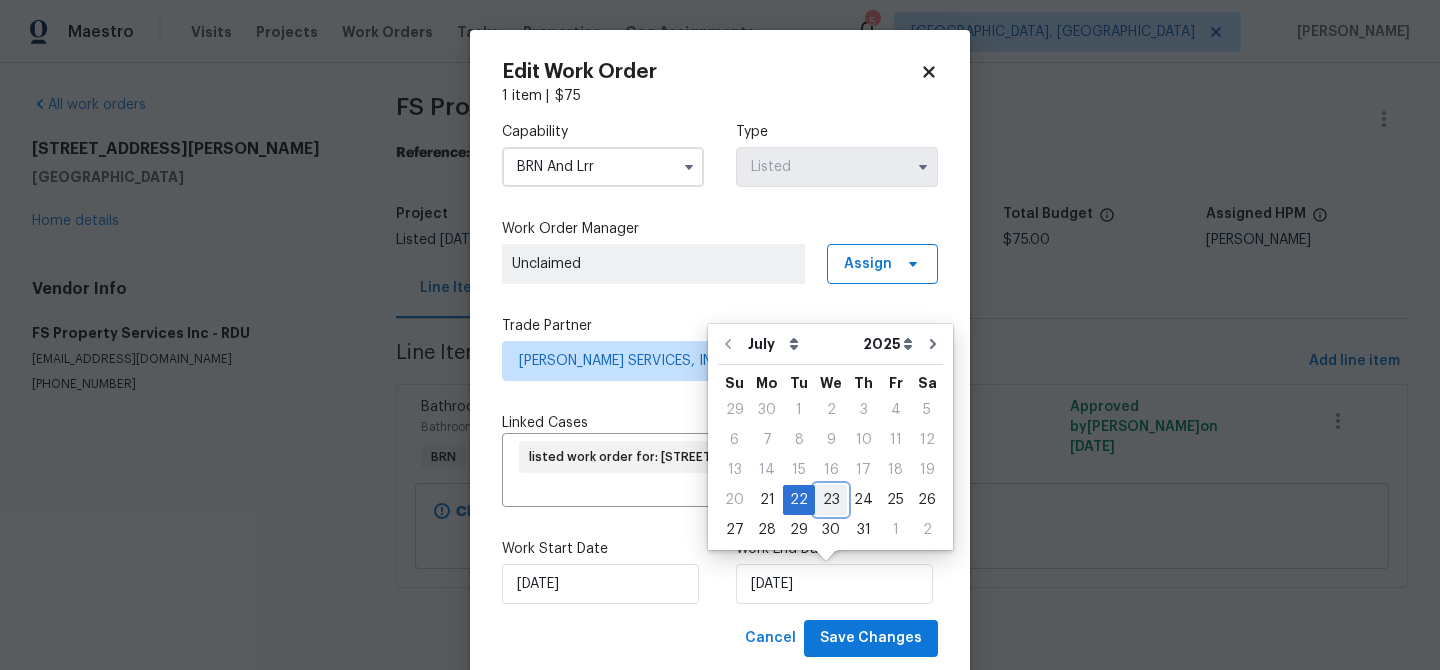 click on "23" at bounding box center (831, 500) 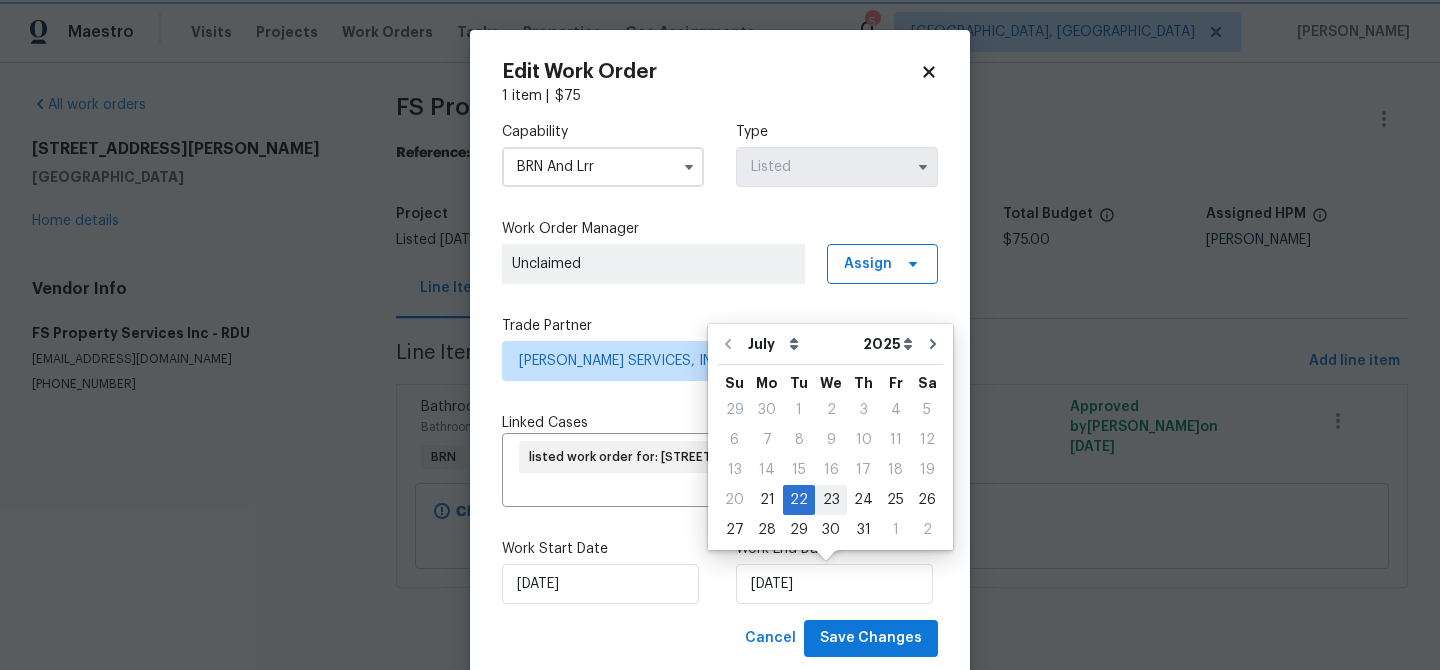 type on "23/07/2025" 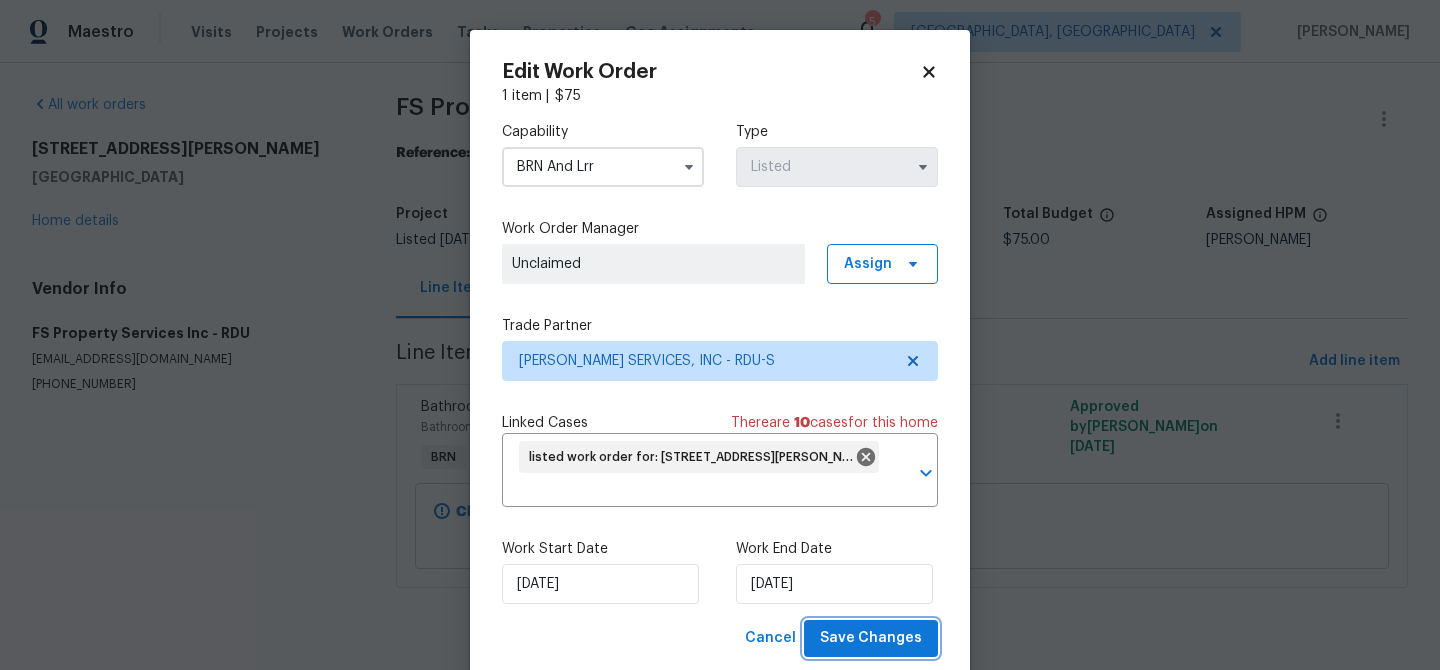click on "Save Changes" at bounding box center (871, 638) 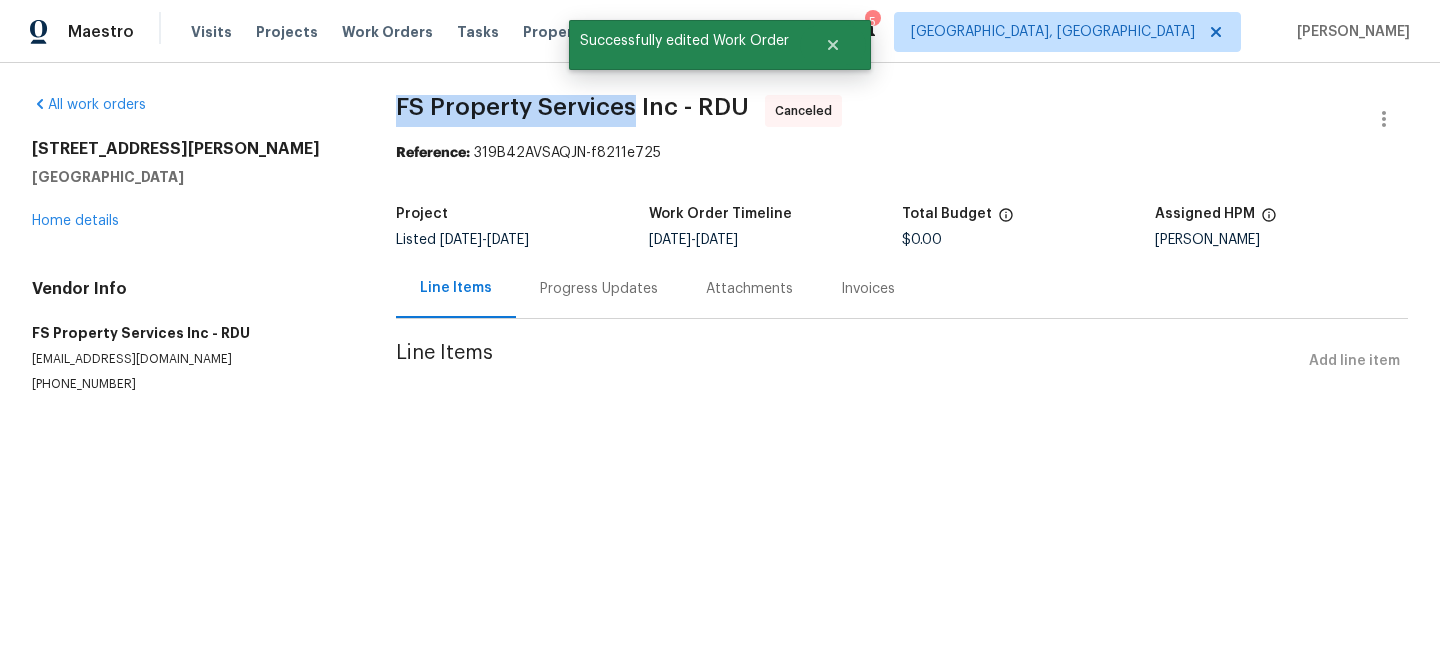 drag, startPoint x: 377, startPoint y: 117, endPoint x: 636, endPoint y: 112, distance: 259.04825 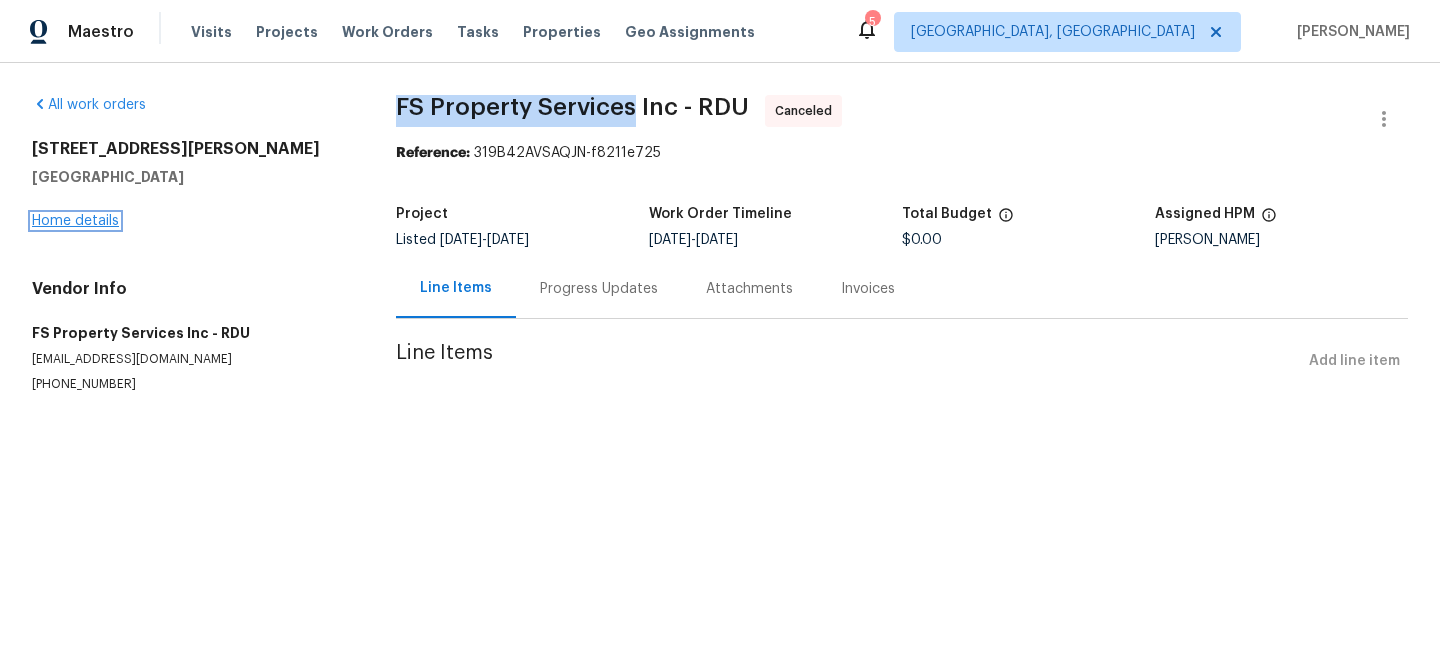 click on "Home details" at bounding box center [75, 221] 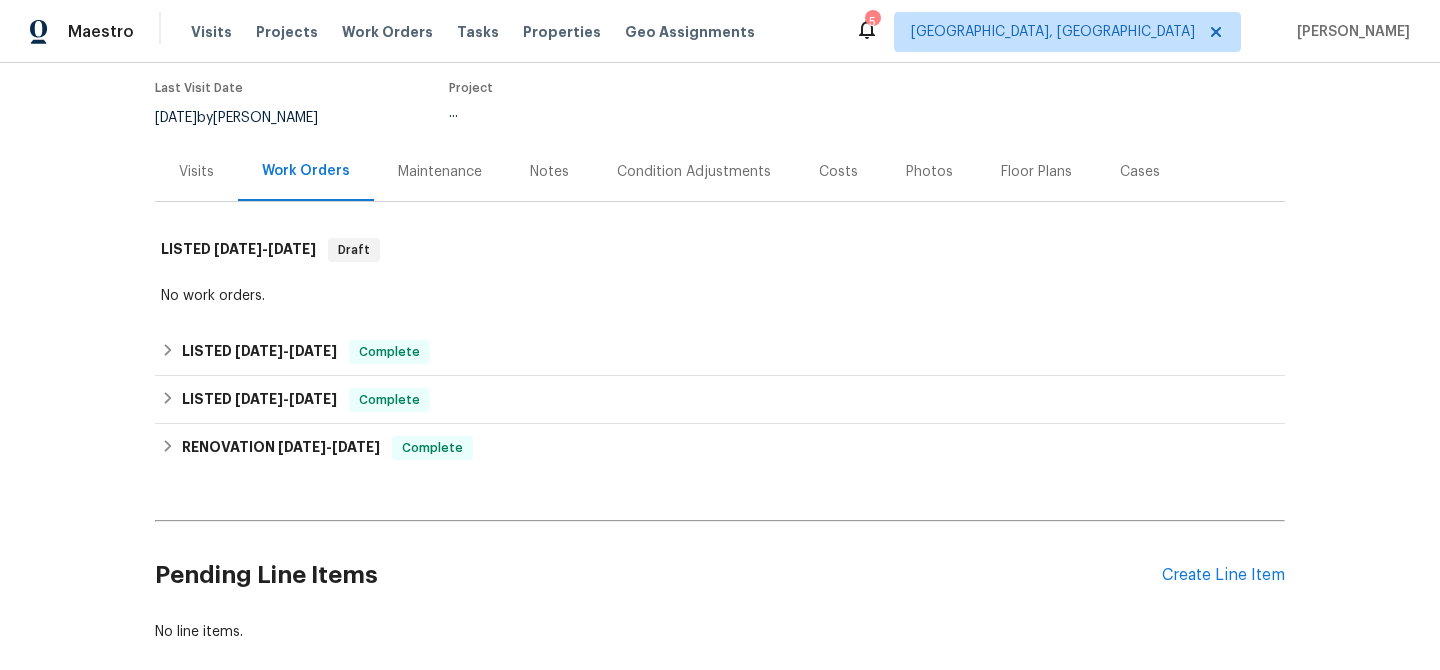scroll, scrollTop: 180, scrollLeft: 0, axis: vertical 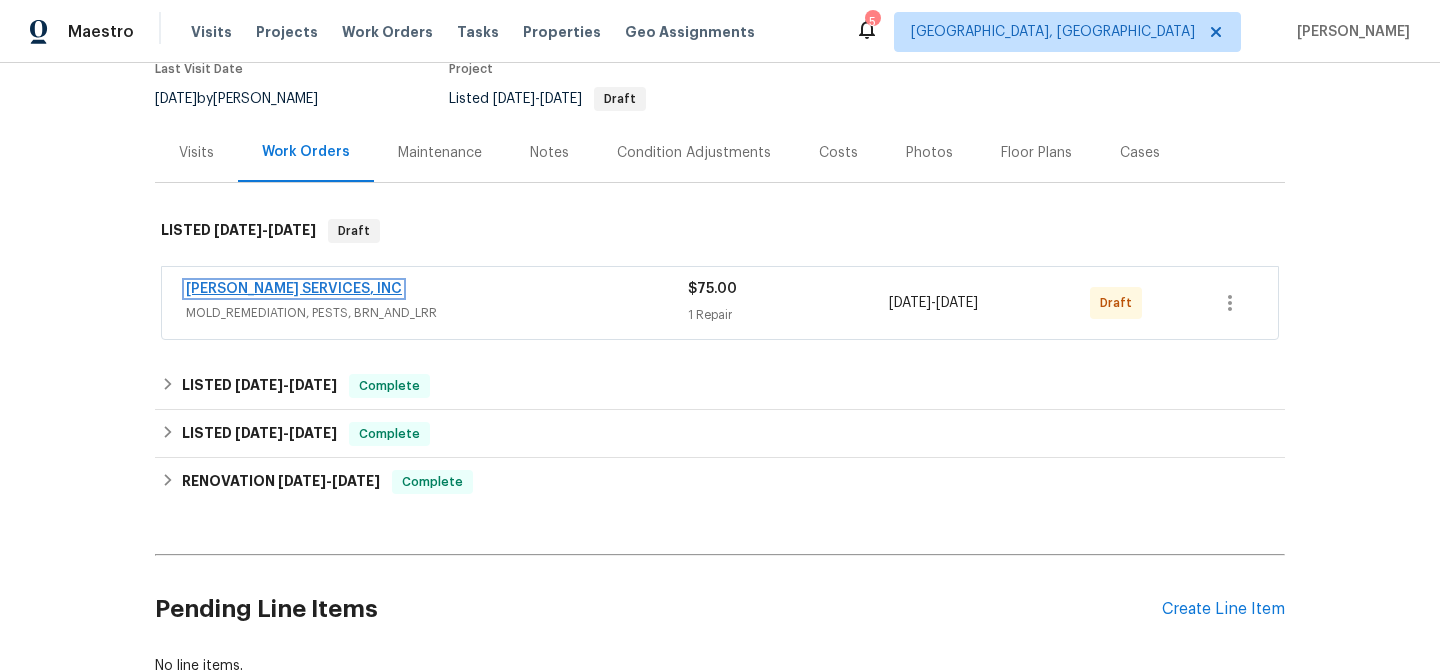 click on "CANADY'S SERVICES, INC" at bounding box center [294, 289] 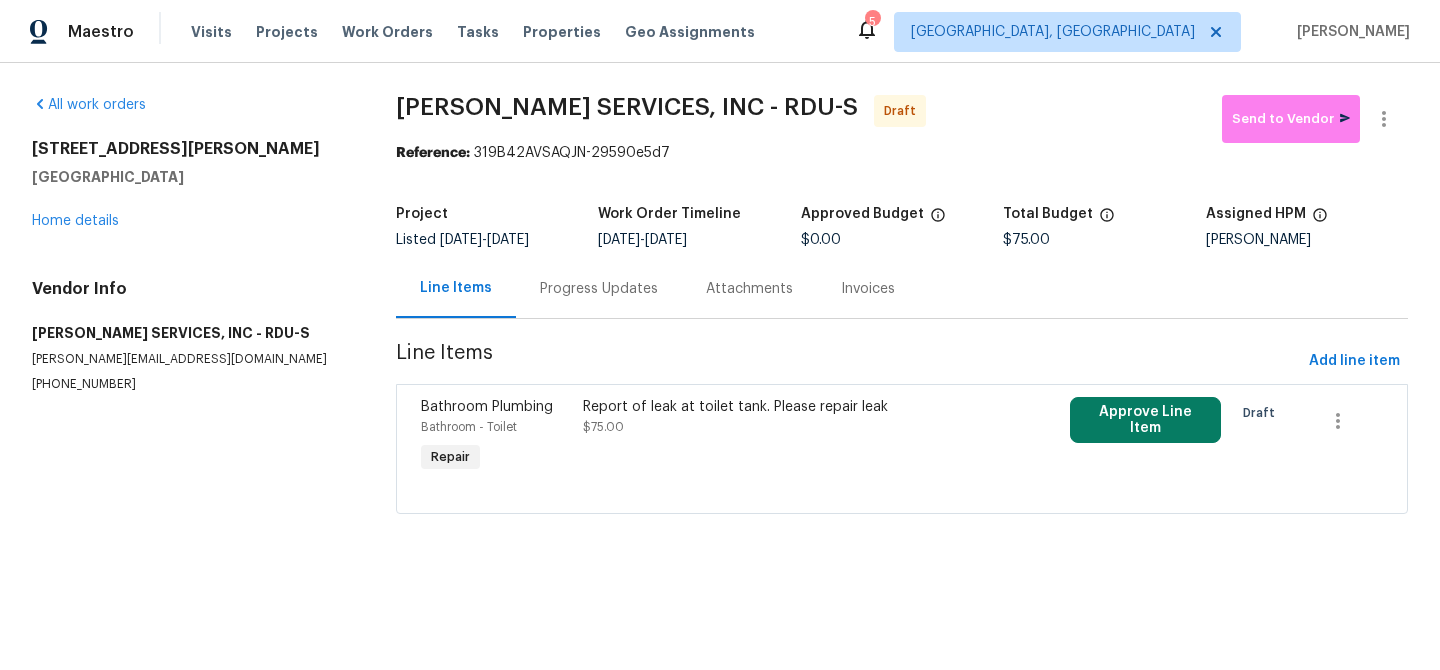 click on "Progress Updates" at bounding box center [599, 288] 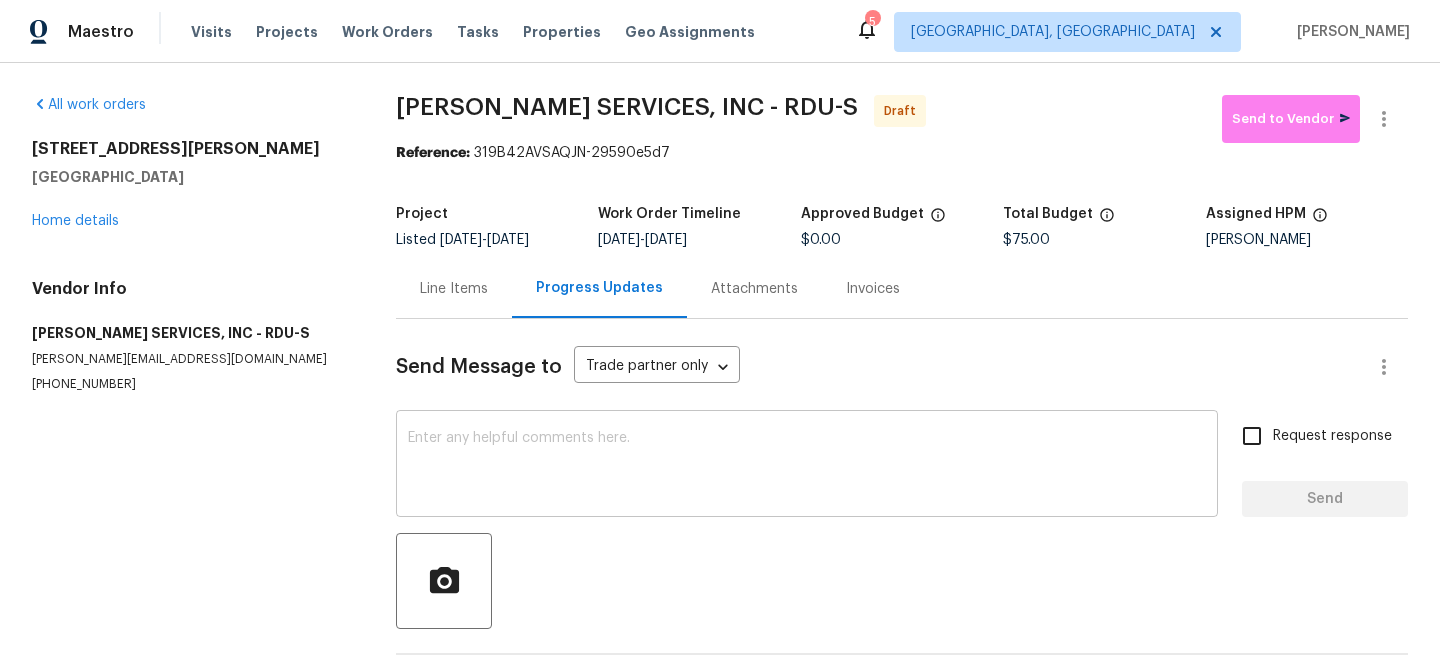 click on "x ​" at bounding box center [807, 466] 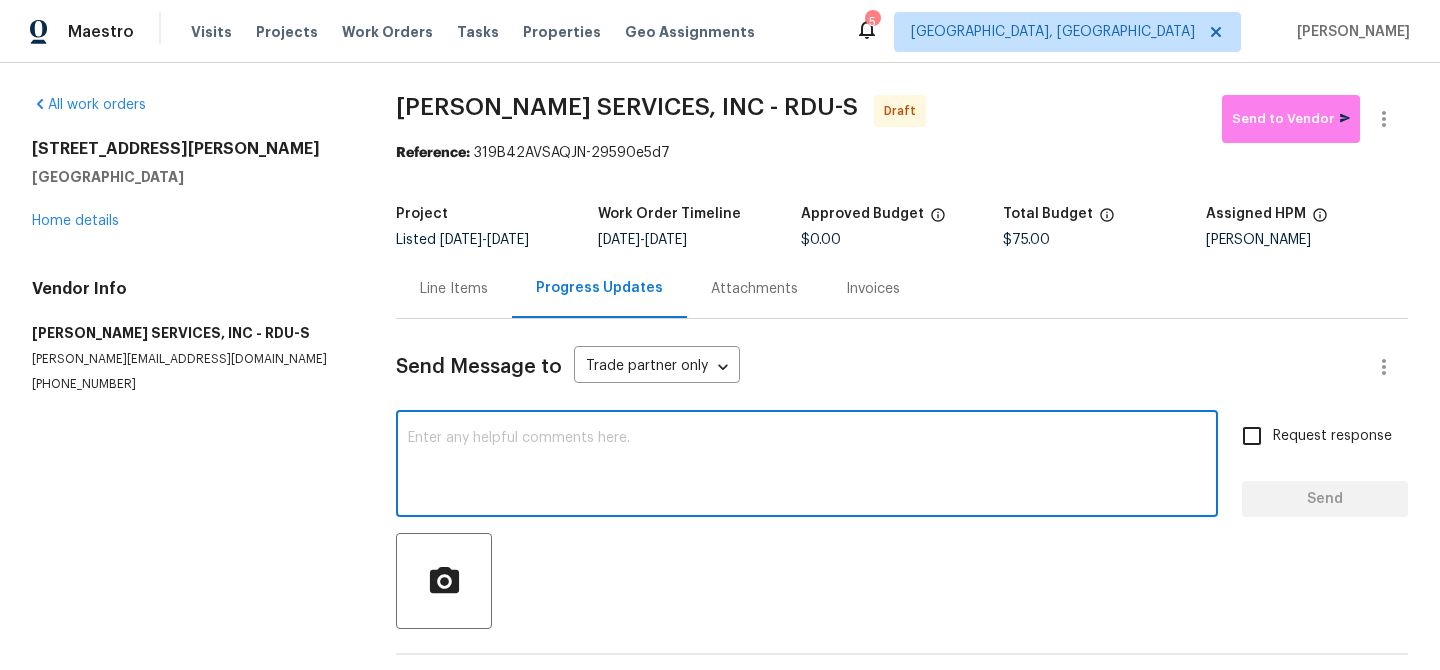 paste on "Hi, I'm Ananthi from Opendoor. Just wanted to check if you received the WO for (Property address), due on (Target date). Please review and accept it within 24 hours and provide a schedule by then. Reach out to me via the portal or call/text at 650-800-9524 for any questions or additional details and change orders for this work order." 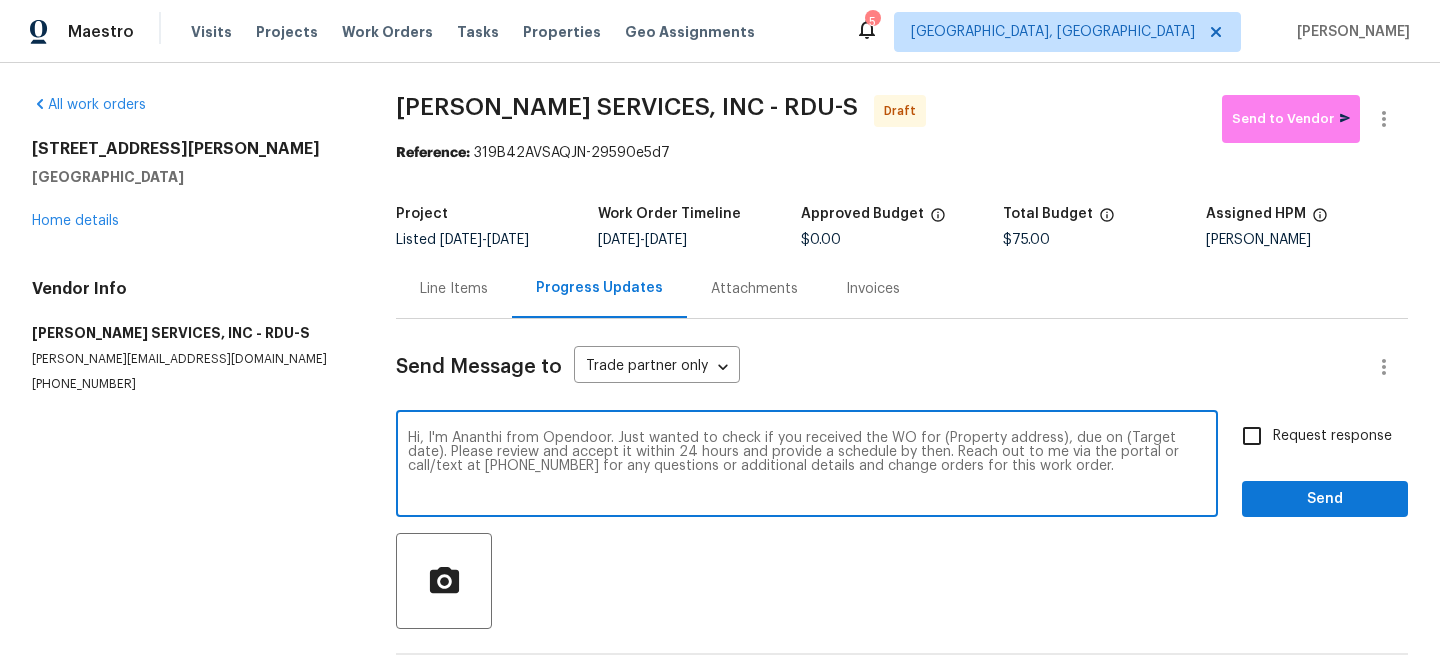 drag, startPoint x: 1049, startPoint y: 434, endPoint x: 942, endPoint y: 434, distance: 107 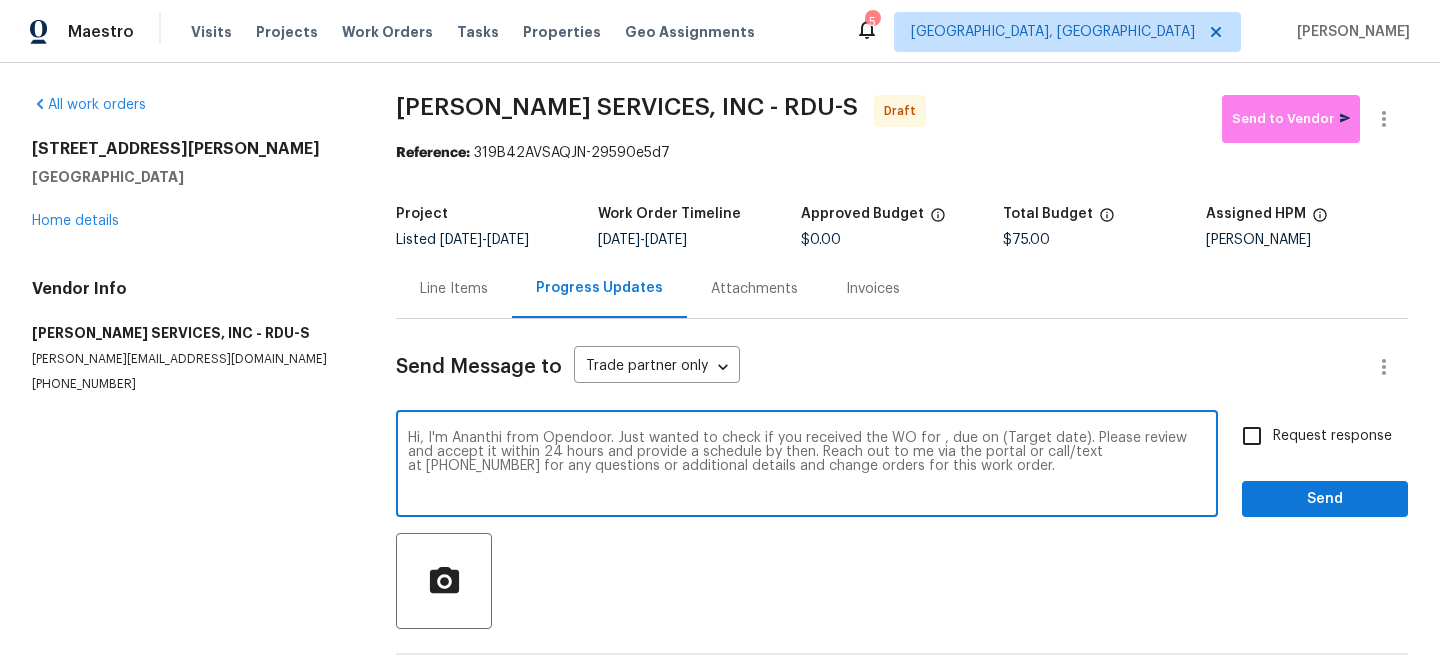 paste on "1122 E Ellerbee St, Durham, NC 27704" 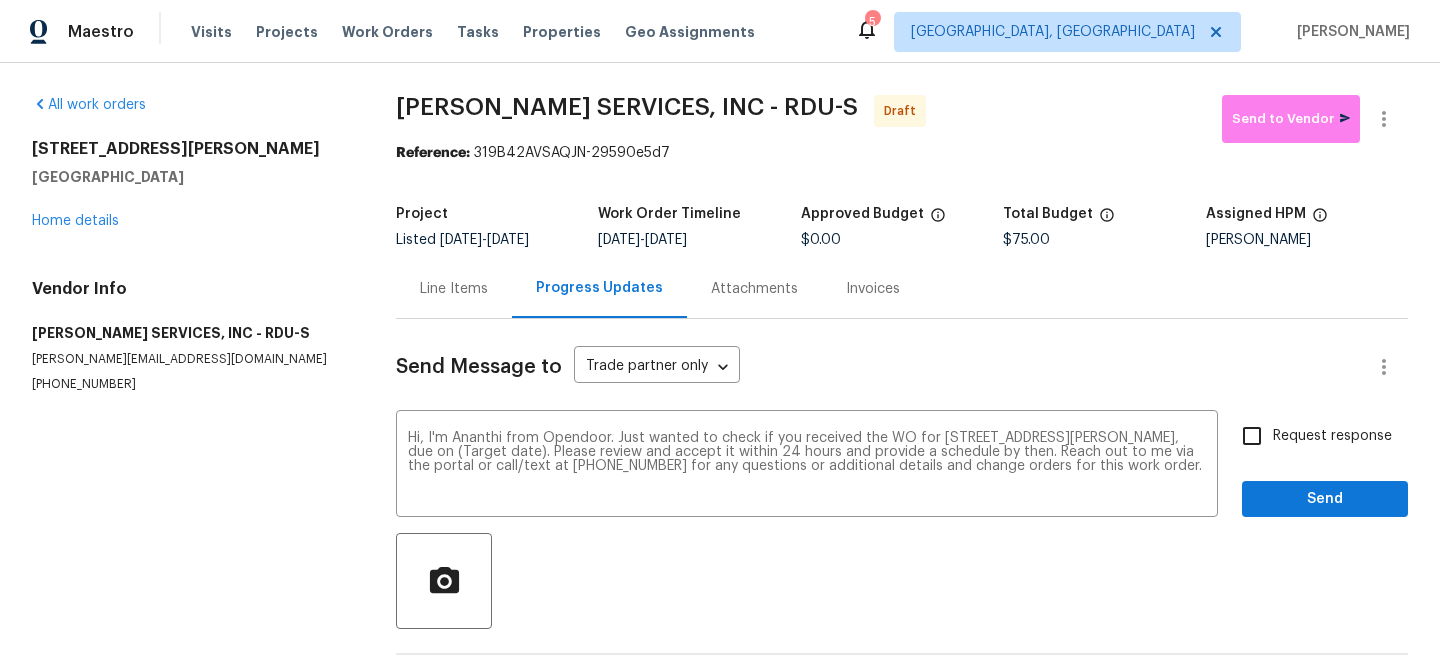 drag, startPoint x: 672, startPoint y: 241, endPoint x: 785, endPoint y: 240, distance: 113.004425 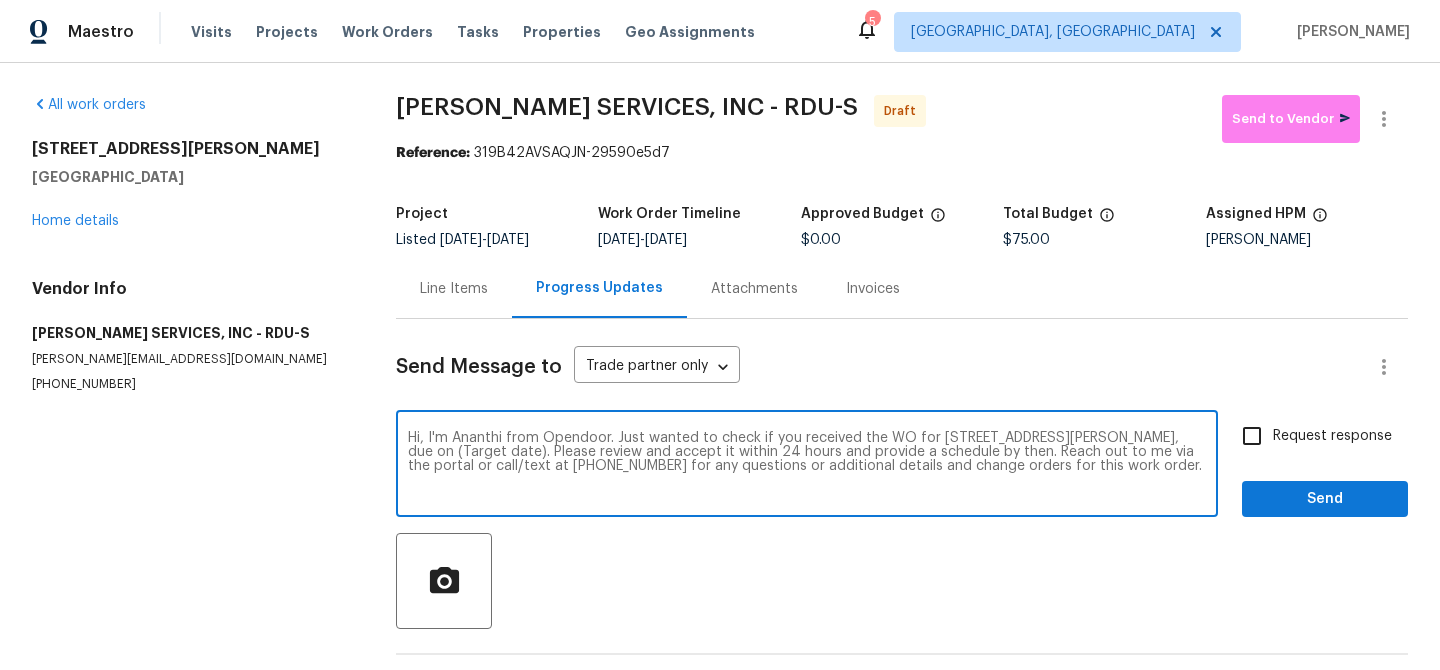 drag, startPoint x: 538, startPoint y: 453, endPoint x: 469, endPoint y: 451, distance: 69.02898 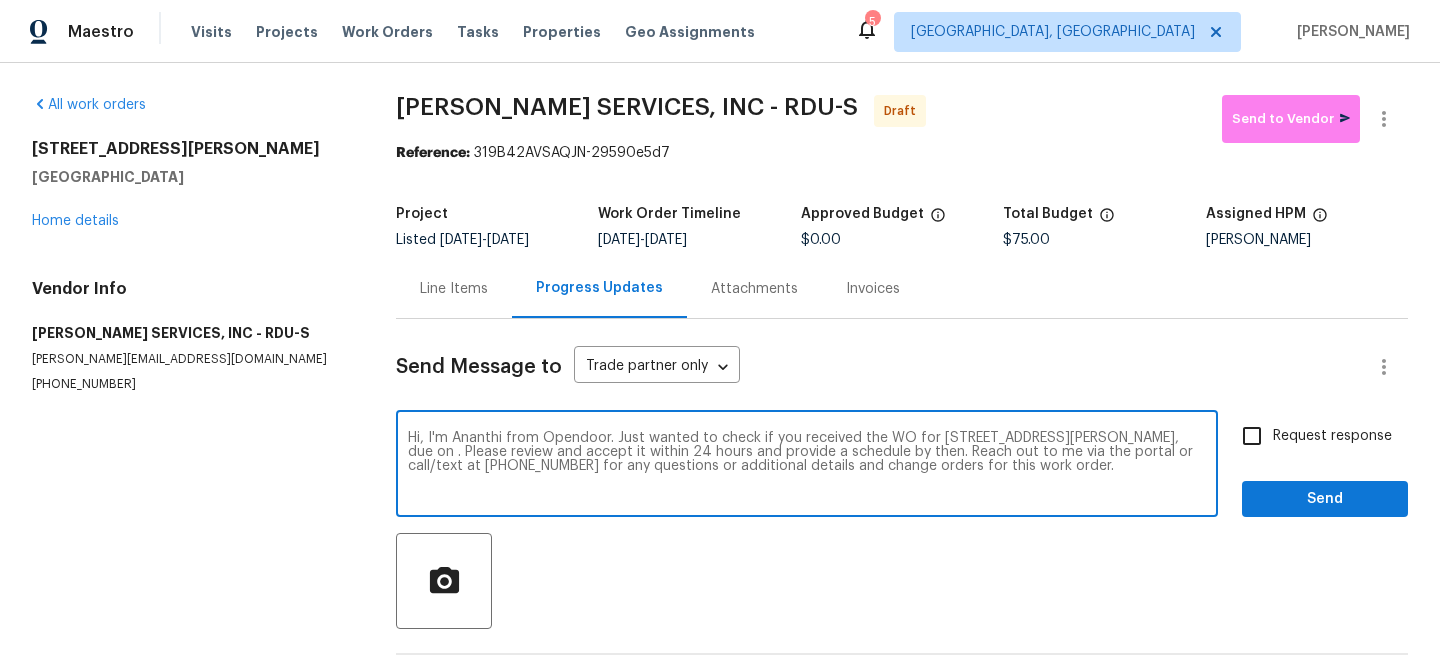 paste on "[DATE]" 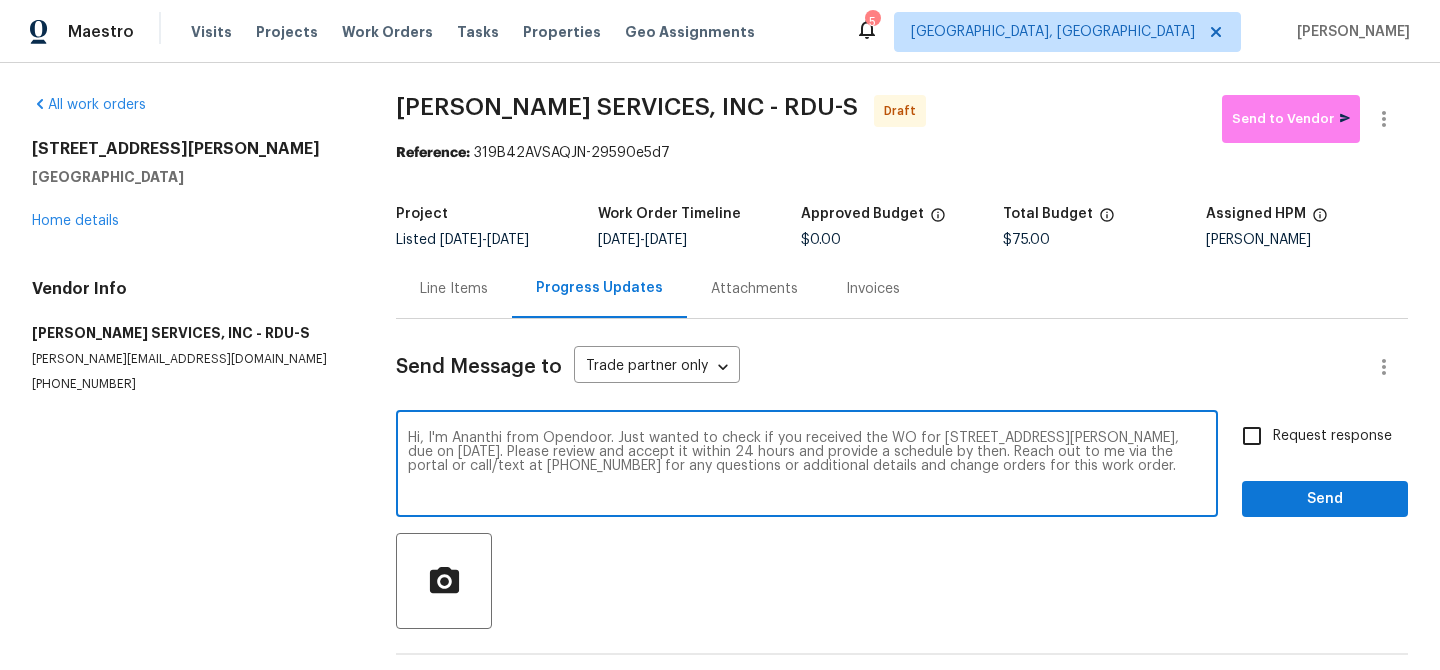 type on "Hi, I'm Ananthi from Opendoor. Just wanted to check if you received the WO for 1122 E Ellerbee St, Durham, NC 27704, due on 7/23/2025. Please review and accept it within 24 hours and provide a schedule by then. Reach out to me via the portal or call/text at 650-800-9524 for any questions or additional details and change orders for this work order." 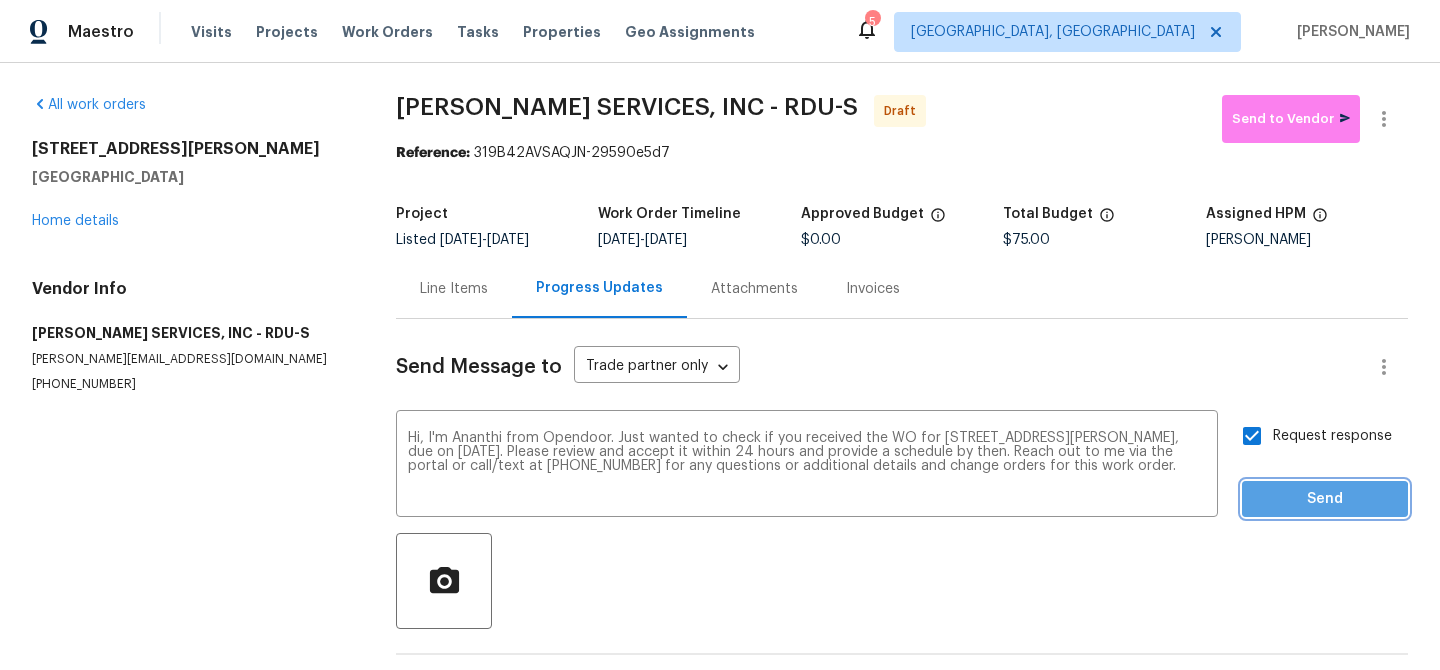 click on "Send" at bounding box center [1325, 499] 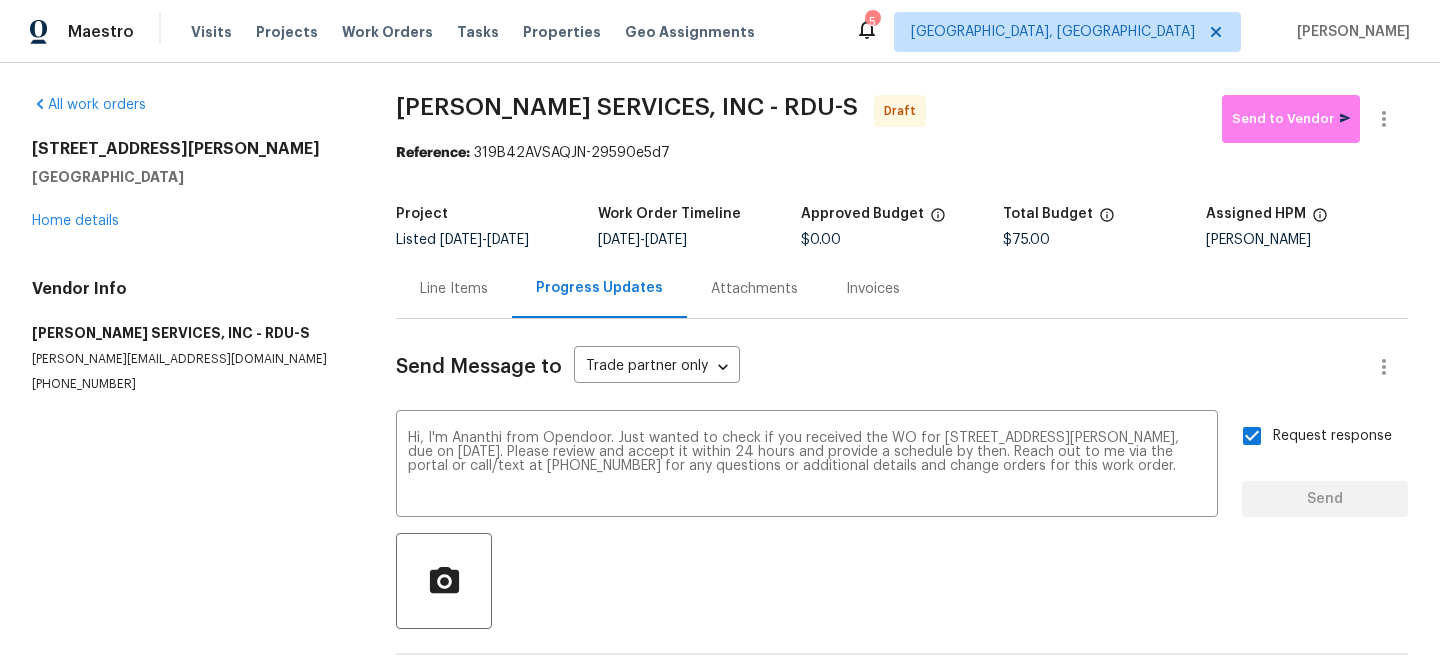 type 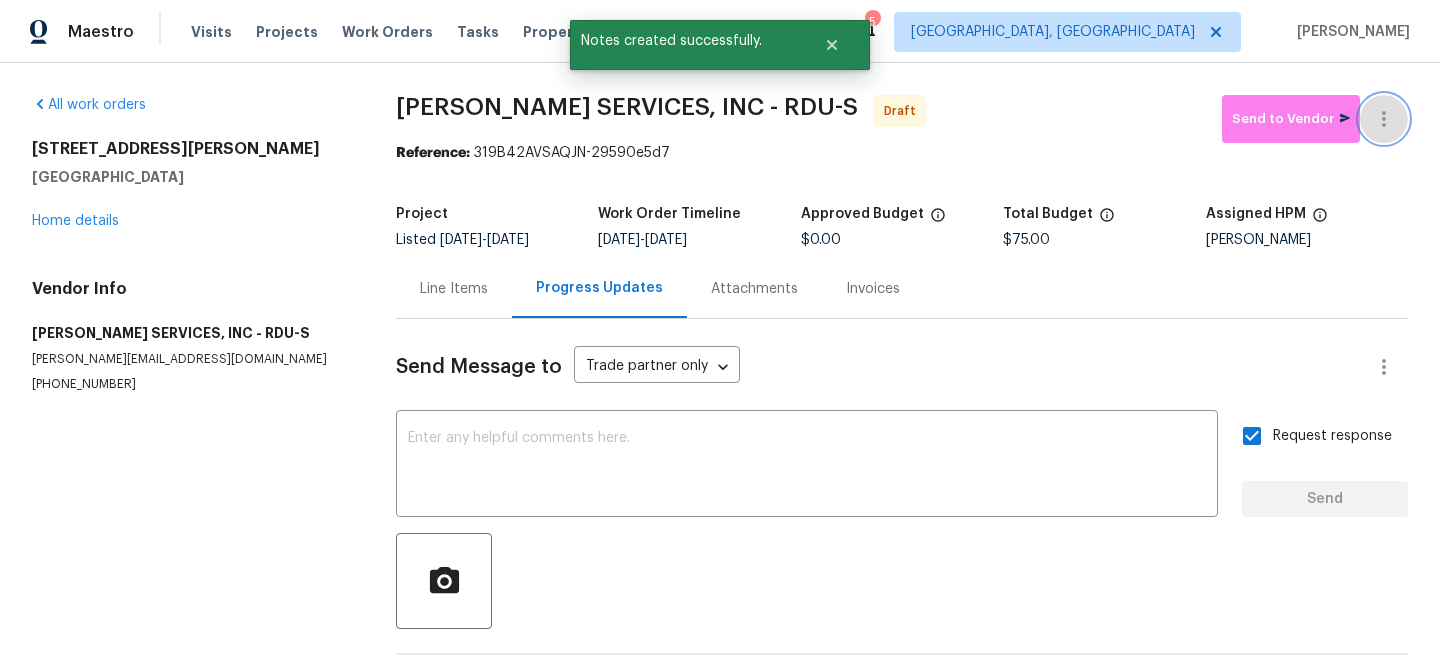 click 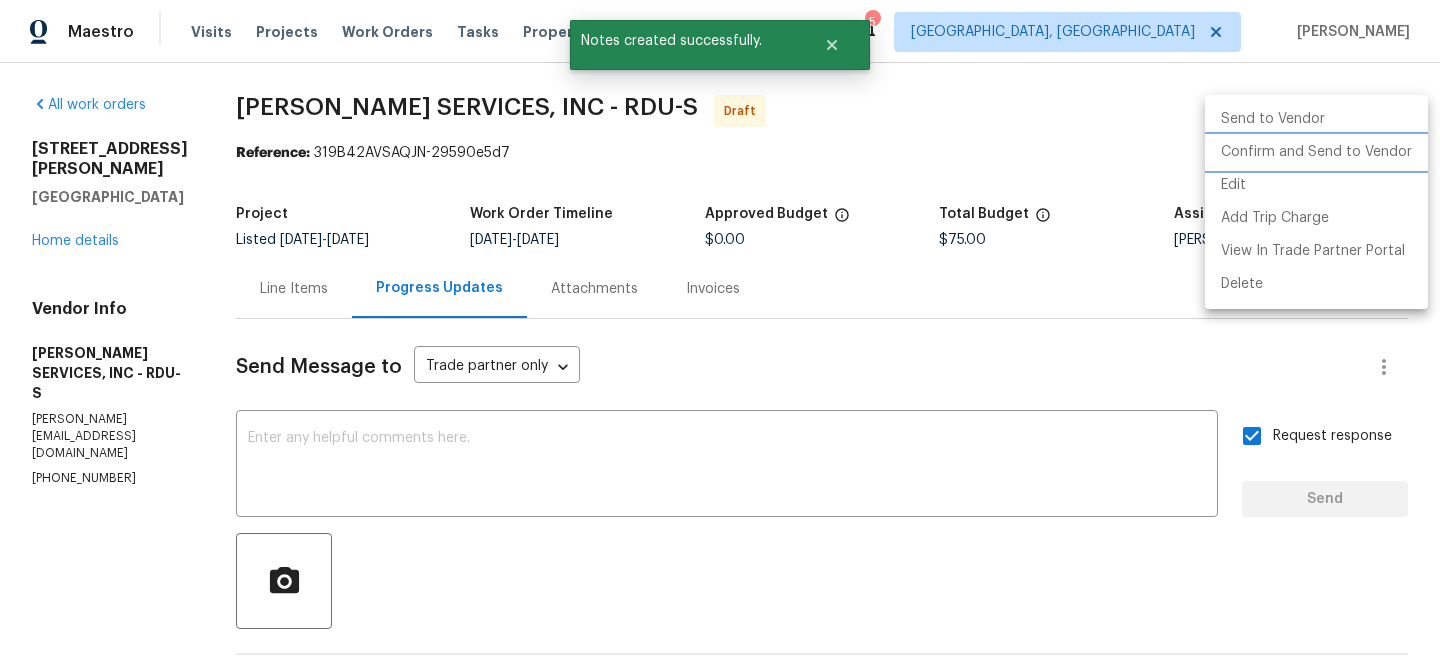 click on "Confirm and Send to Vendor" at bounding box center [1316, 152] 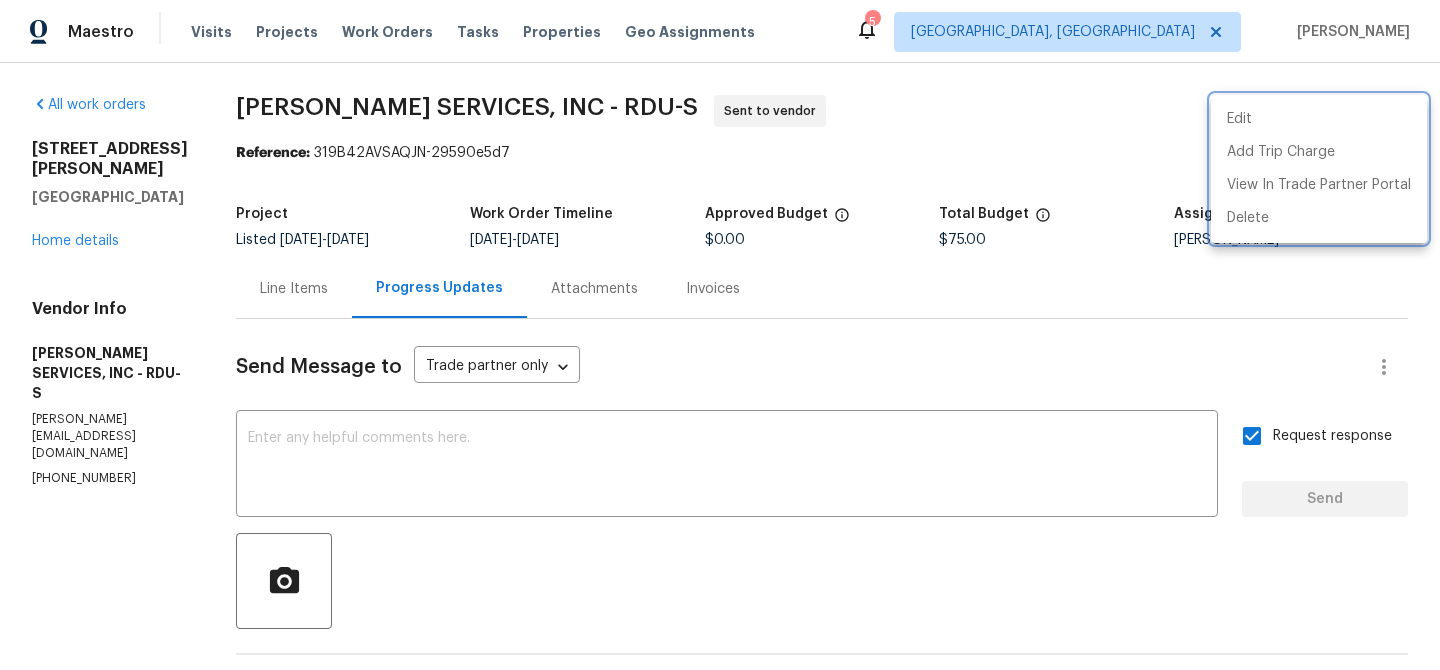 drag, startPoint x: 255, startPoint y: 108, endPoint x: 478, endPoint y: 105, distance: 223.02017 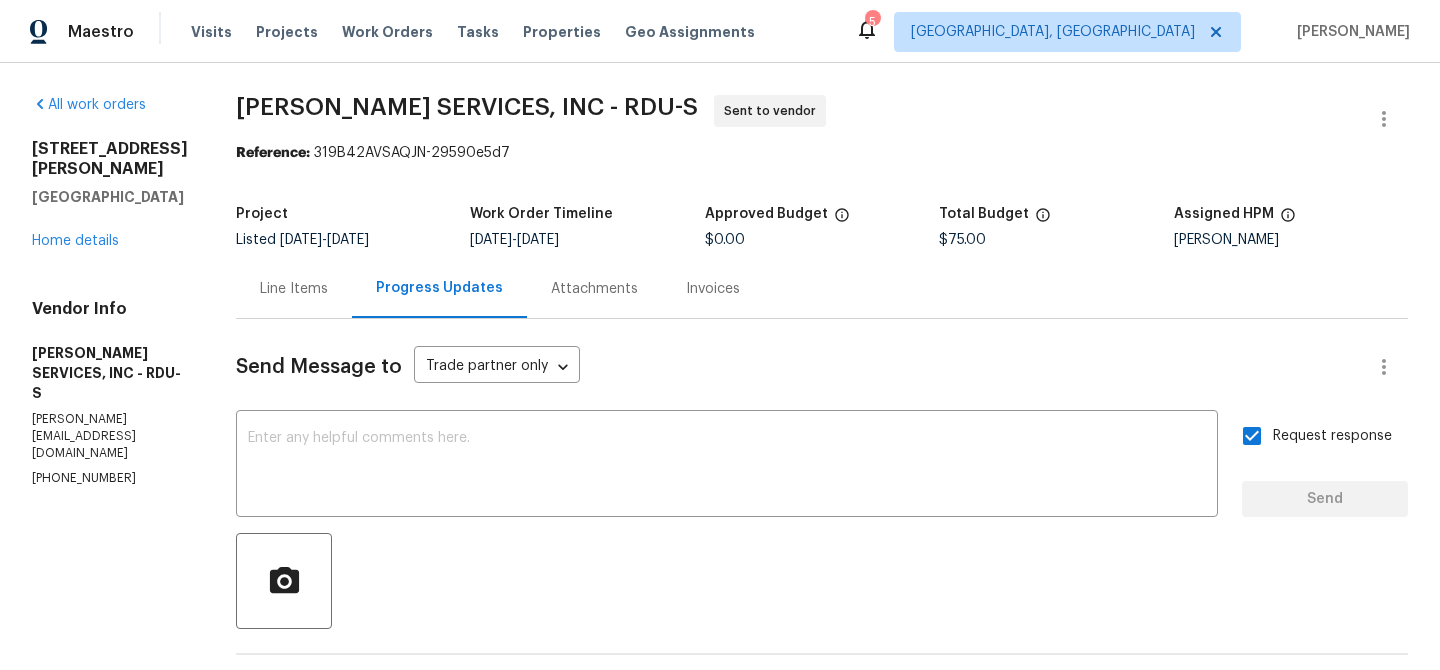 click on "Edit Add Trip Charge View In Trade Partner Portal Delete" at bounding box center (720, 335) 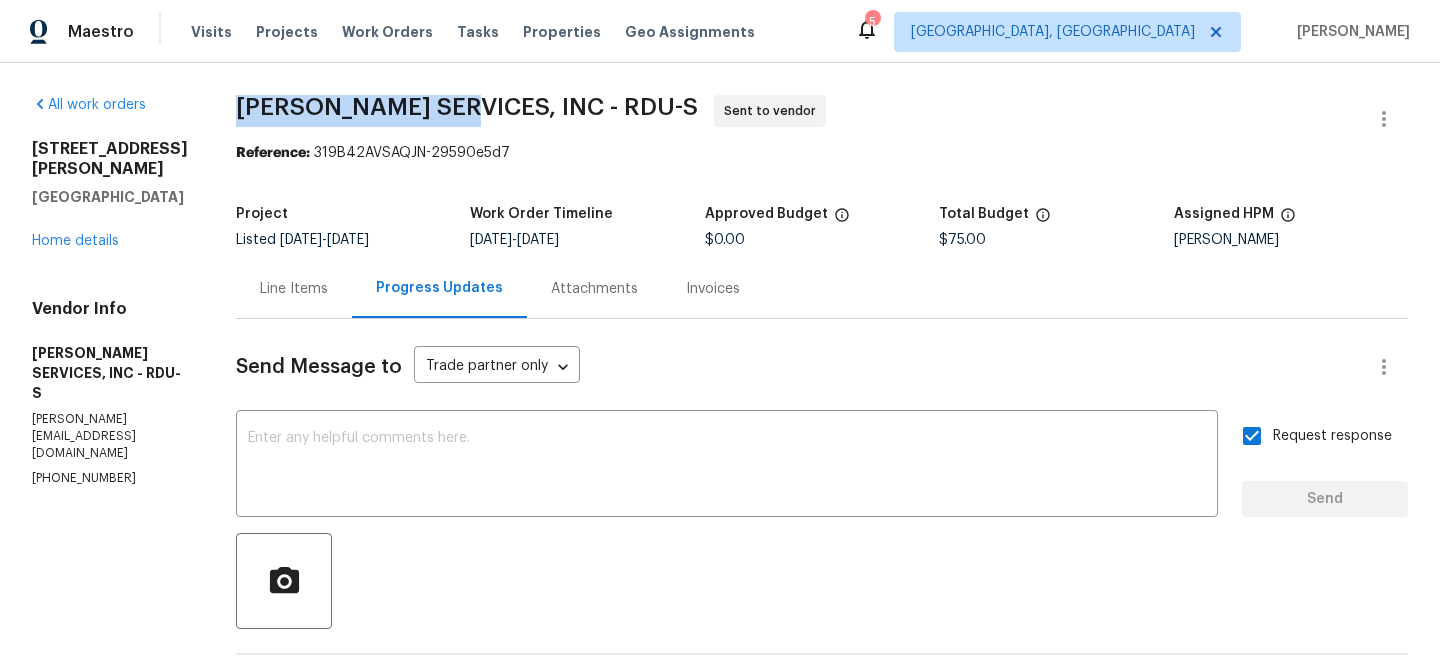 drag, startPoint x: 254, startPoint y: 101, endPoint x: 505, endPoint y: 100, distance: 251.002 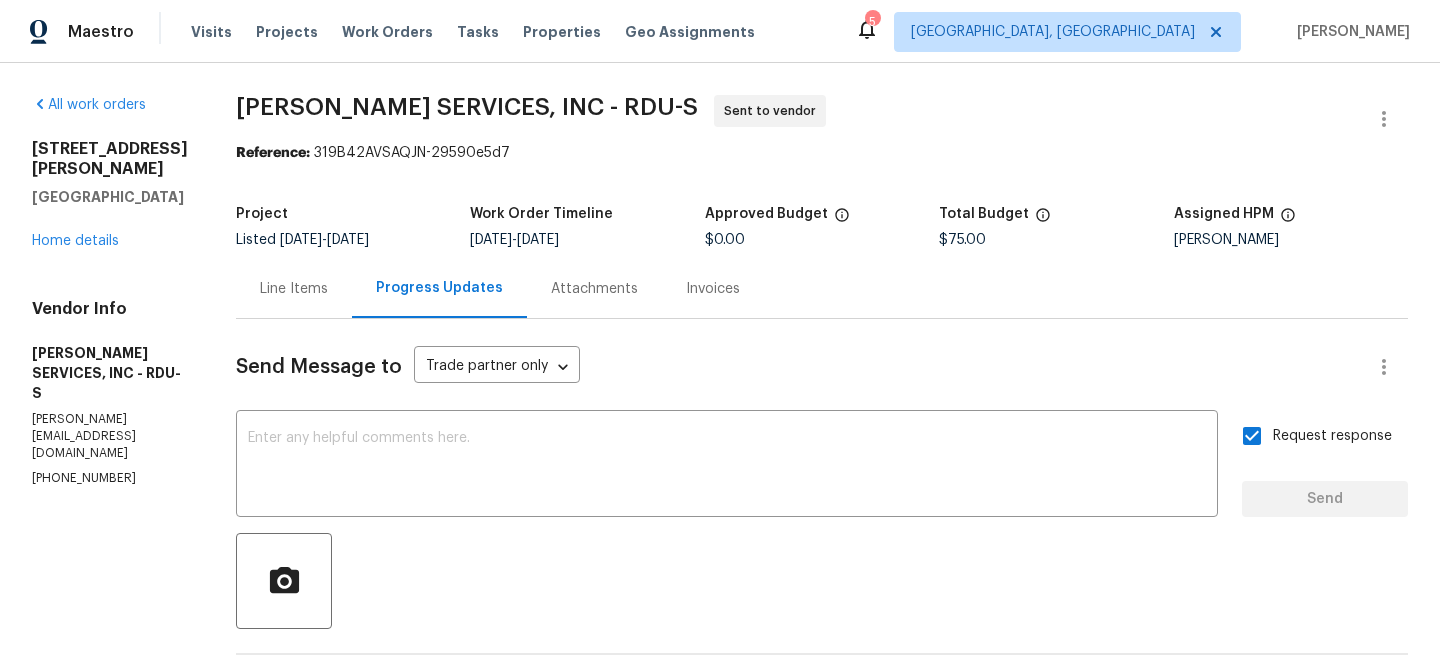 click on "All work orders 1122 E Ellerbee St Durham, NC 27704 Home details Vendor Info CANADY'S SERVICES, INC - RDU-S angela.canadyspest@gmail.com (910) 245-2100 CANADY'S SERVICES, INC - RDU-S Sent to vendor Reference:   319B42AVSAQJN-29590e5d7 Project Listed   7/18/2025  -  7/22/2025 Work Order Timeline 7/21/2025  -  7/23/2025 Approved Budget $0.00 Total Budget $75.00 Assigned HPM Lee Privette Line Items Progress Updates Attachments Invoices Send Message to Trade partner only Trade partner only ​ x ​ Request response Send Trade Partner Updates Ananthi Mahendran 07/21/2025 4:20 PM Hi, I'm Ananthi from Opendoor. Just wanted to check if you received the WO for 1122 E Ellerbee St, Durham, NC 27704, due on 7/23/2025. Please review and accept it within 24 hours and provide a schedule by then. Reach out to me via the portal or call/text at 650-800-9524 for any questions or additional details and change orders for this work order. On-site Worker Updates" at bounding box center (720, 482) 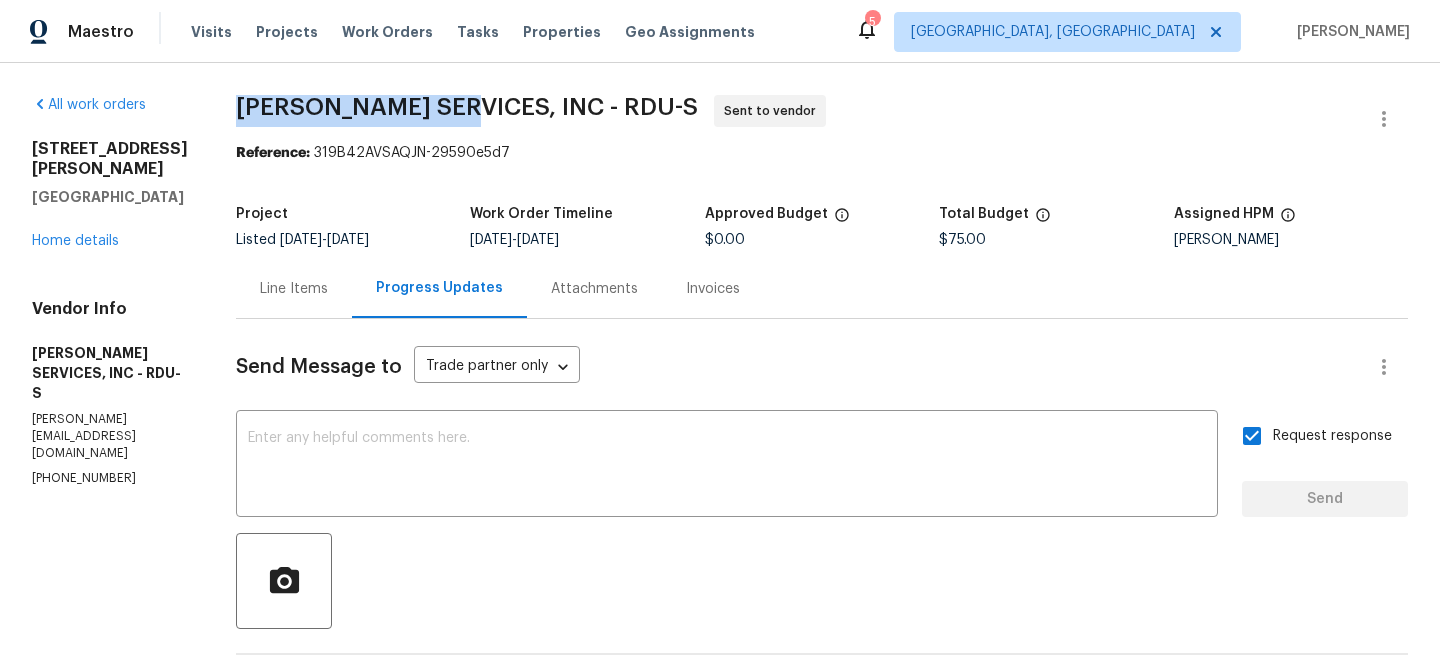 drag, startPoint x: 498, startPoint y: 98, endPoint x: 269, endPoint y: 92, distance: 229.07858 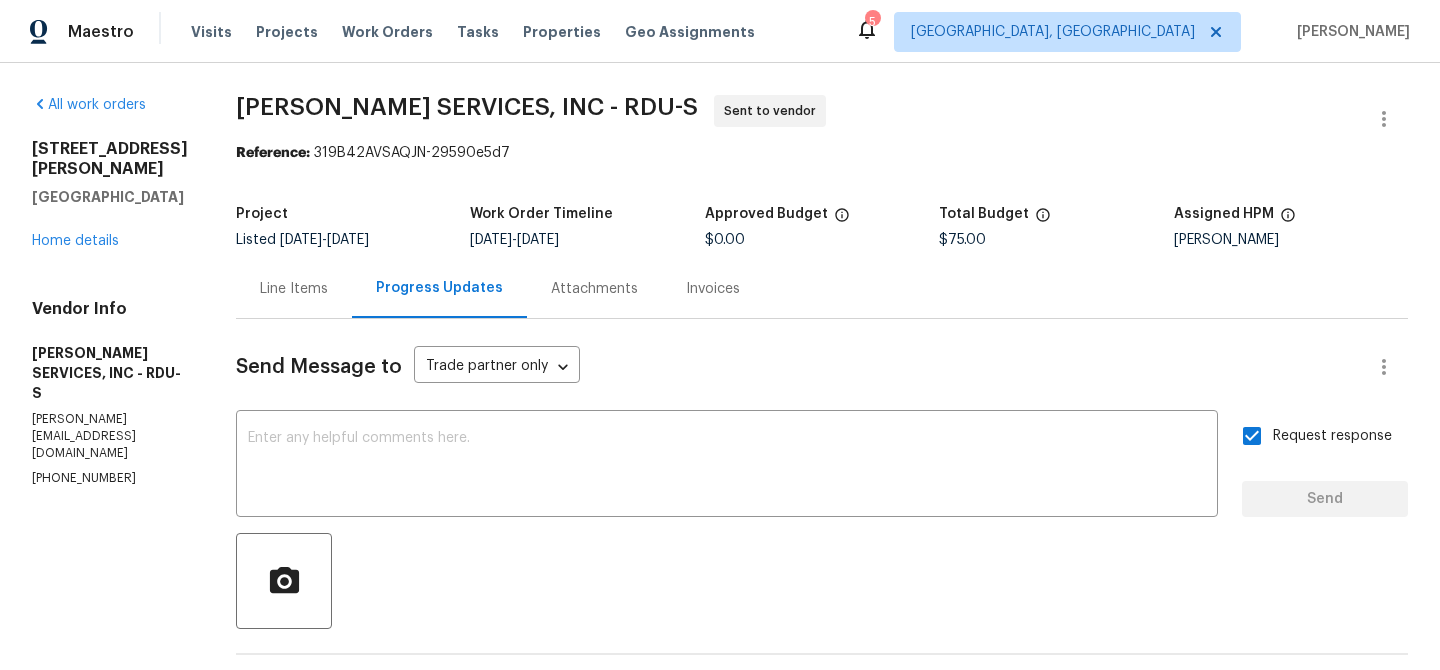click on "CANADY'S SERVICES, INC - RDU-S Sent to vendor Reference:   319B42AVSAQJN-29590e5d7 Project Listed   7/18/2025  -  7/22/2025 Work Order Timeline 7/21/2025  -  7/23/2025 Approved Budget $0.00 Total Budget $75.00 Assigned HPM Lee Privette Line Items Progress Updates Attachments Invoices Send Message to Trade partner only Trade partner only ​ x ​ Request response Send Trade Partner Updates Ananthi Mahendran 07/21/2025 4:20 PM Hi, I'm Ananthi from Opendoor. Just wanted to check if you received the WO for 1122 E Ellerbee St, Durham, NC 27704, due on 7/23/2025. Please review and accept it within 24 hours and provide a schedule by then. Reach out to me via the portal or call/text at 650-800-9524 for any questions or additional details and change orders for this work order. On-site Worker Updates" at bounding box center [822, 482] 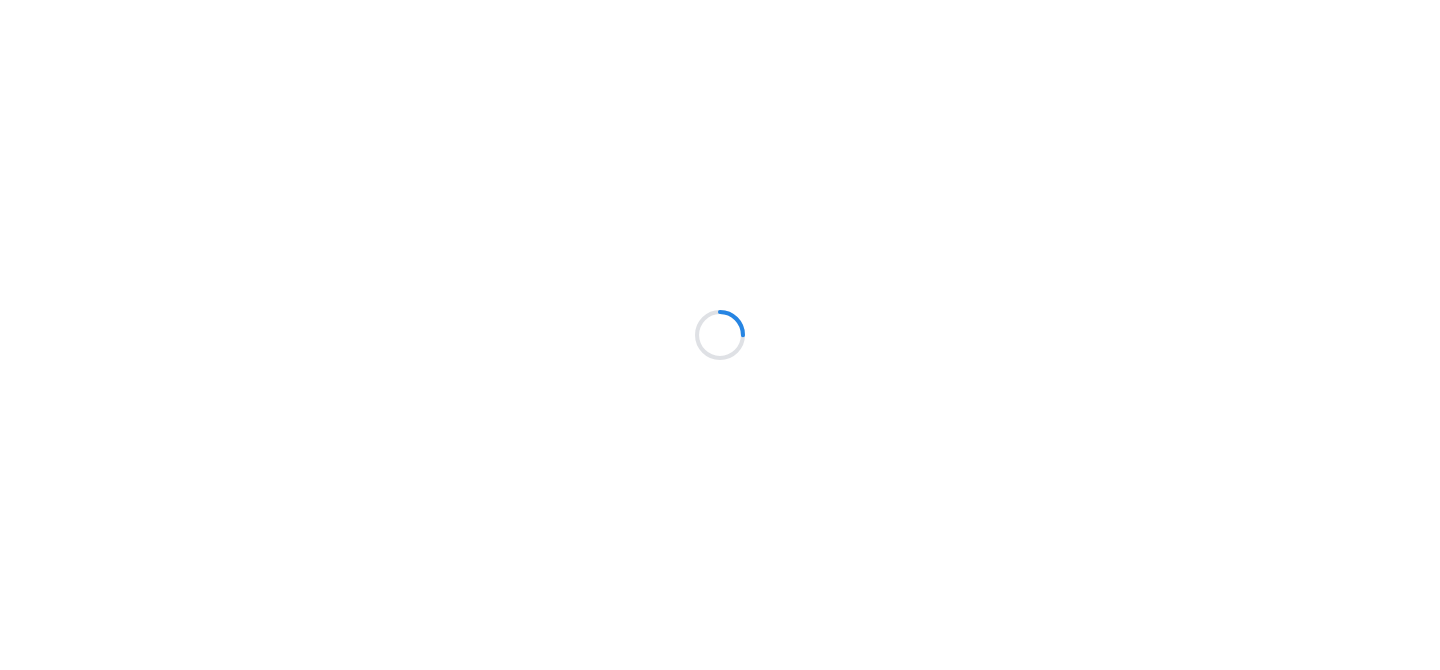 scroll, scrollTop: 0, scrollLeft: 0, axis: both 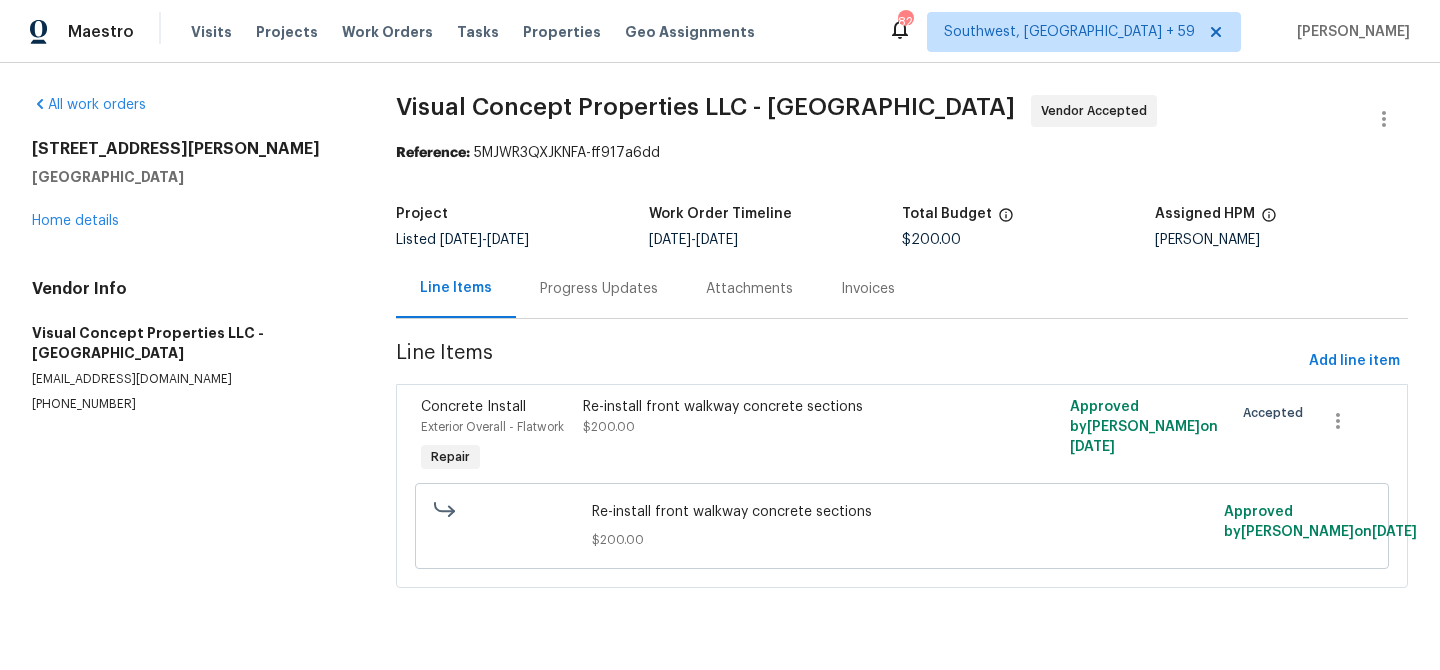 click on "Progress Updates" at bounding box center (599, 289) 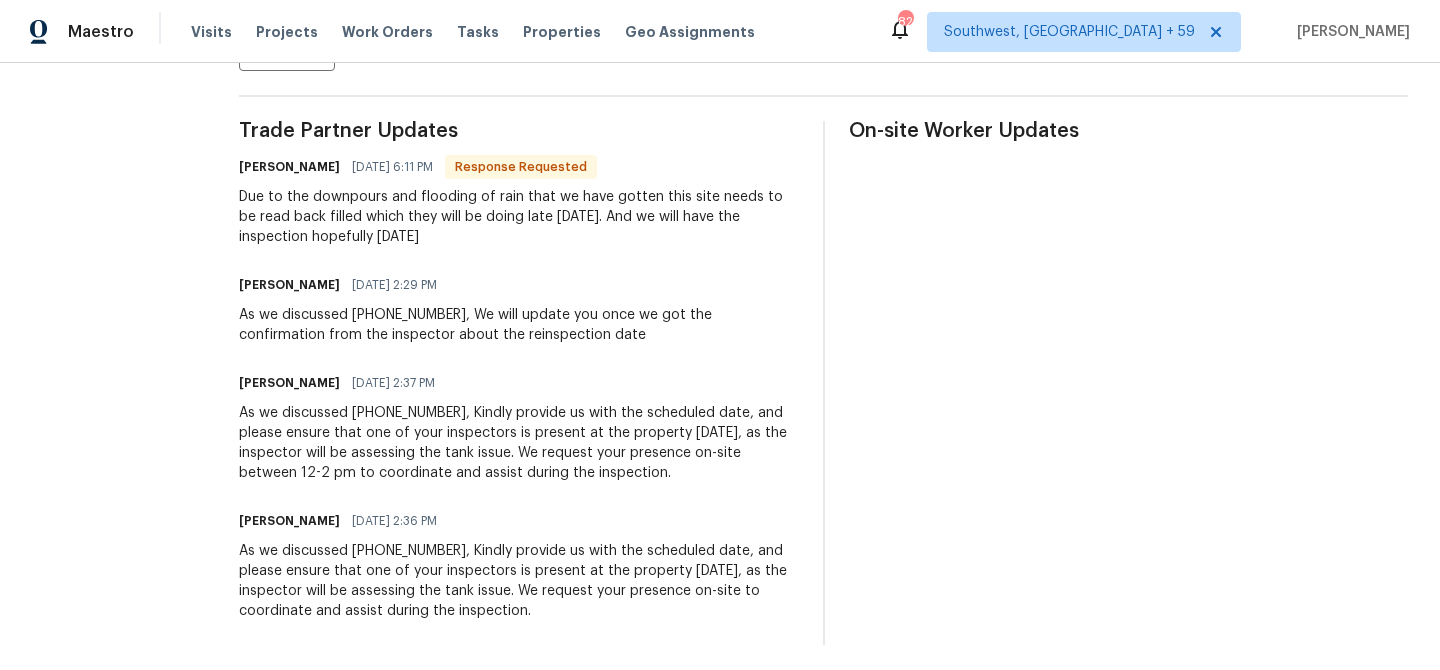 scroll, scrollTop: 557, scrollLeft: 0, axis: vertical 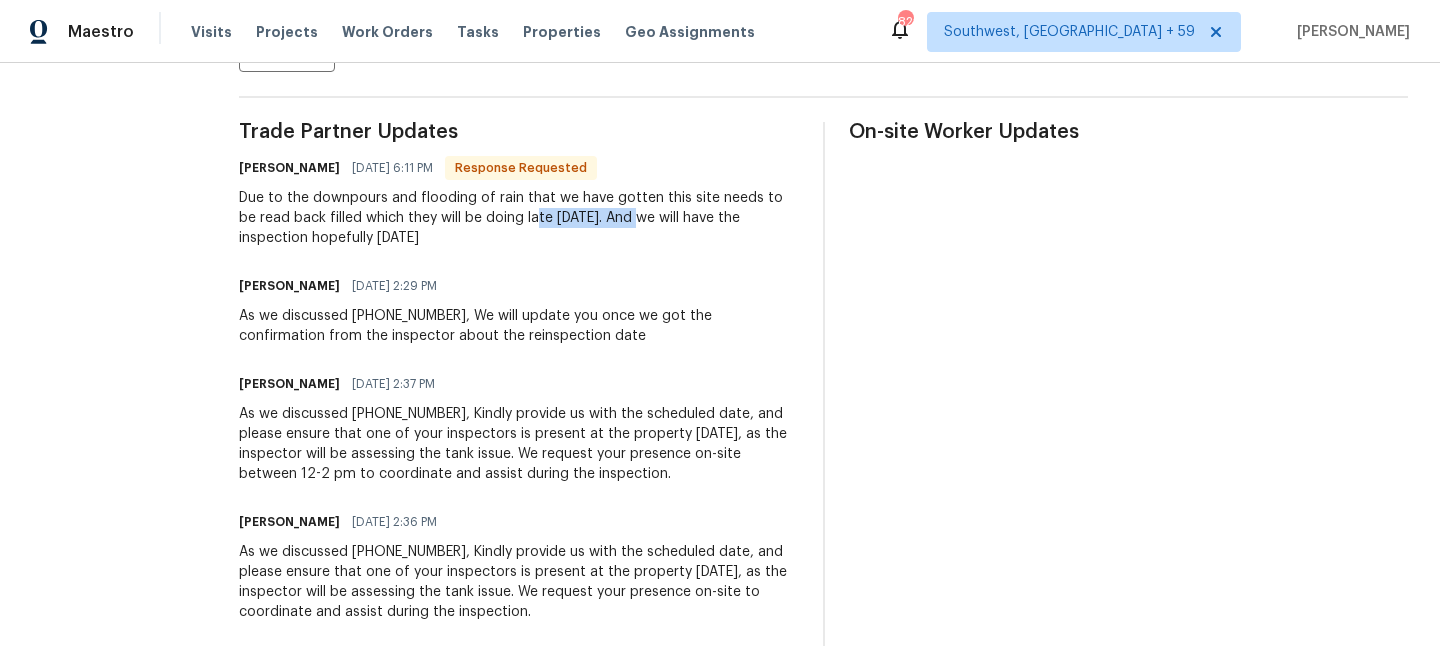 drag, startPoint x: 538, startPoint y: 217, endPoint x: 639, endPoint y: 215, distance: 101.0198 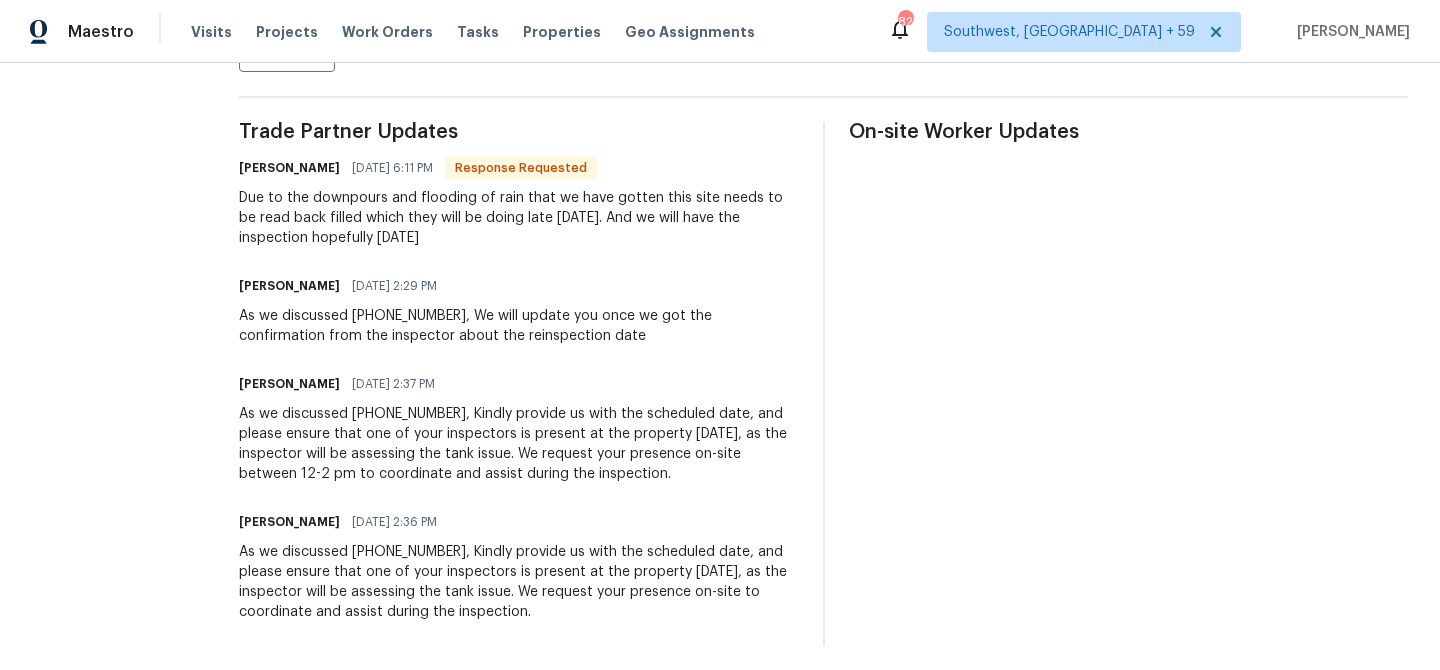 click on "Due to the downpours and flooding of rain that we have gotten this site needs to be read back filled which they will be doing late tomorrow. And we will have the inspection hopefully on Friday" at bounding box center (518, 218) 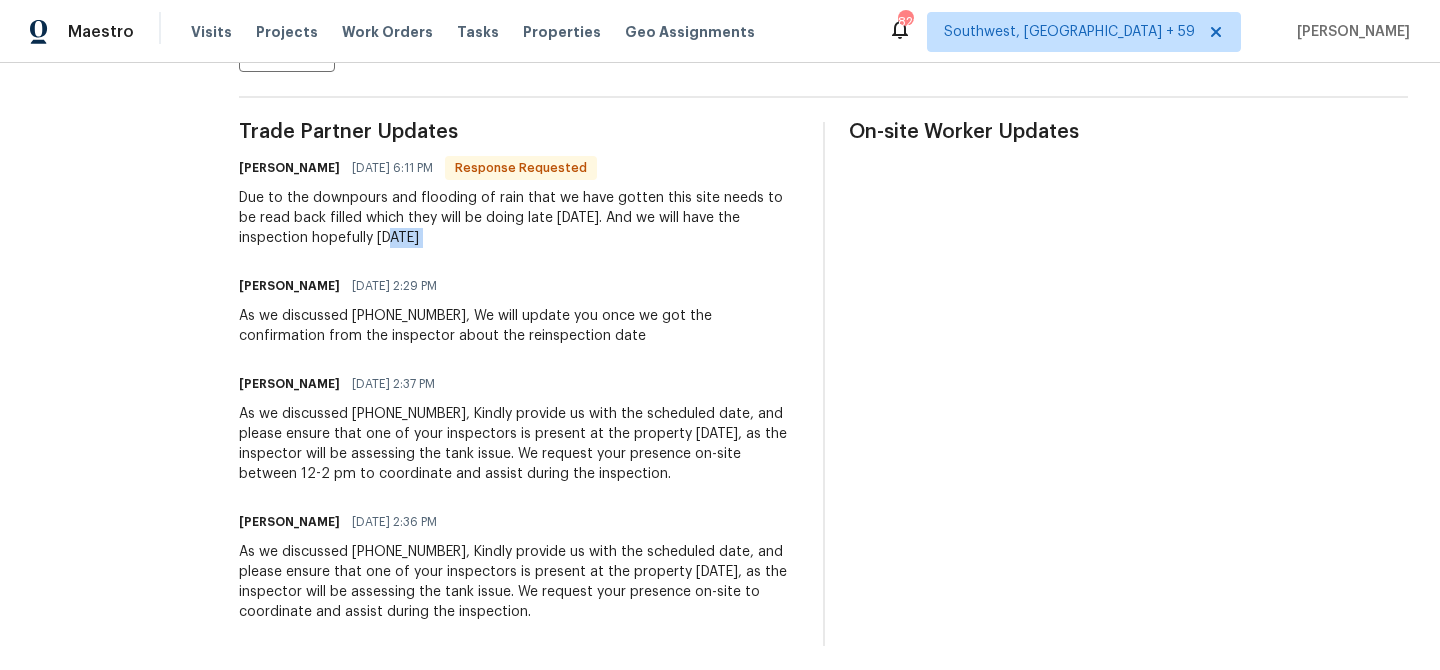 drag, startPoint x: 406, startPoint y: 243, endPoint x: 492, endPoint y: 243, distance: 86 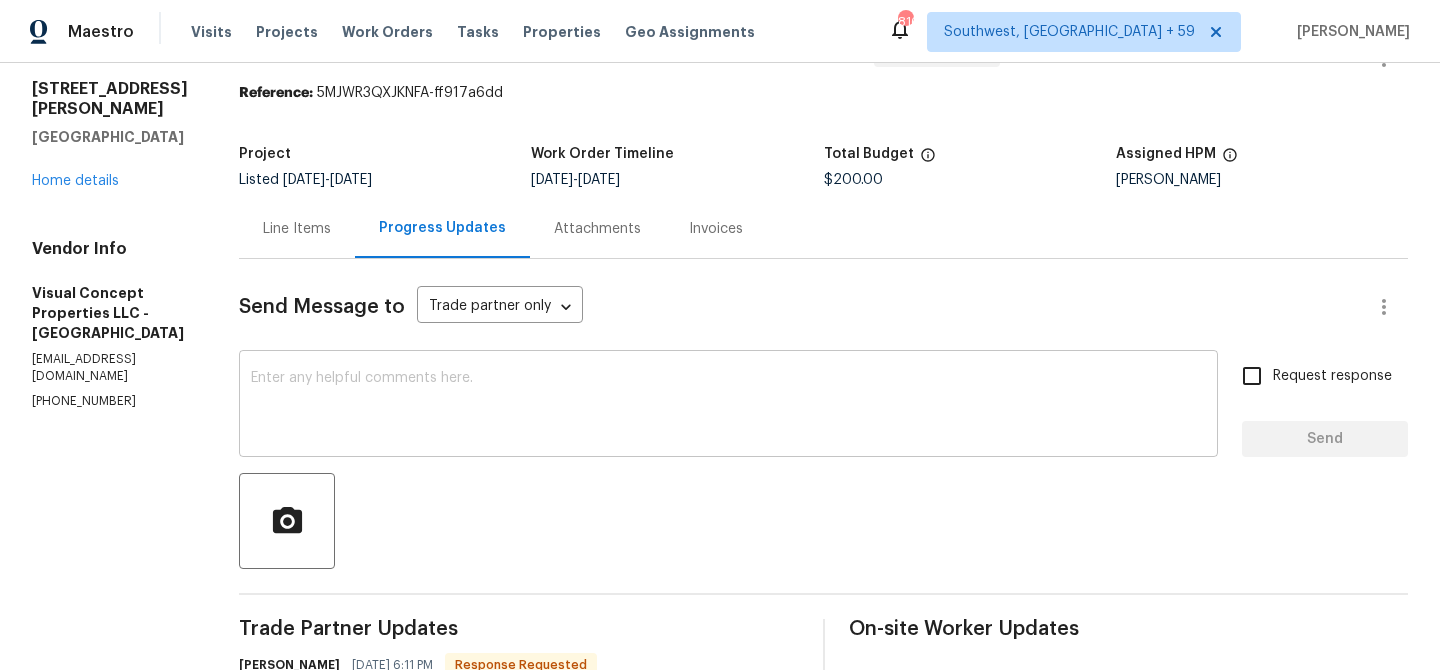 scroll, scrollTop: 79, scrollLeft: 0, axis: vertical 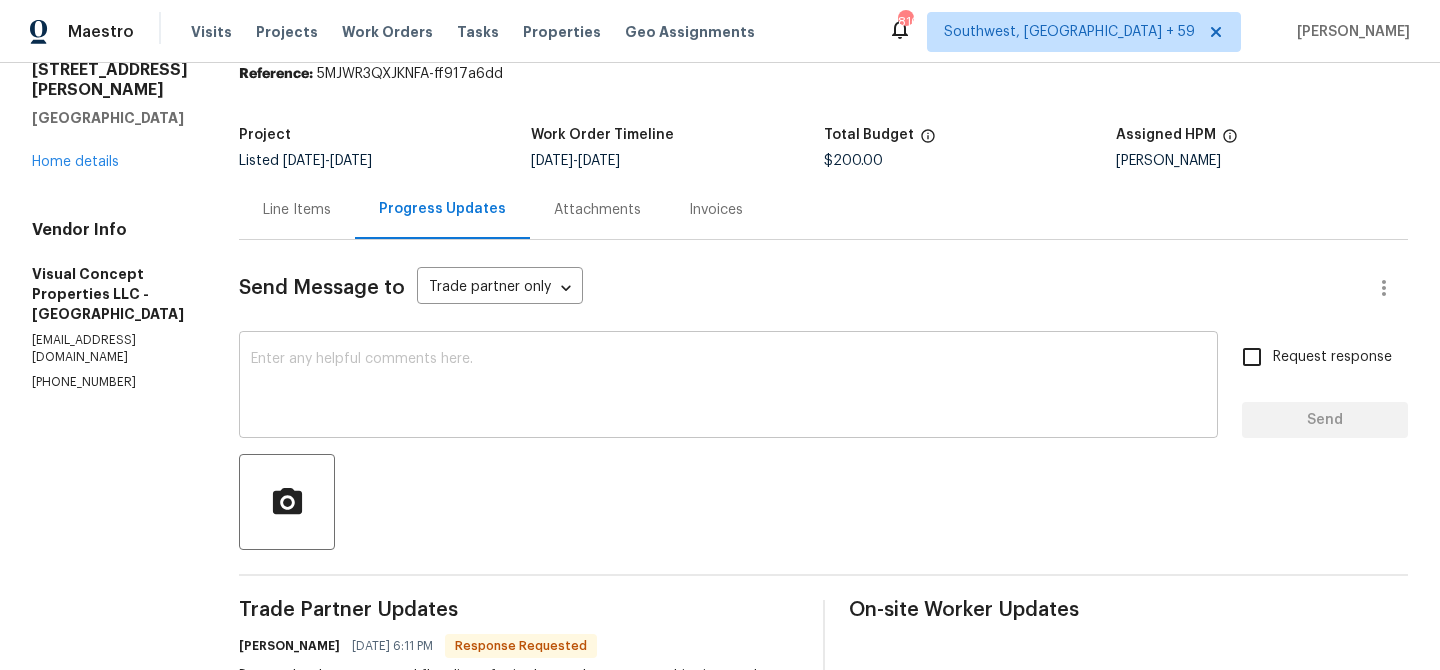 click at bounding box center (728, 387) 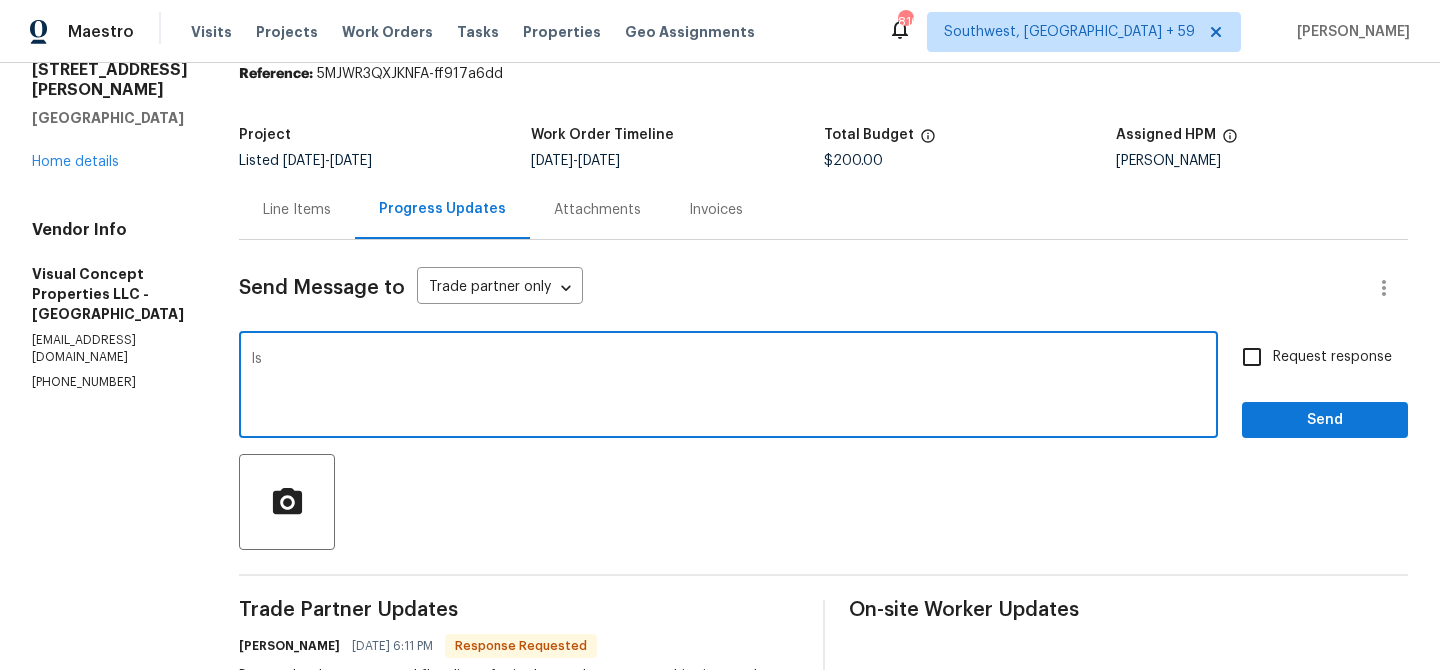 type on "I" 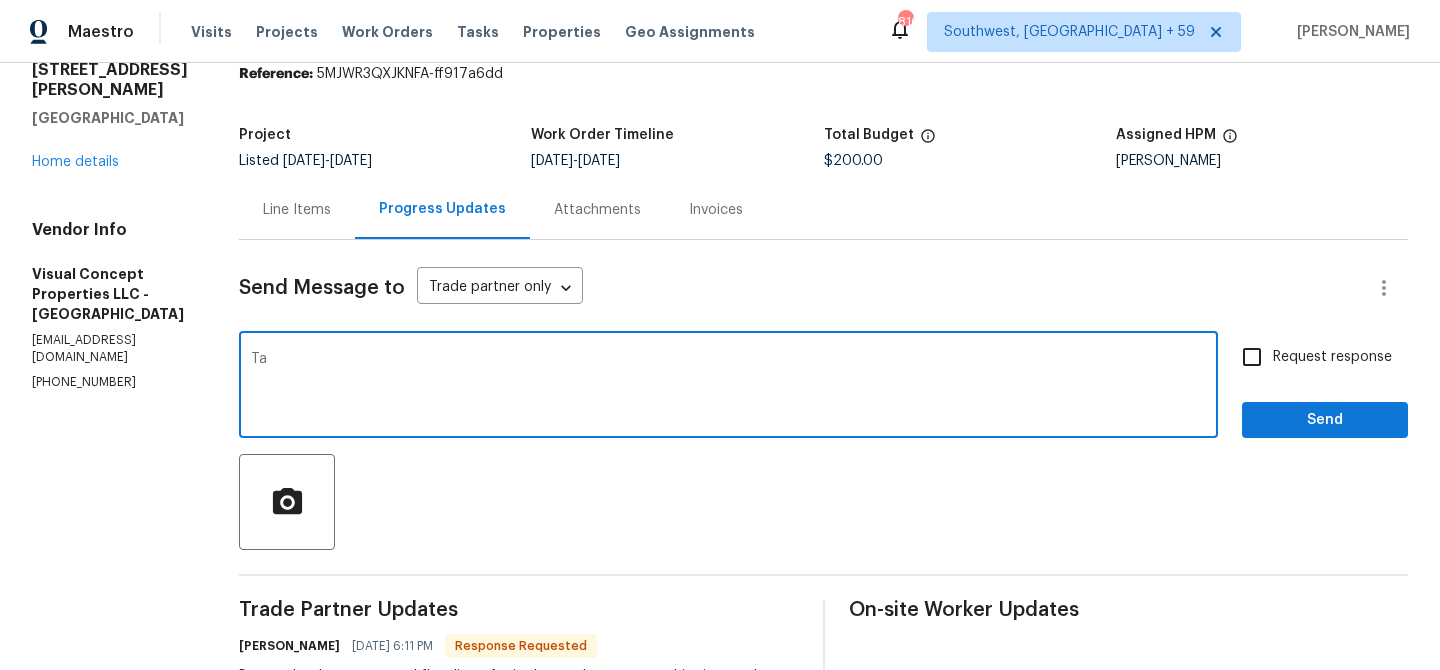 type on "T" 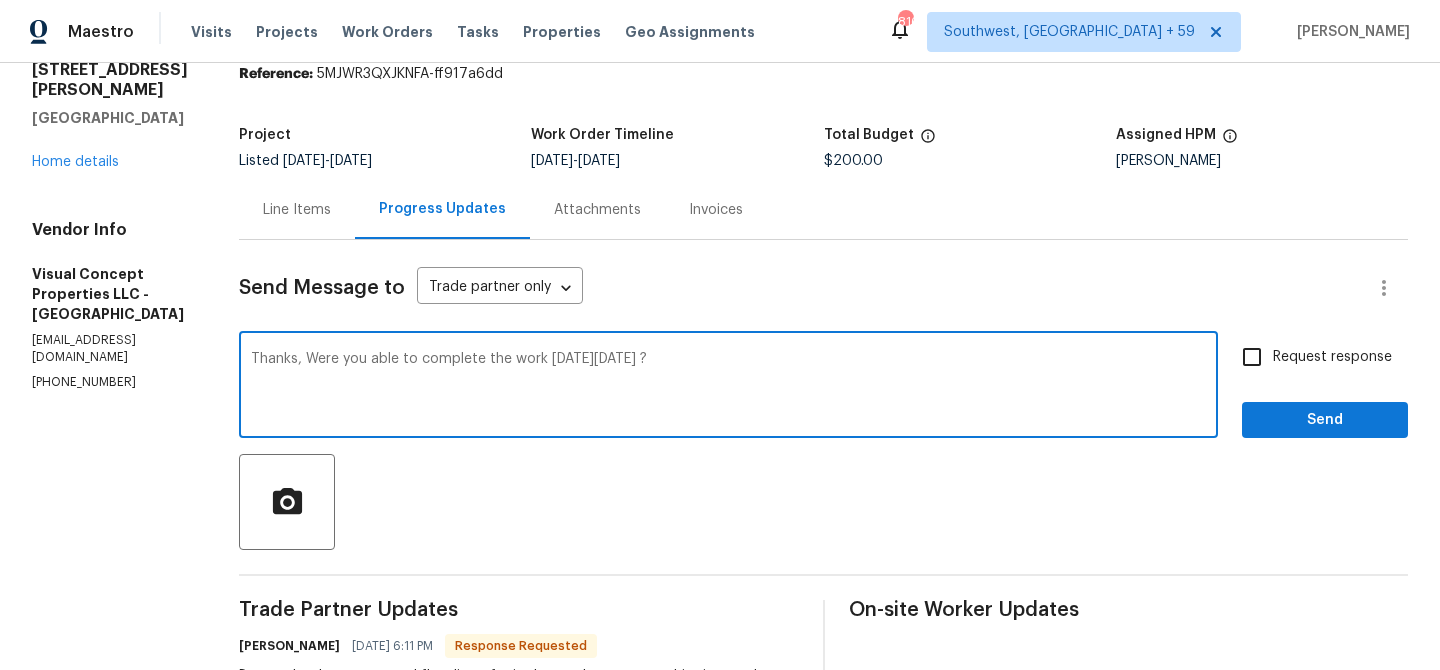 type on "Thanks, Were you able to complete the work on Friday 07/18 ?" 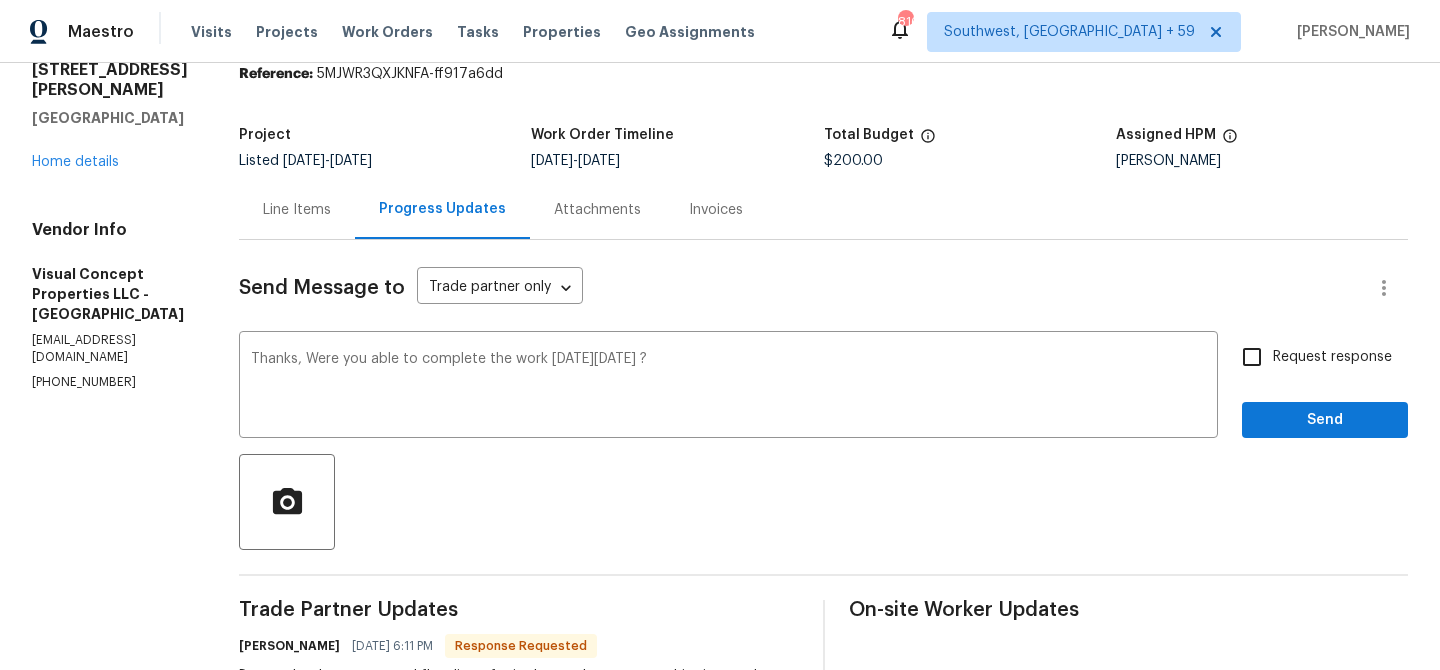click on "Request response" at bounding box center [1332, 357] 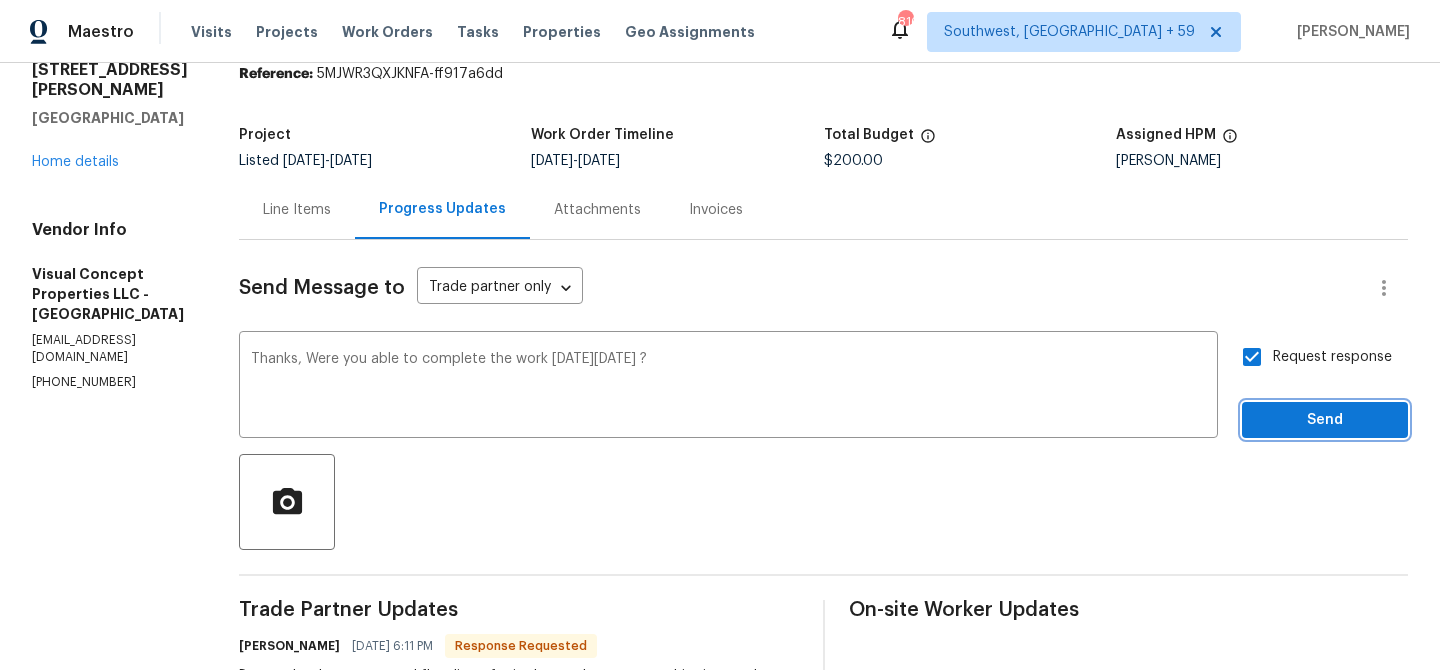 click on "Send" at bounding box center [1325, 420] 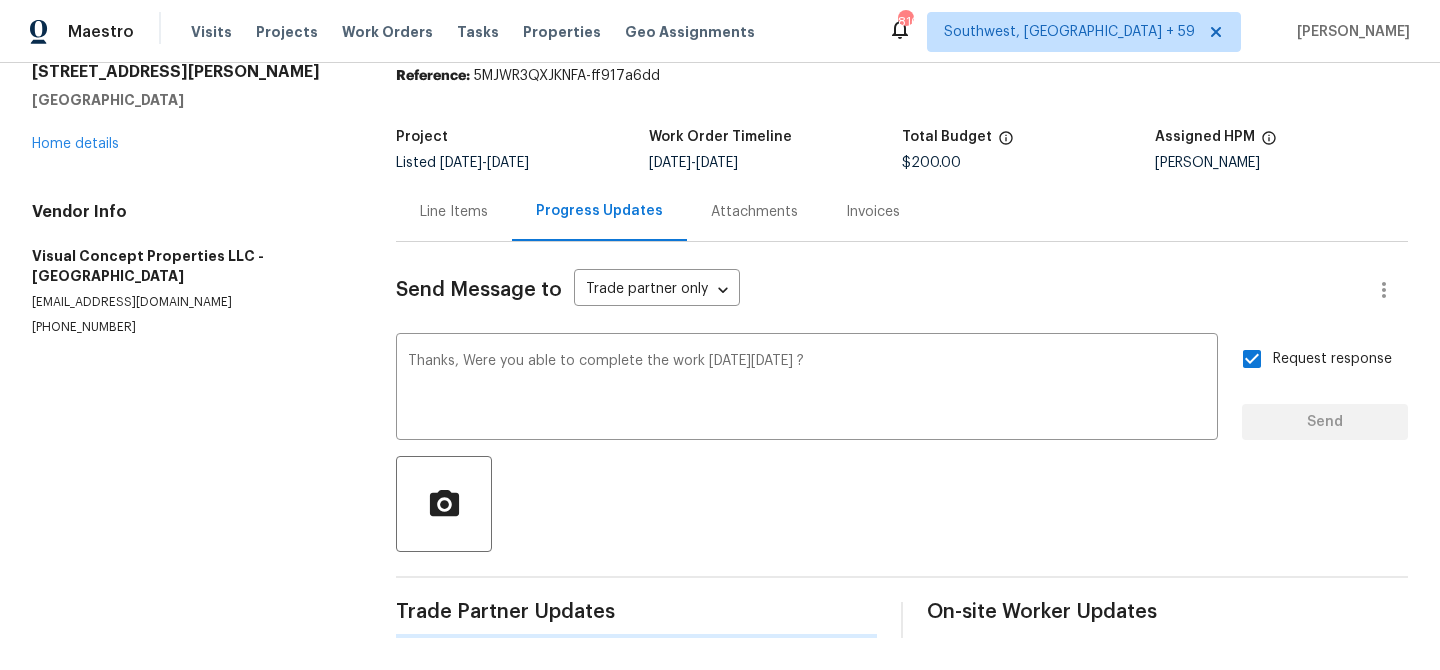 scroll, scrollTop: 0, scrollLeft: 0, axis: both 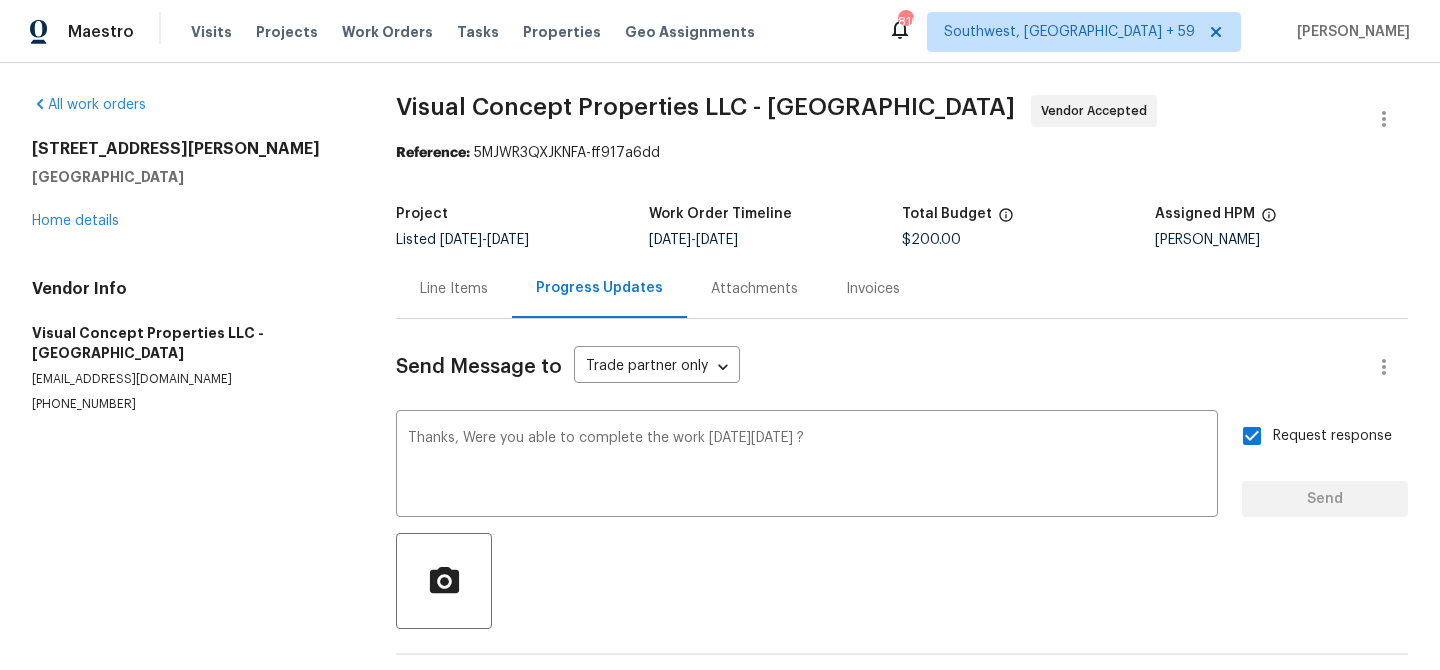 type 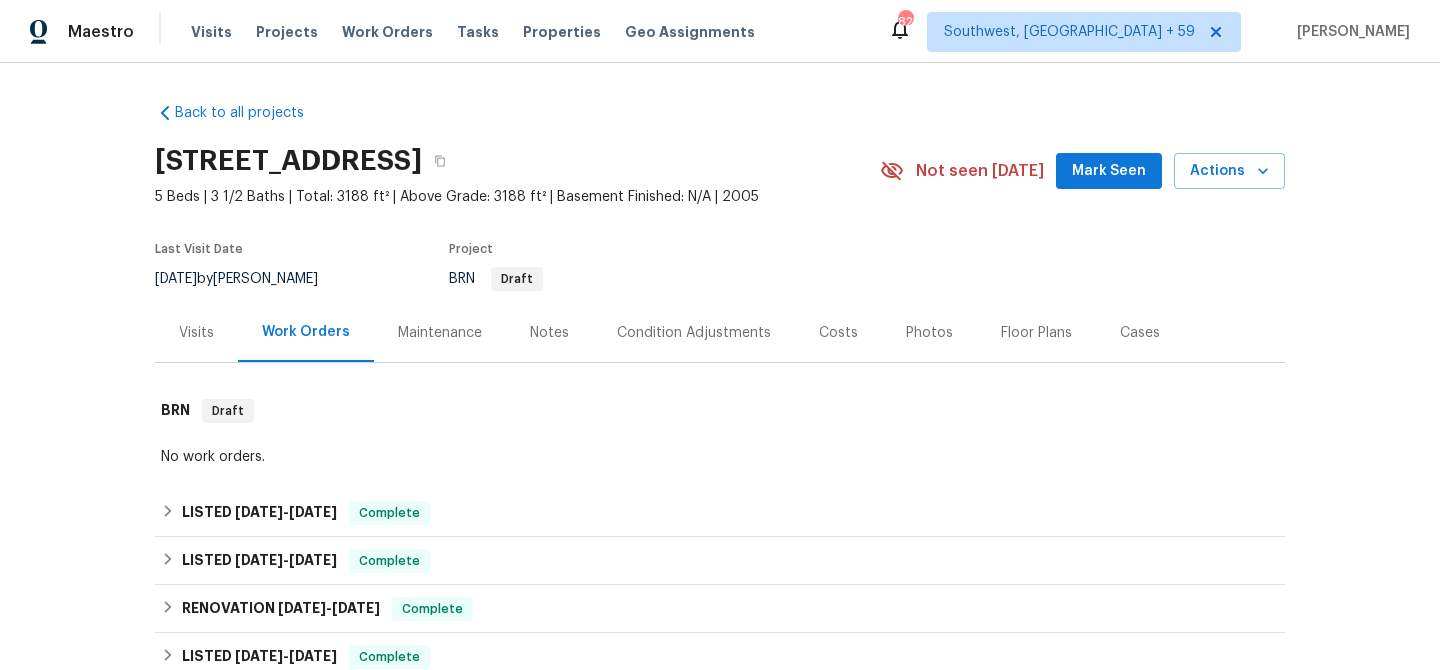 scroll, scrollTop: 0, scrollLeft: 0, axis: both 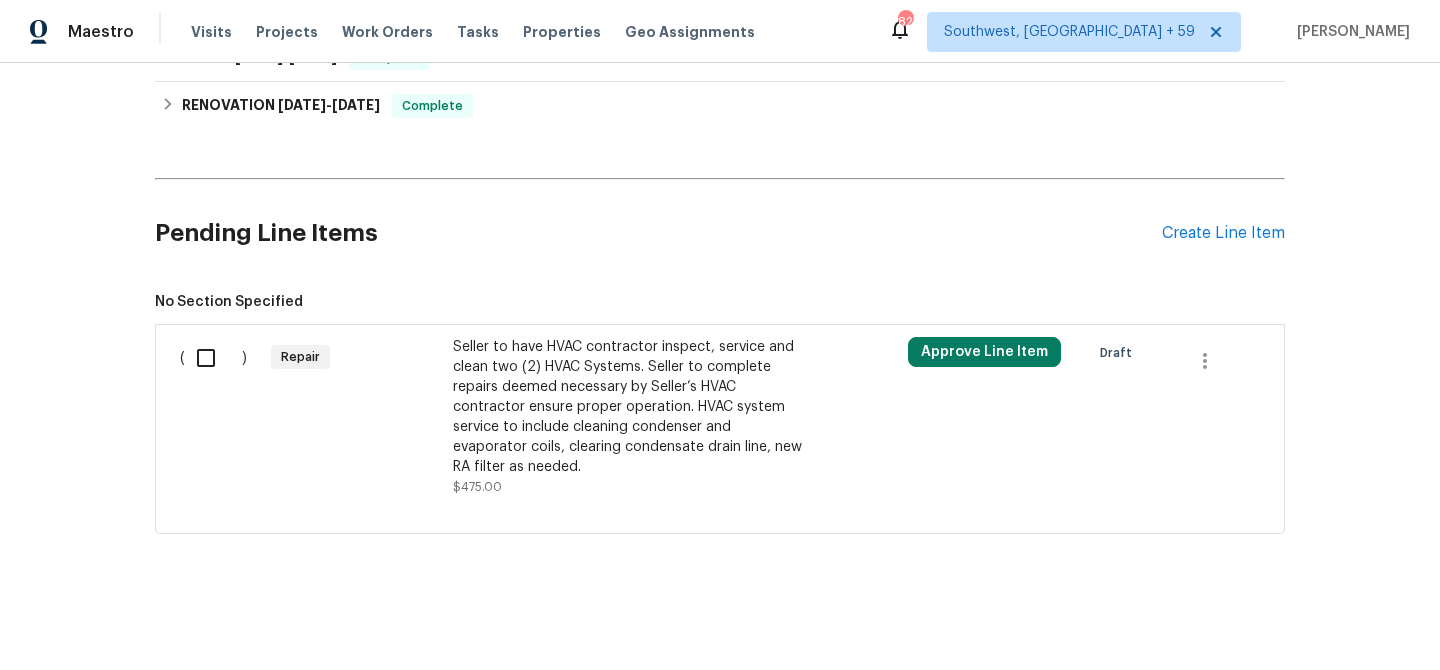 click on "Seller to have HVAC contractor inspect, service and clean  two (2) HVAC Systems. Seller to complete repairs deemed necessary by Seller’s HVAC contractor ensure proper operation. HVAC system service to  include cleaning condenser and evaporator coils, clearing condensate drain line, new RA filter as needed." at bounding box center (629, 407) 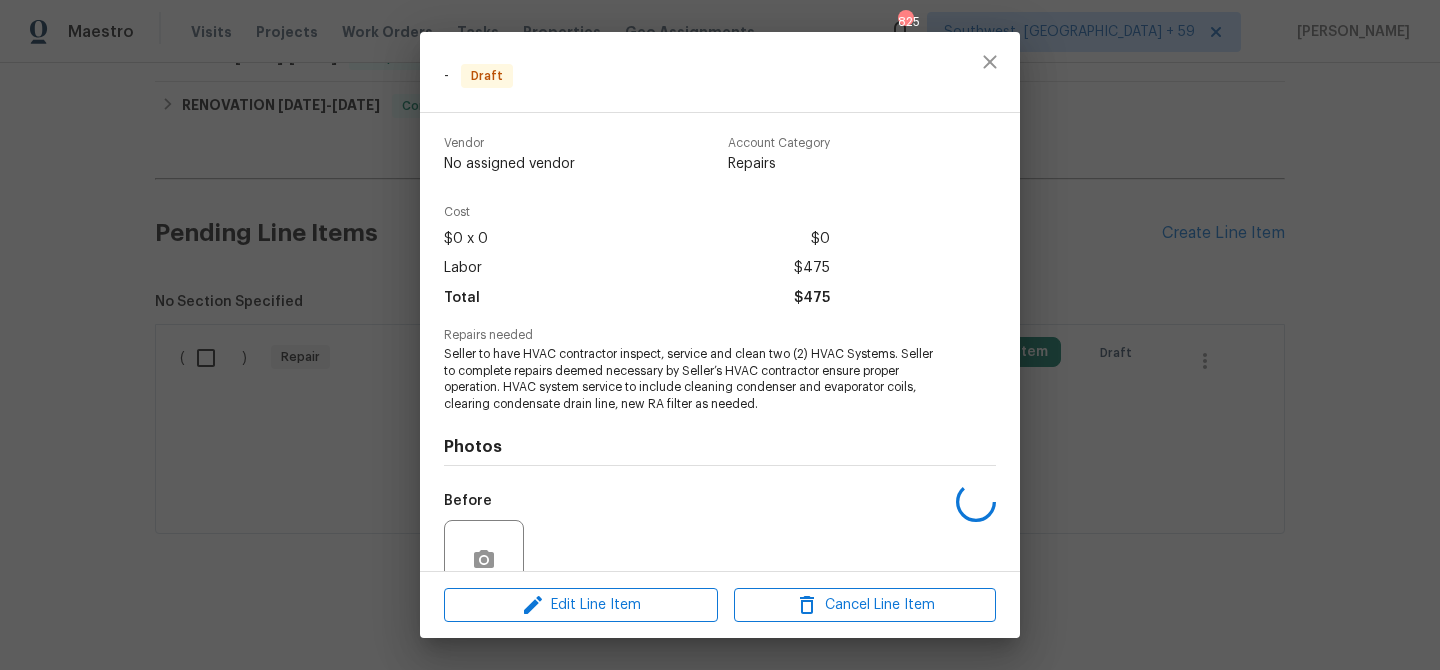 scroll, scrollTop: 179, scrollLeft: 0, axis: vertical 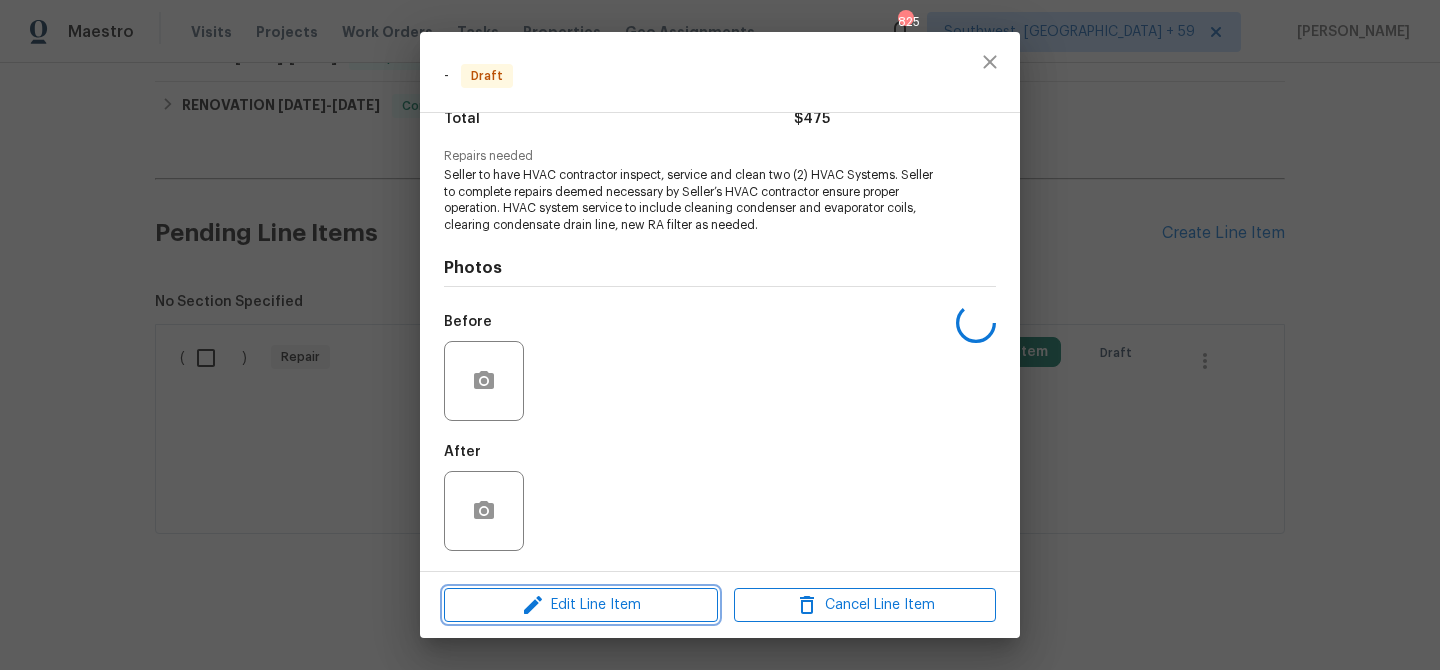 click on "Edit Line Item" at bounding box center (581, 605) 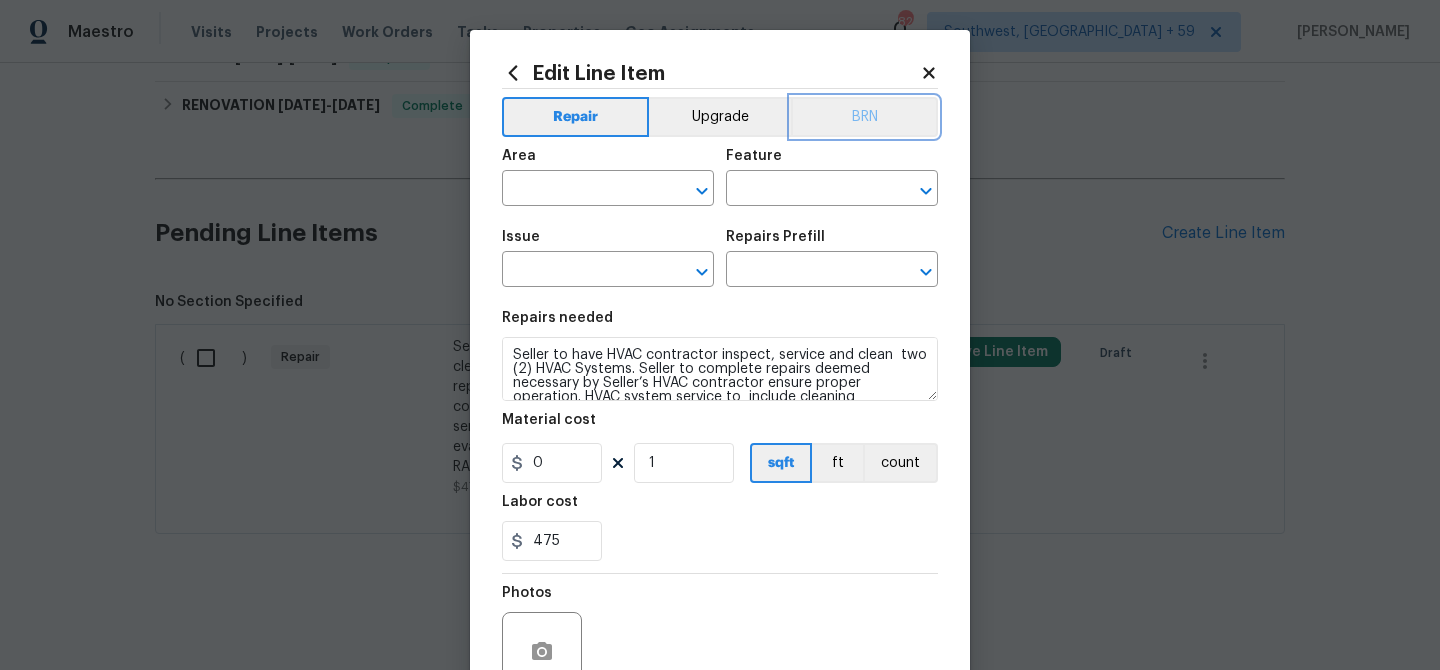 click on "BRN" at bounding box center [864, 117] 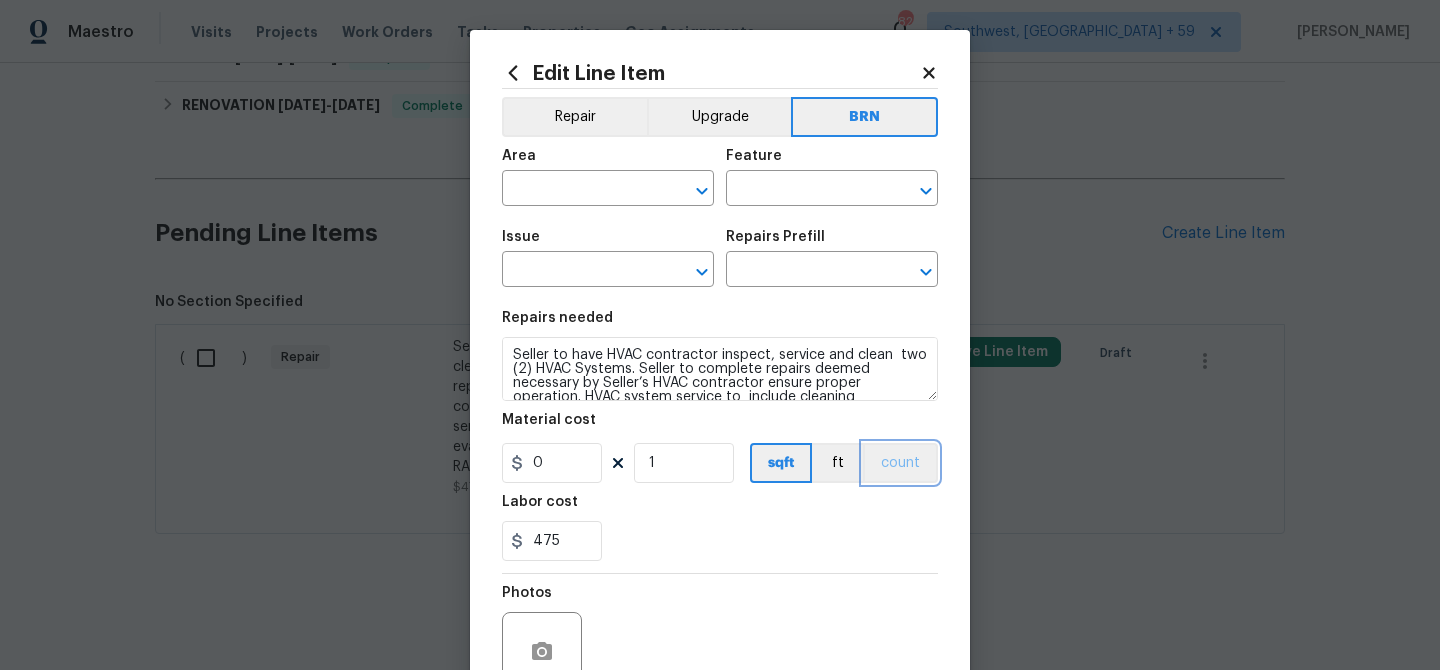 click on "count" at bounding box center (900, 463) 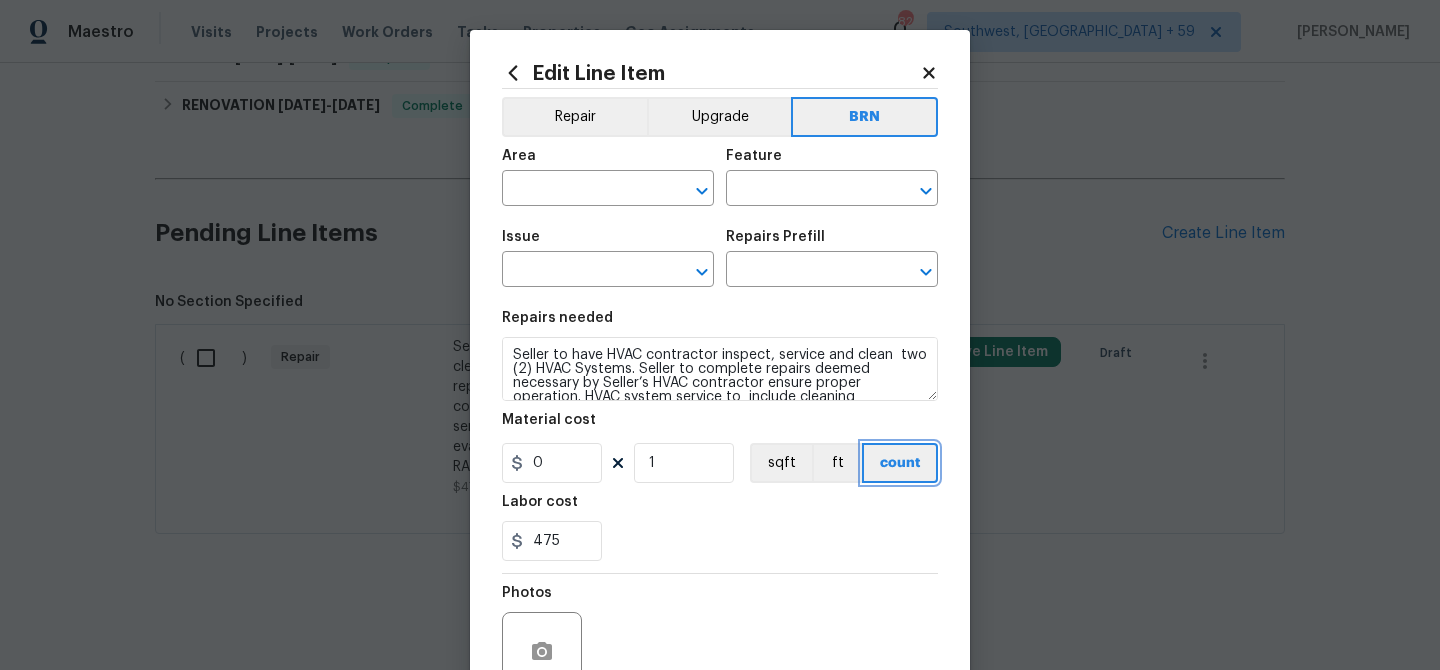 scroll, scrollTop: 192, scrollLeft: 0, axis: vertical 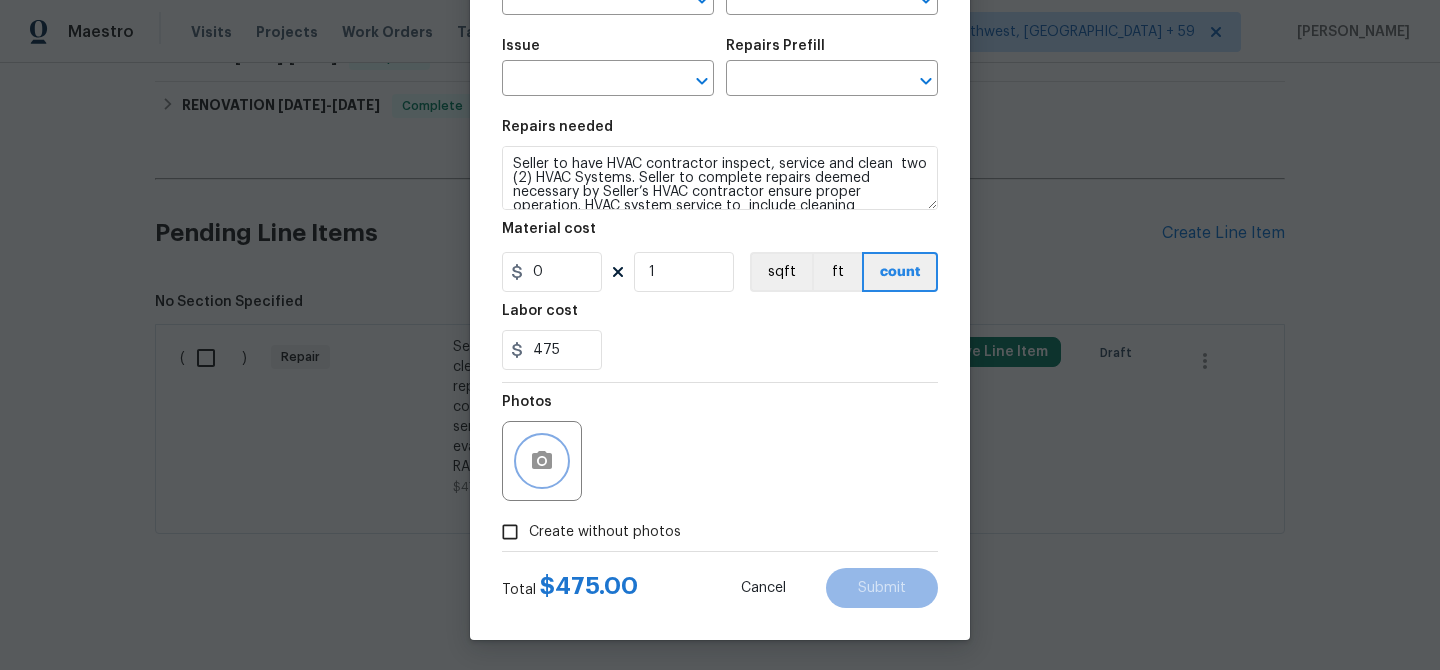 click 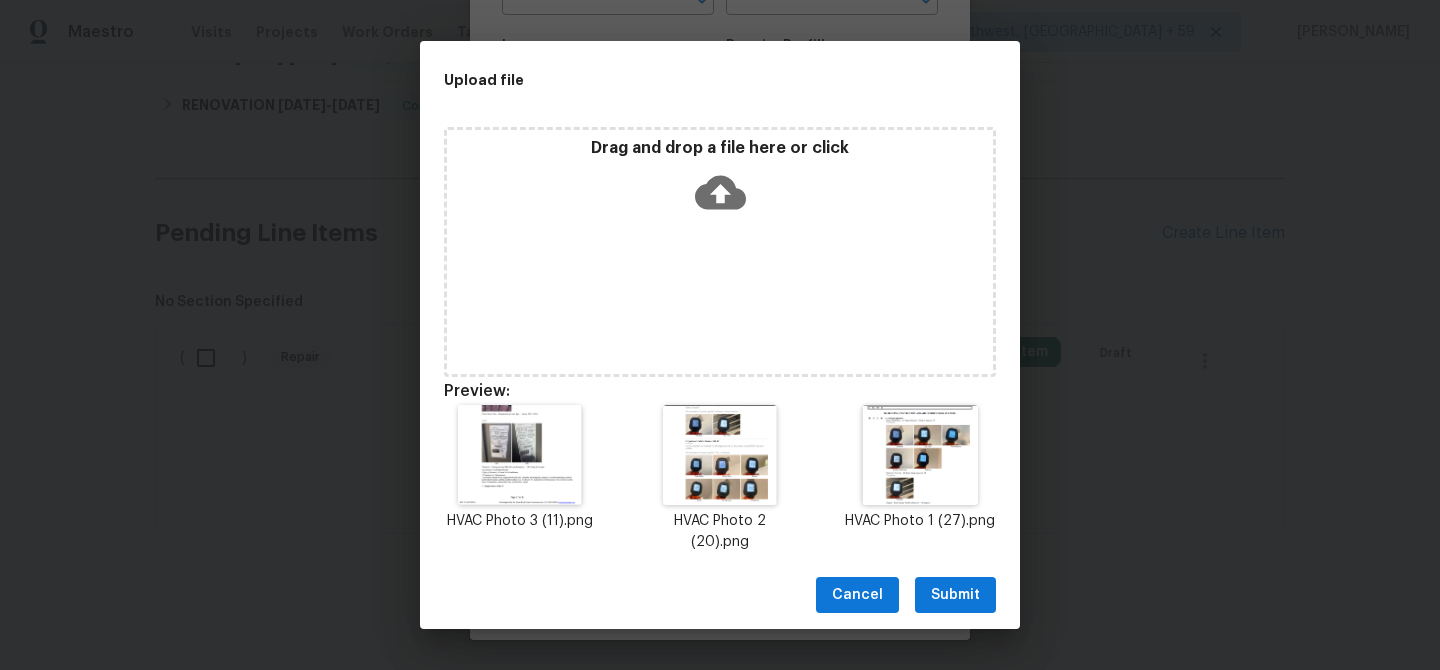click on "Submit" at bounding box center [955, 595] 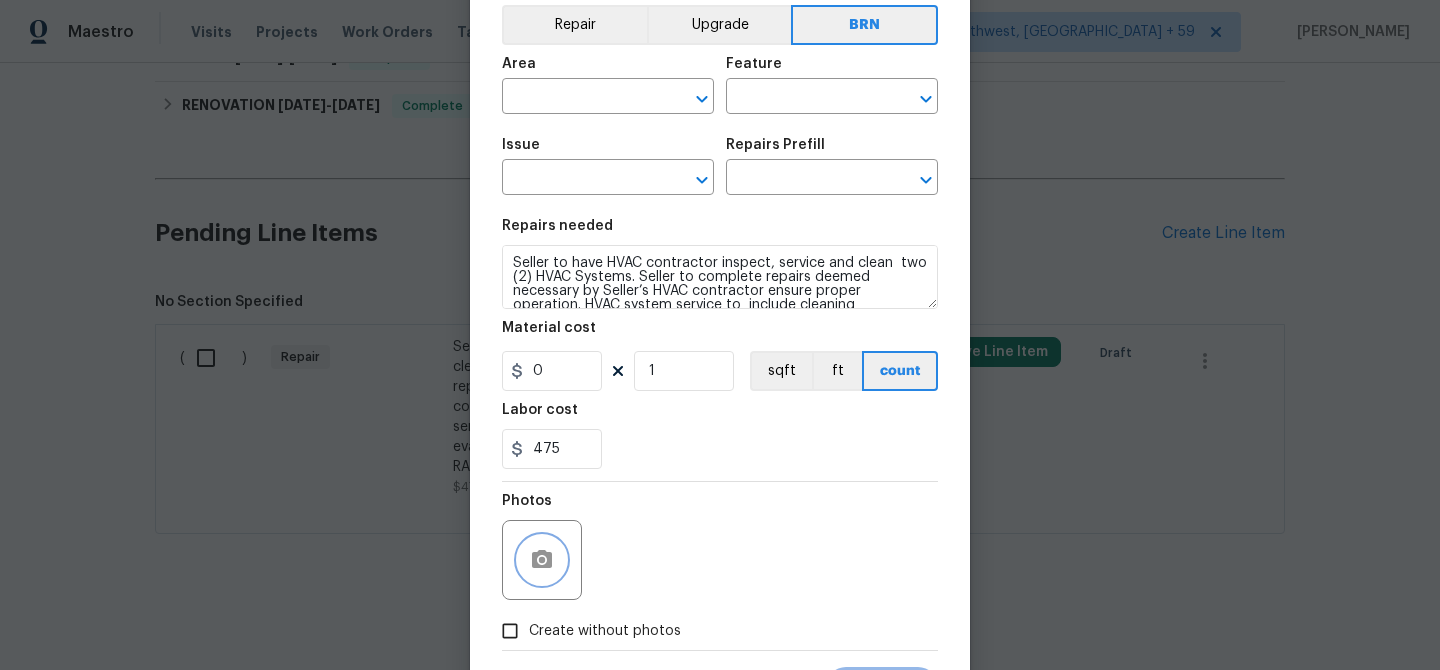 scroll, scrollTop: 0, scrollLeft: 0, axis: both 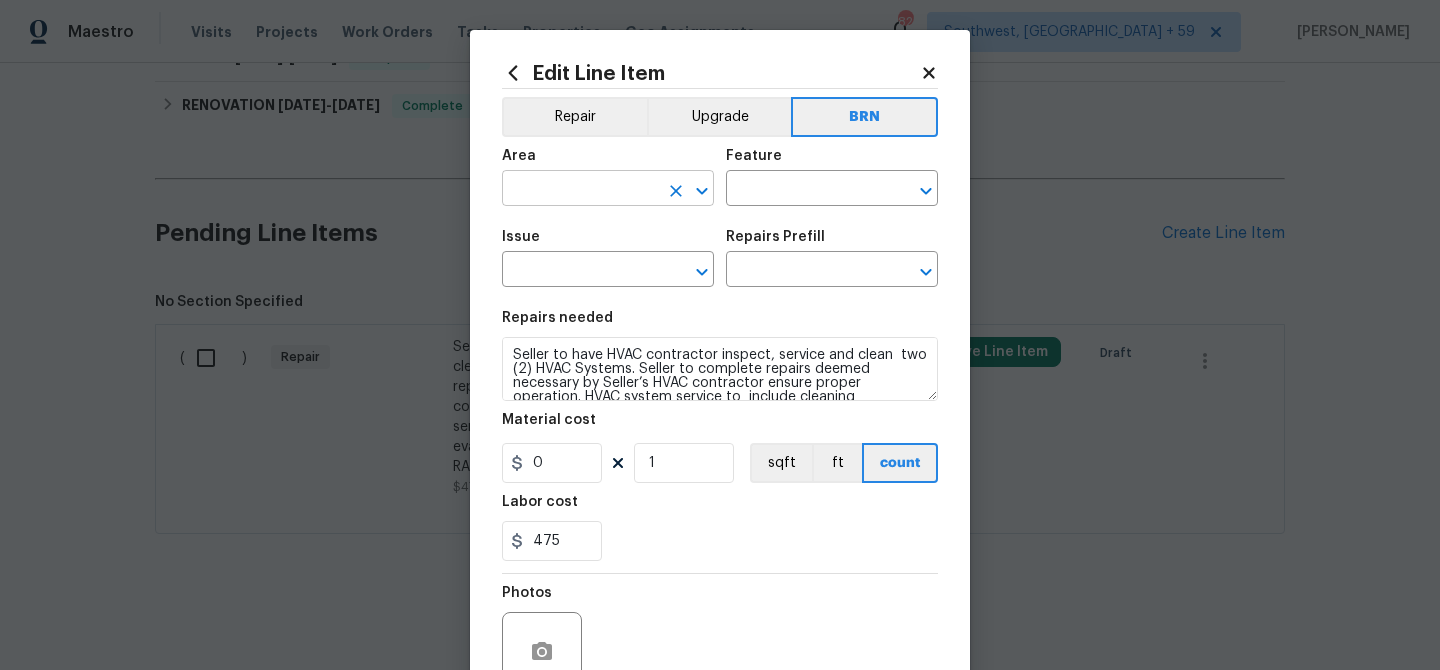 click at bounding box center (580, 190) 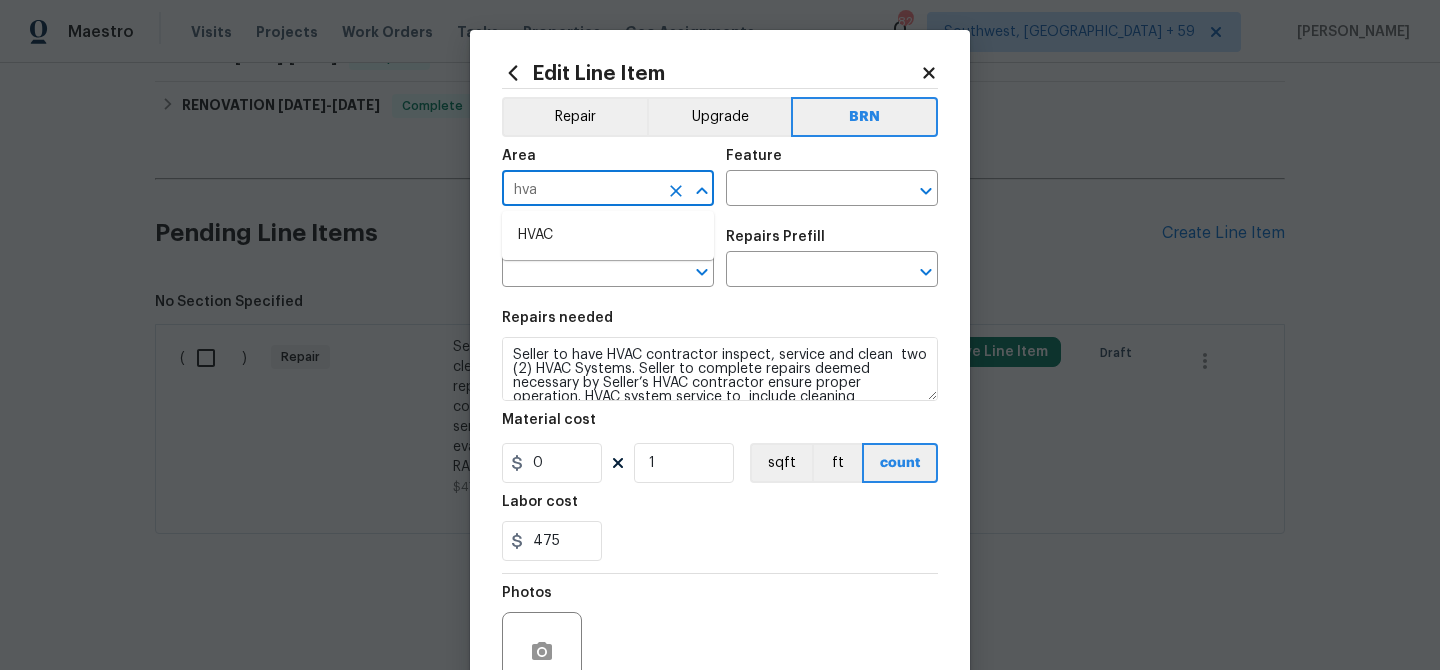 type on "hvac" 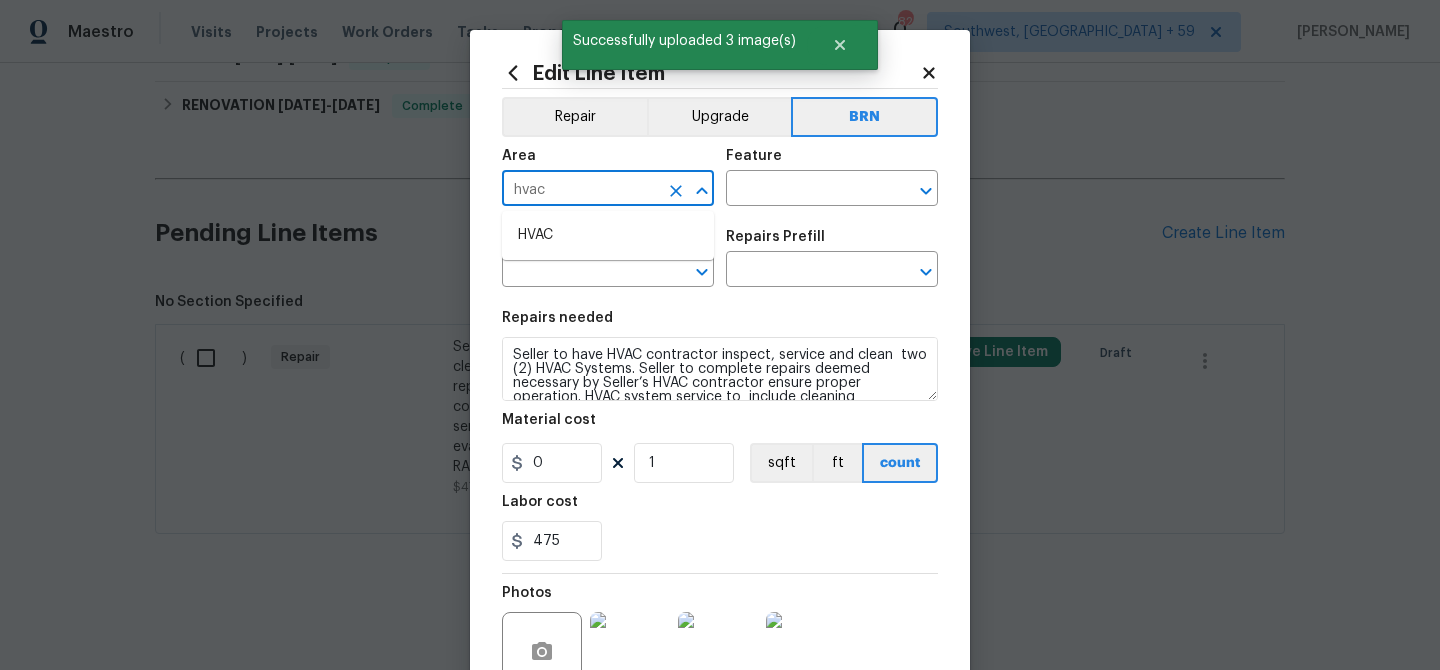 click on "hvac" at bounding box center (580, 190) 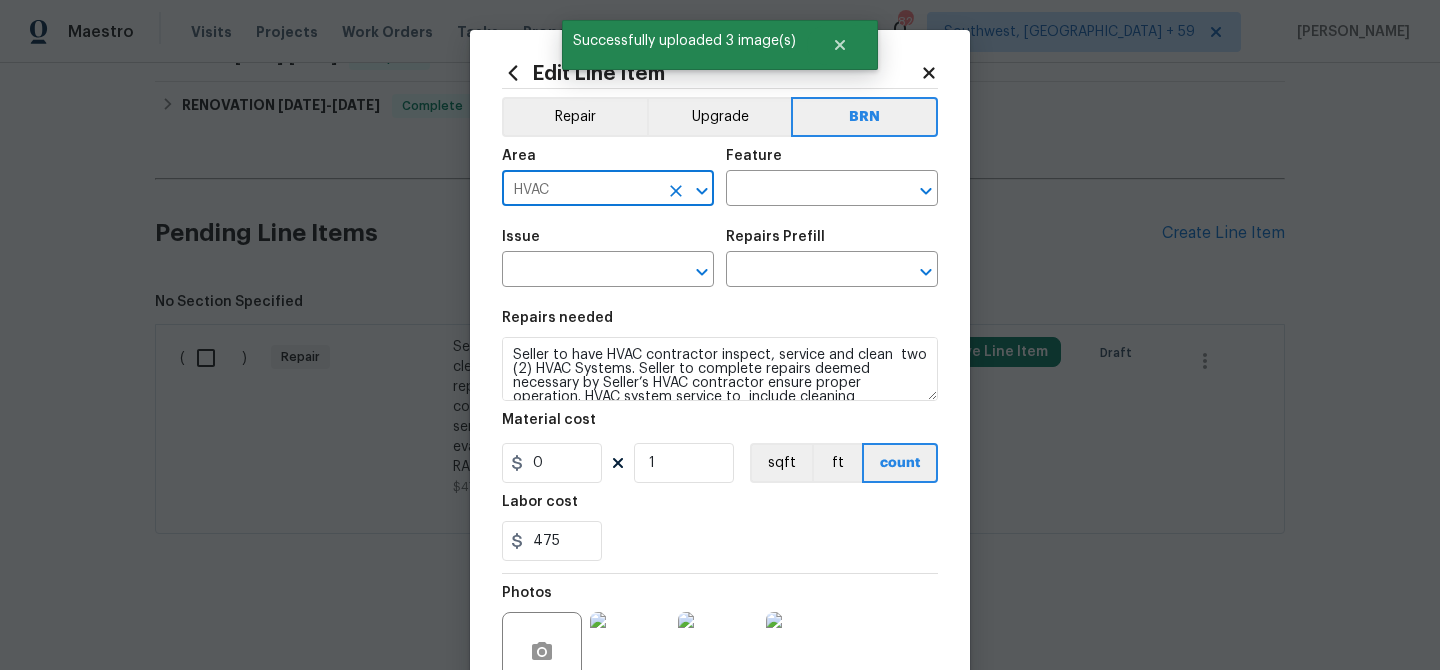 type on "HVAC" 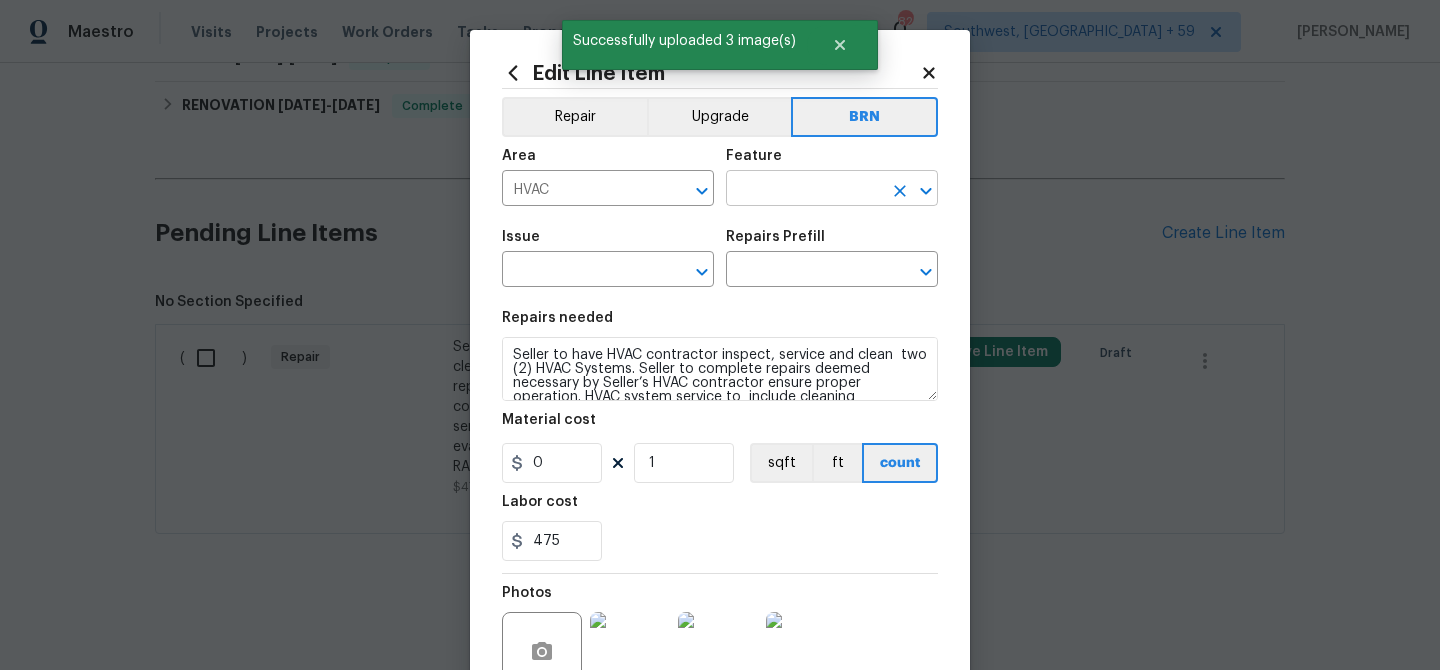 click at bounding box center [804, 190] 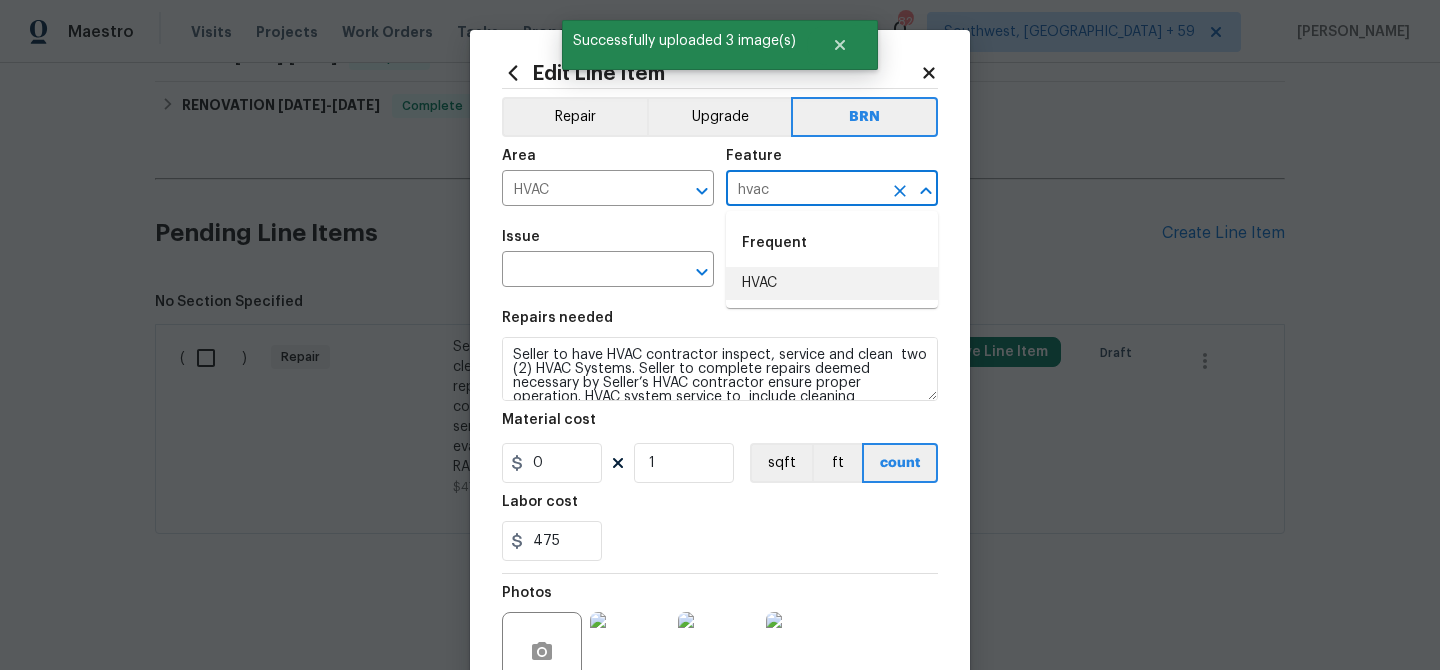 click on "HVAC" at bounding box center [832, 283] 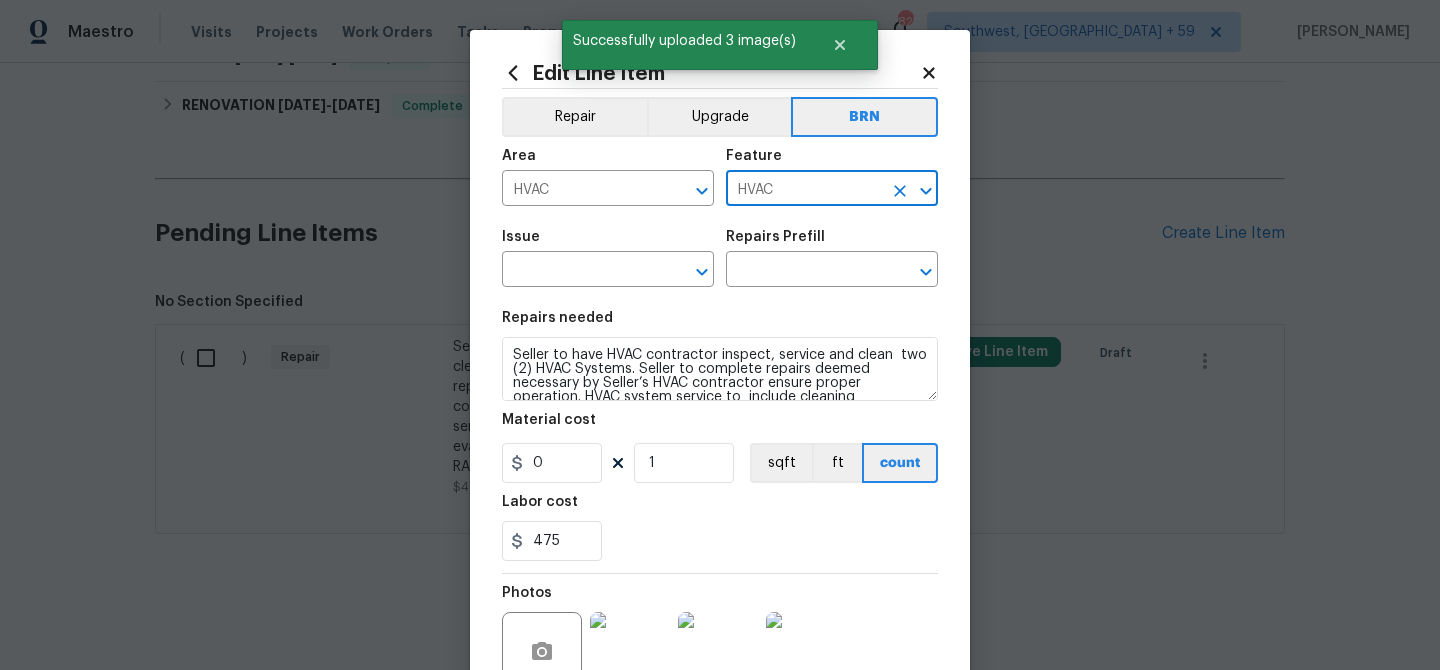 type on "HVAC" 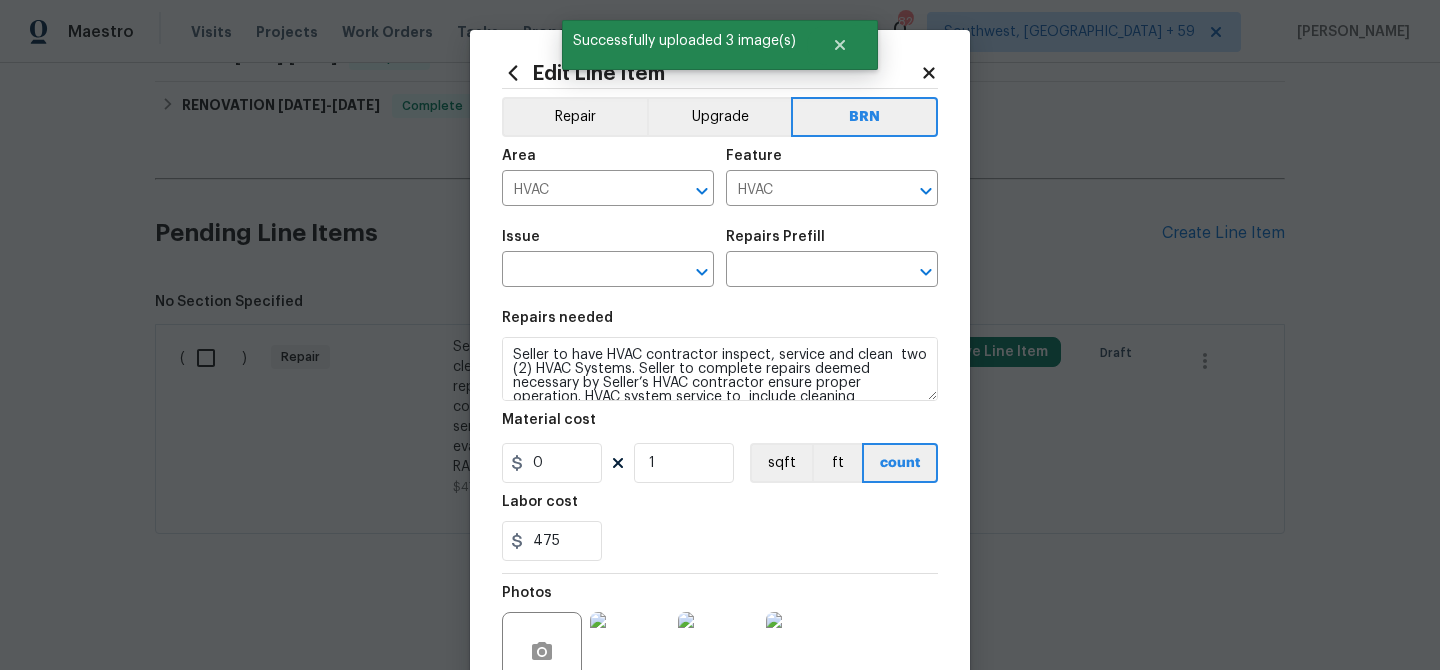 click on "Issue ​" at bounding box center (608, 258) 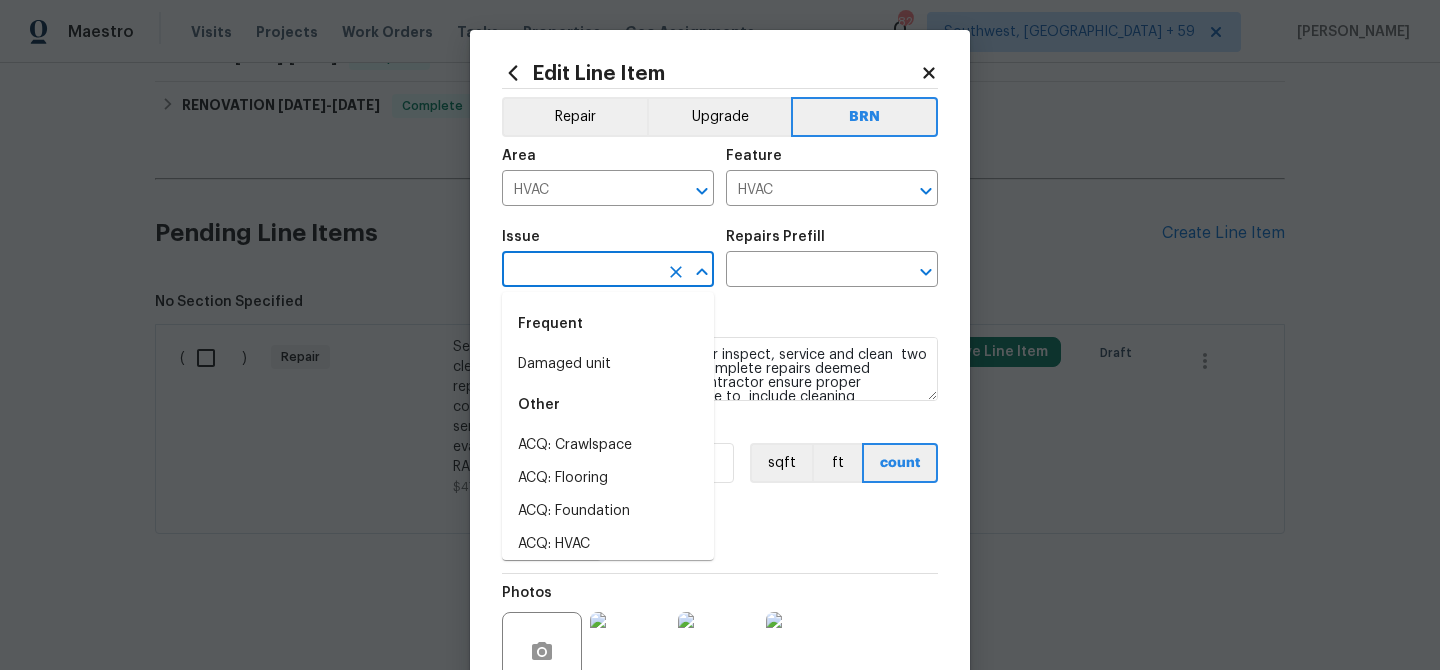 click at bounding box center [580, 271] 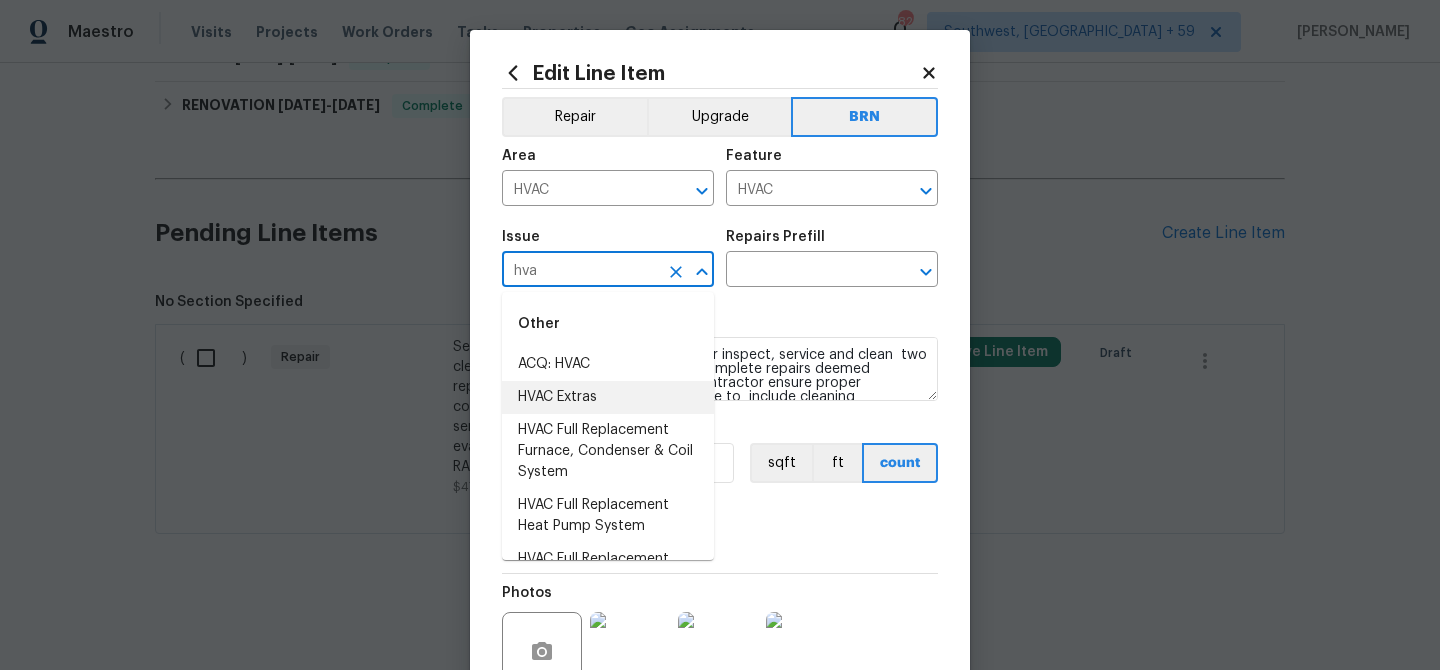 click on "HVAC Extras" at bounding box center [608, 397] 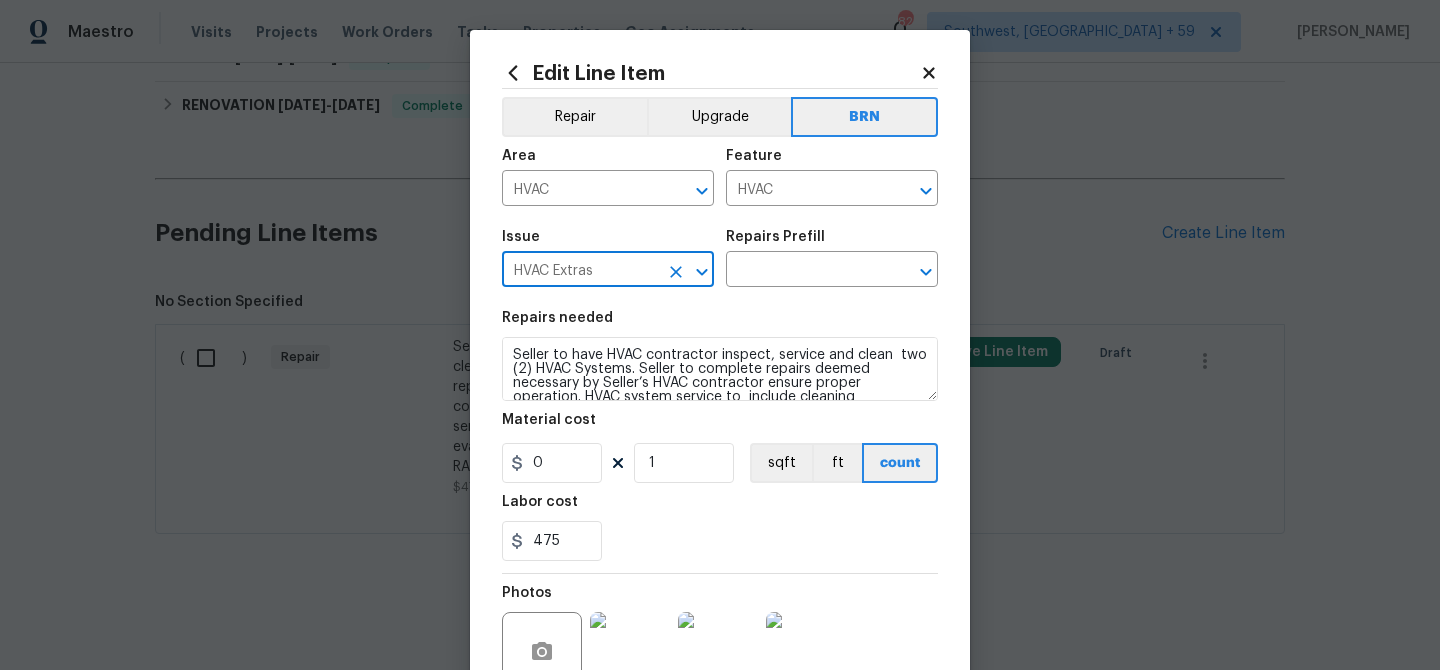 type on "HVAC Extras" 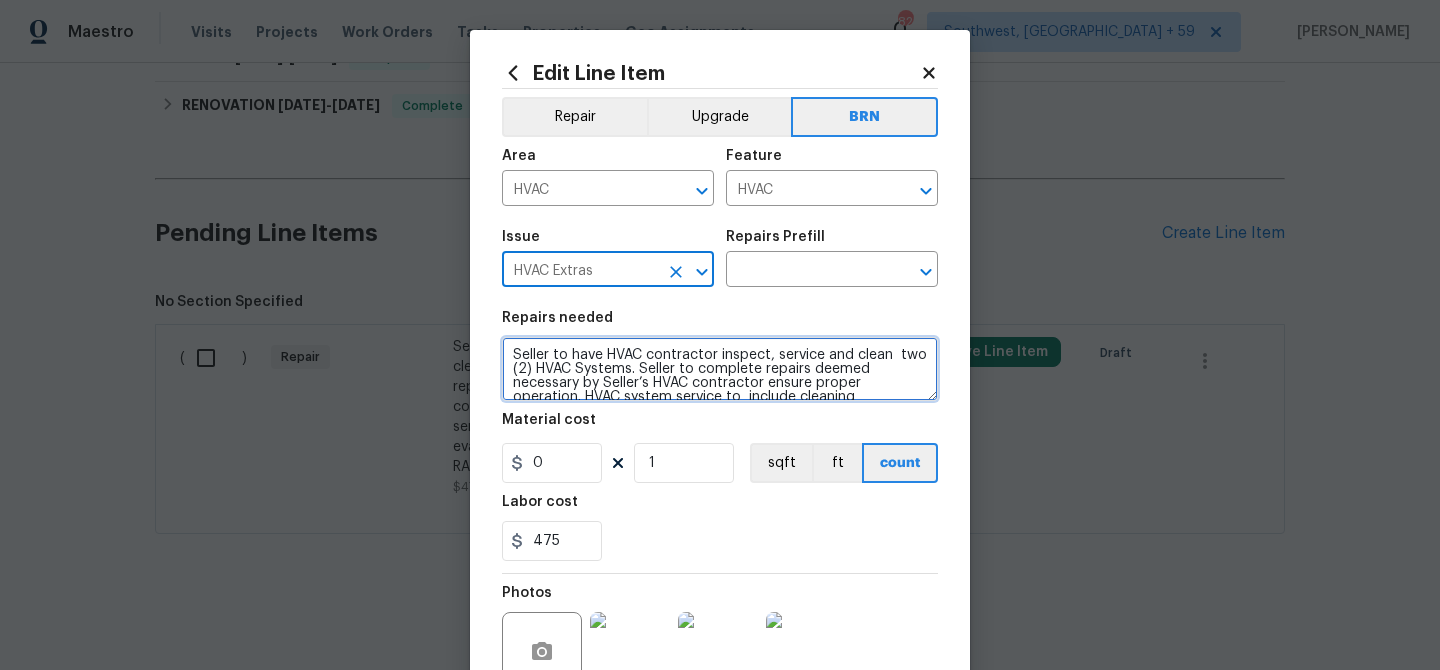 click on "Seller to have HVAC contractor inspect, service and clean  two (2) HVAC Systems. Seller to complete repairs deemed necessary by Seller’s HVAC contractor ensure proper operation. HVAC system service to  include cleaning condenser and evaporator coils, clearing condensate drain line, new RA filter as needed." at bounding box center (720, 369) 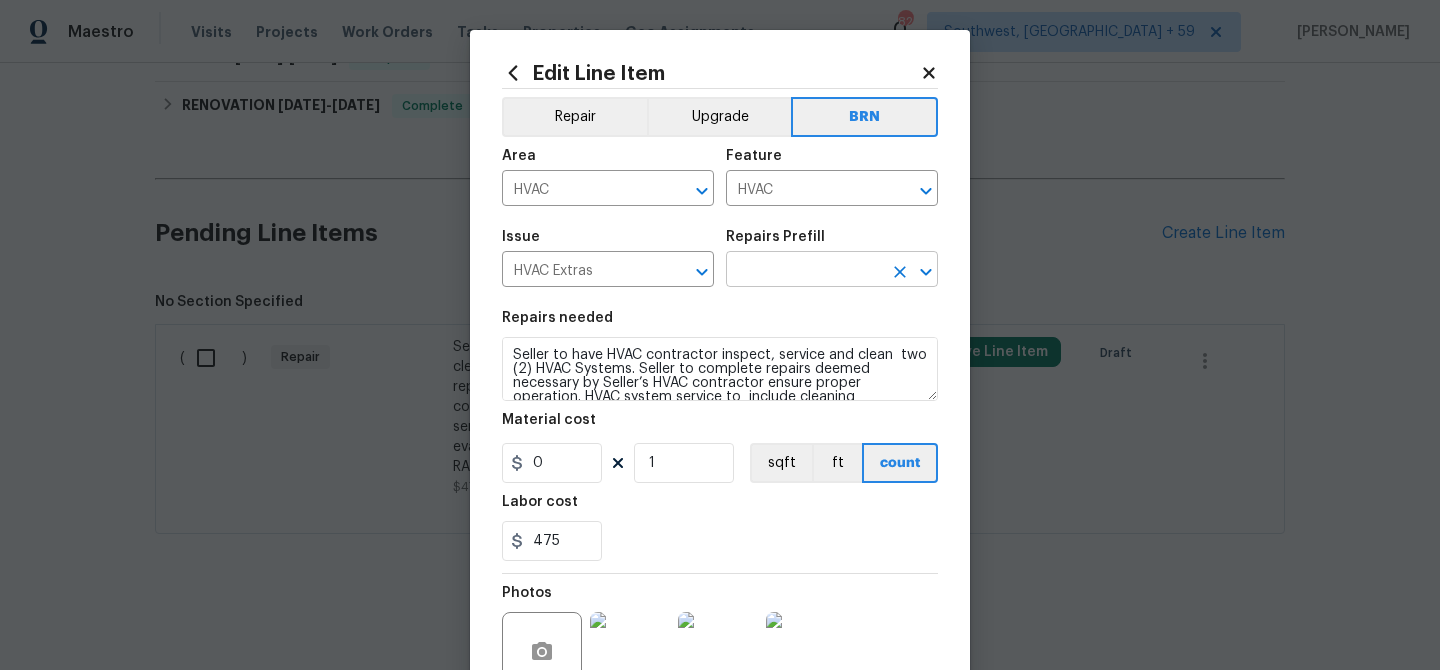 click at bounding box center [804, 271] 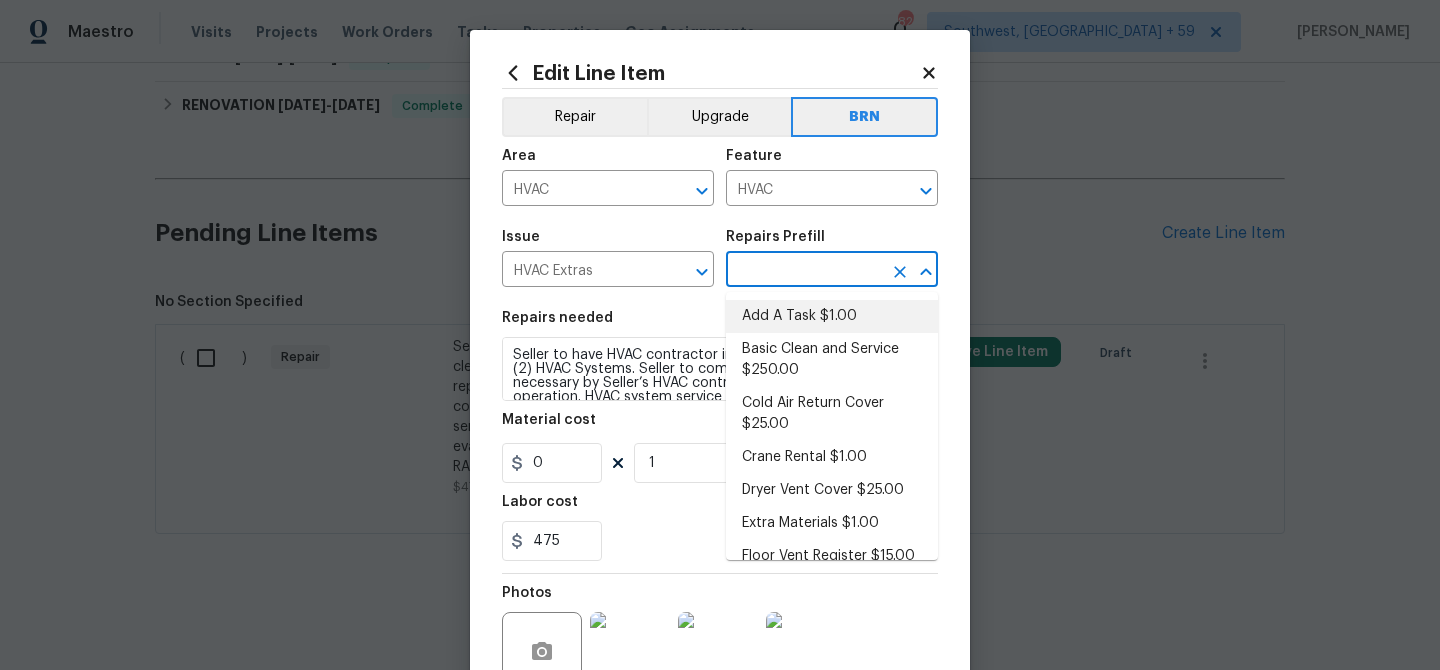 click on "Add A Task $1.00" at bounding box center [832, 316] 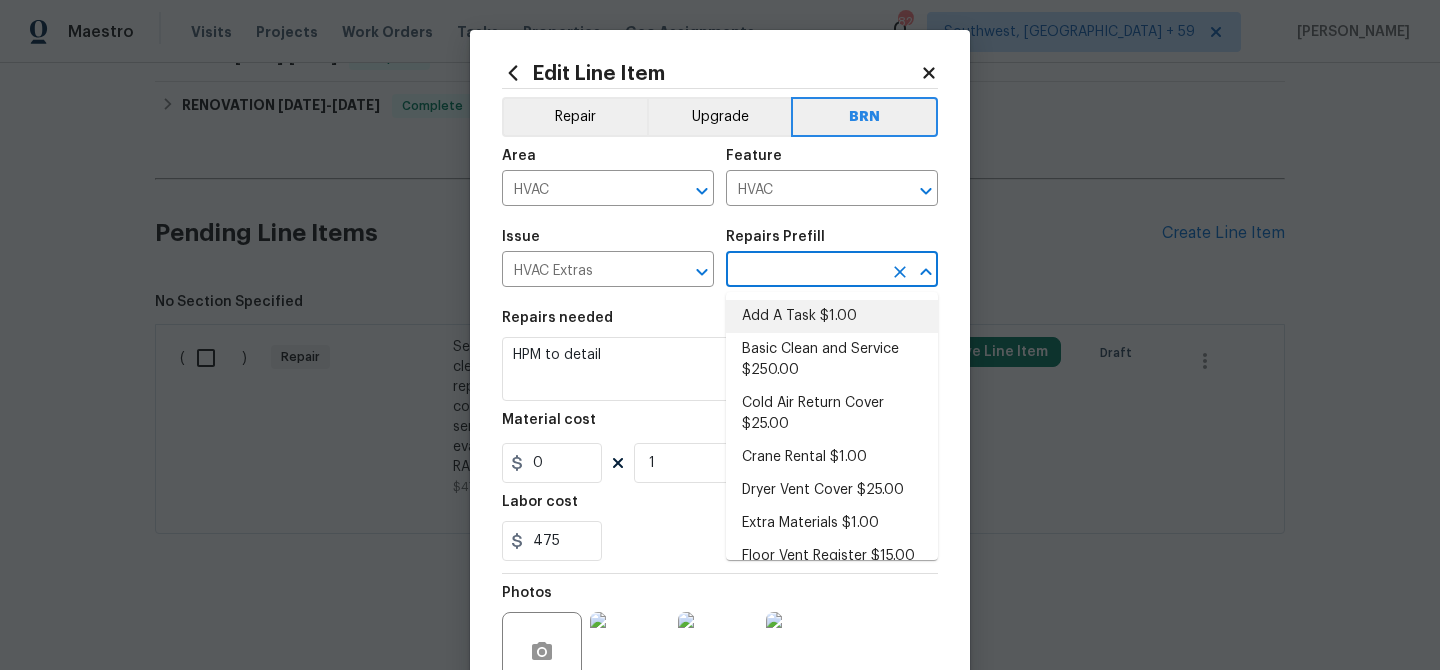 type on "Add A Task $1.00" 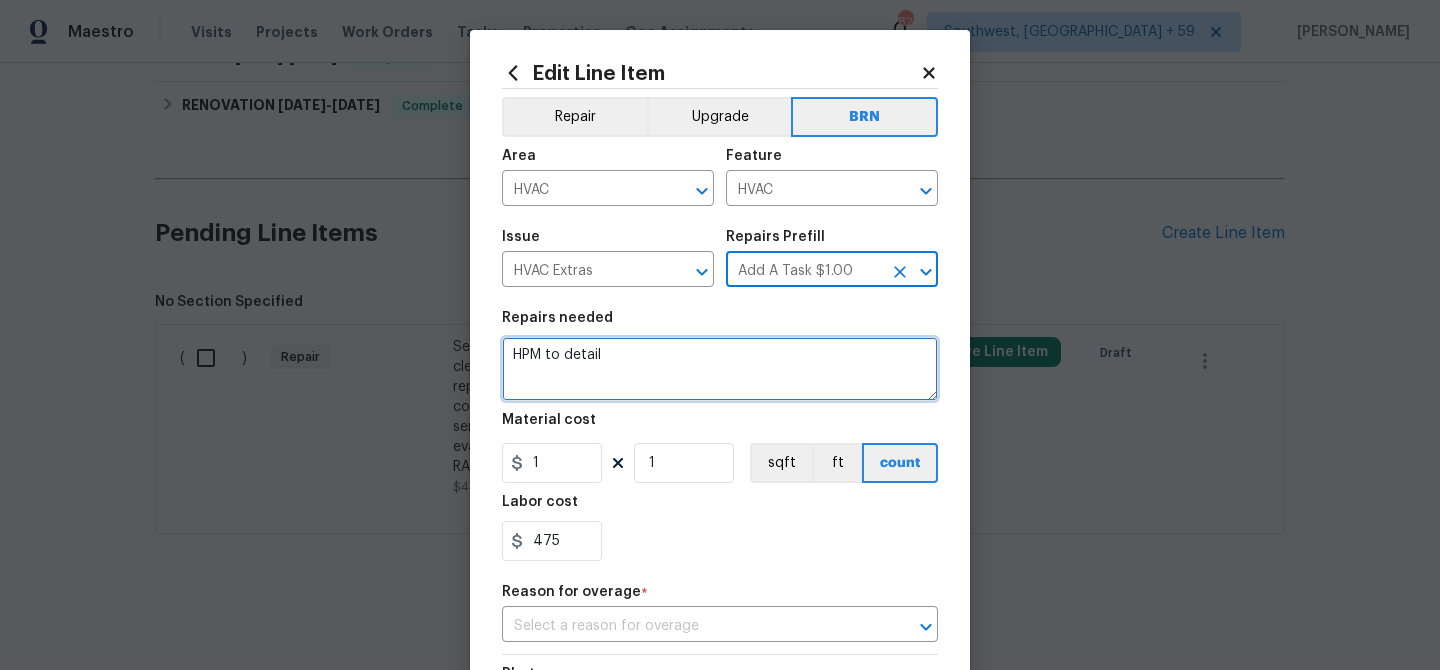 click on "HPM to detail" at bounding box center (720, 369) 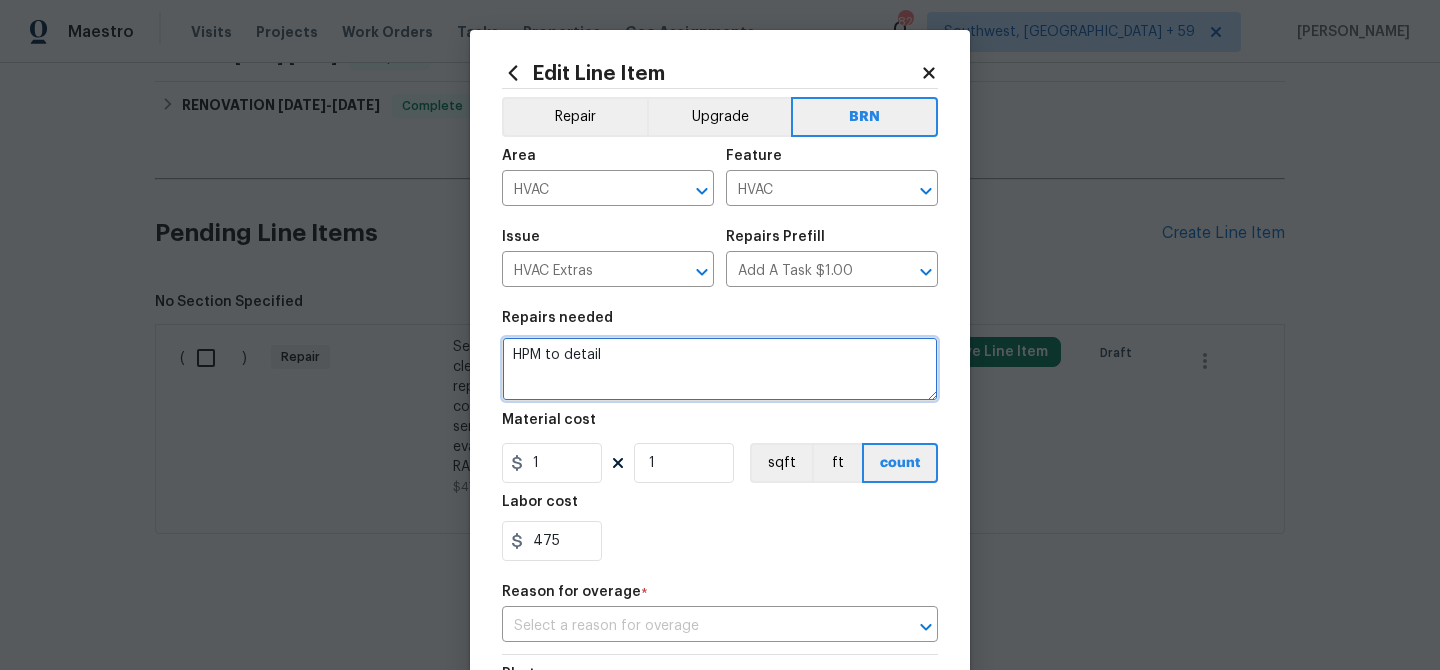 click on "HPM to detail" at bounding box center [720, 369] 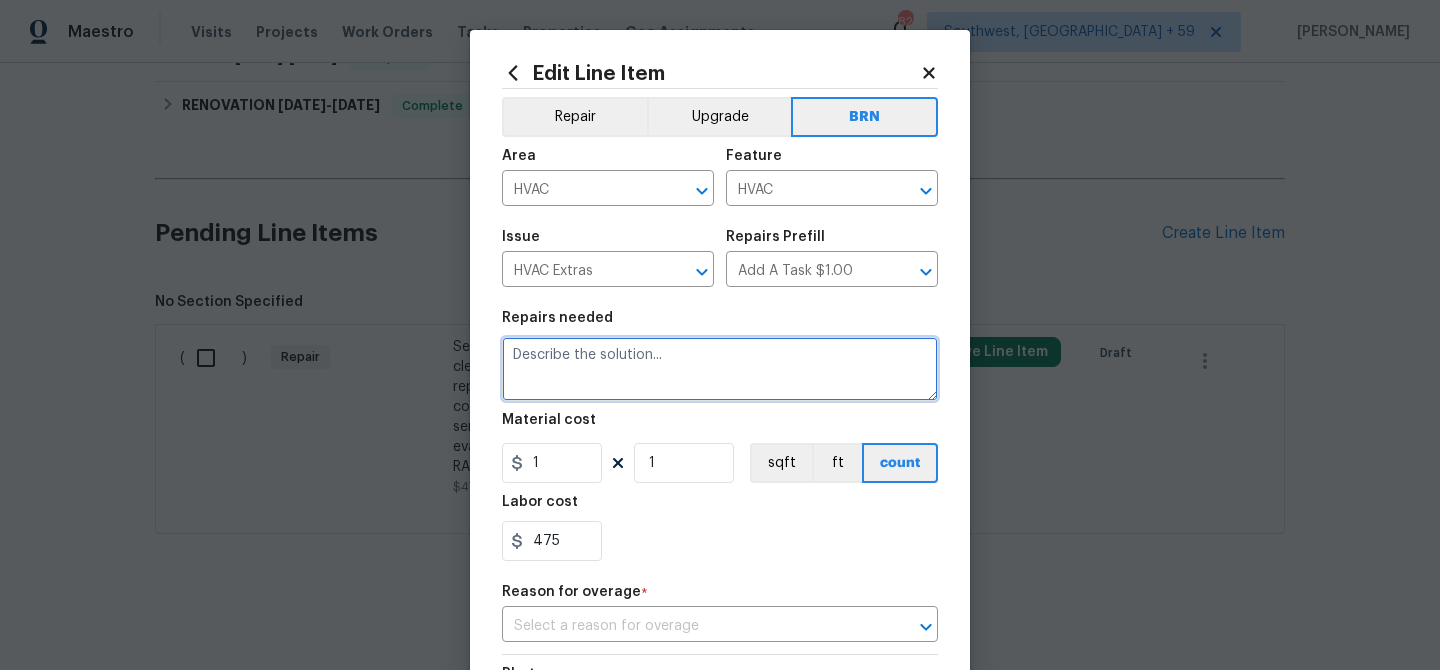 paste on "Seller to have HVAC contractor inspect, service and clean  two (2) HVAC Systems. Seller to complete repairs deemed necessary by Seller’s HVAC contractor ensure proper operation. HVAC system service to  include cleaning condenser and evaporator coils, clearing condensate drain line, new RA filter as needed." 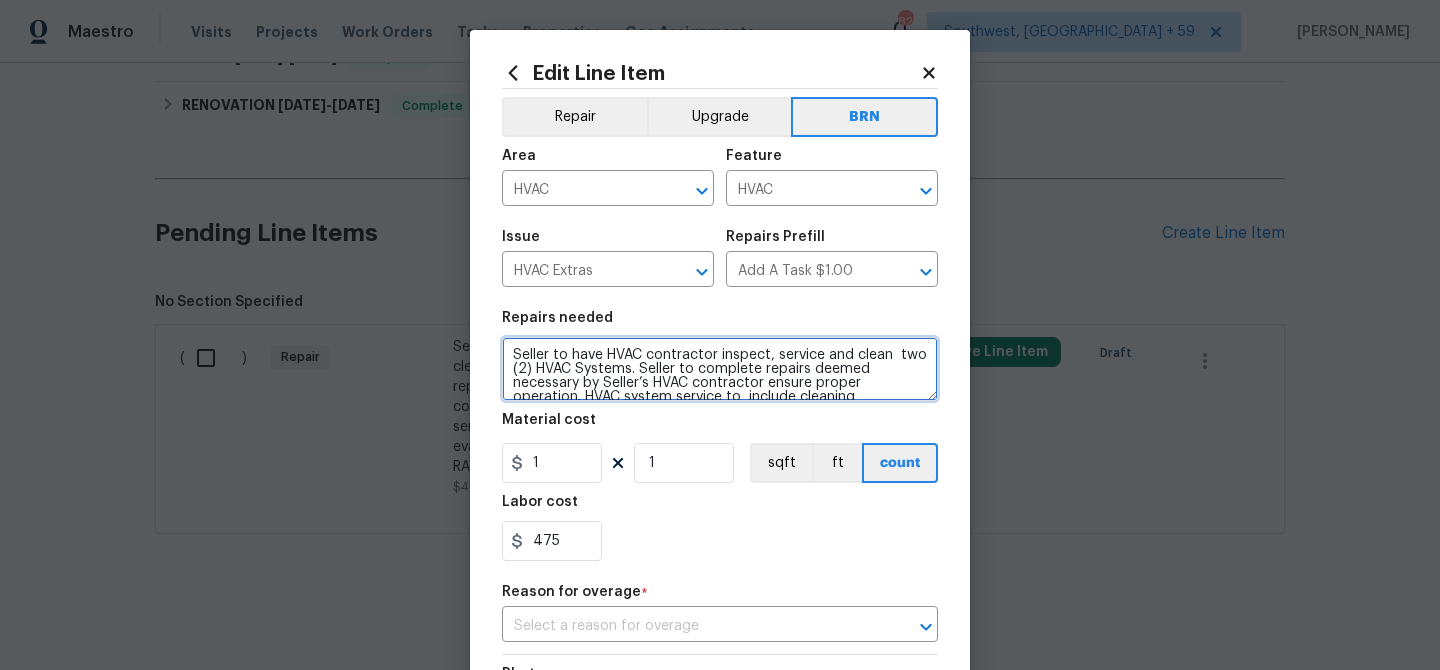 scroll, scrollTop: 32, scrollLeft: 0, axis: vertical 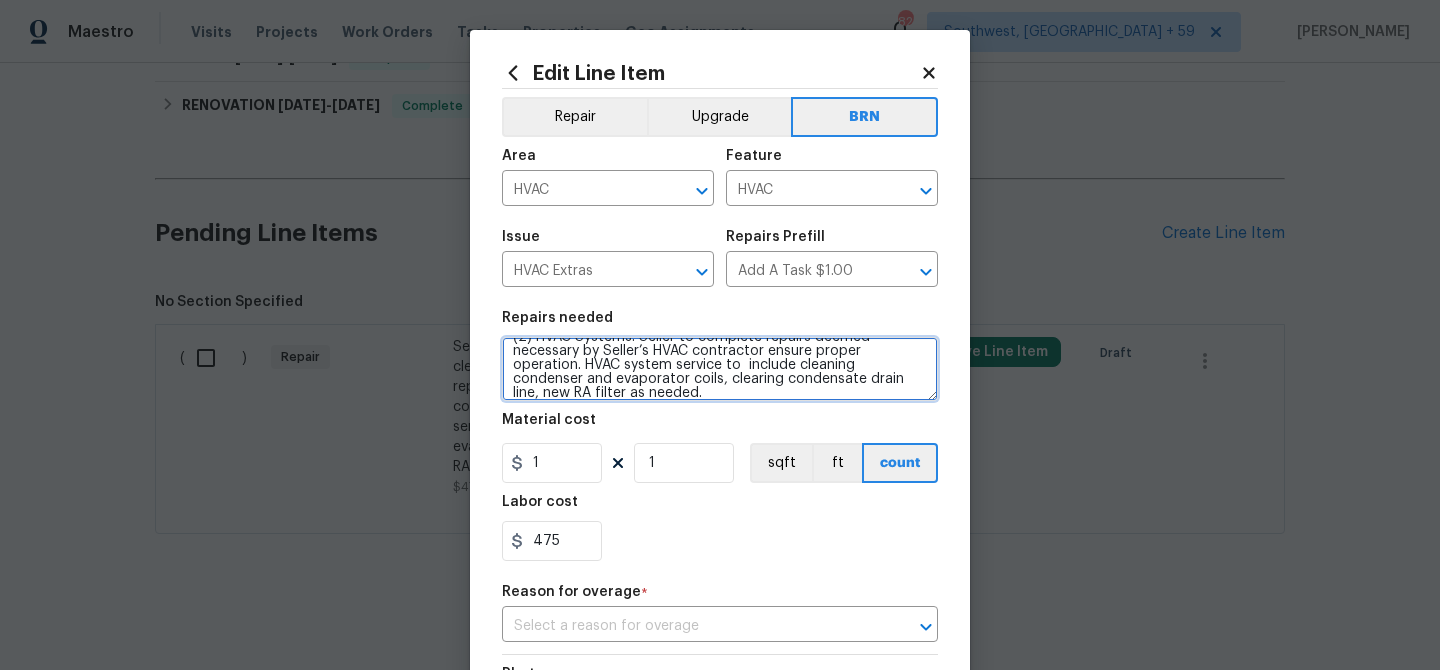 type on "Seller to have HVAC contractor inspect, service and clean  two (2) HVAC Systems. Seller to complete repairs deemed necessary by Seller’s HVAC contractor ensure proper operation. HVAC system service to  include cleaning condenser and evaporator coils, clearing condensate drain line, new RA filter as needed." 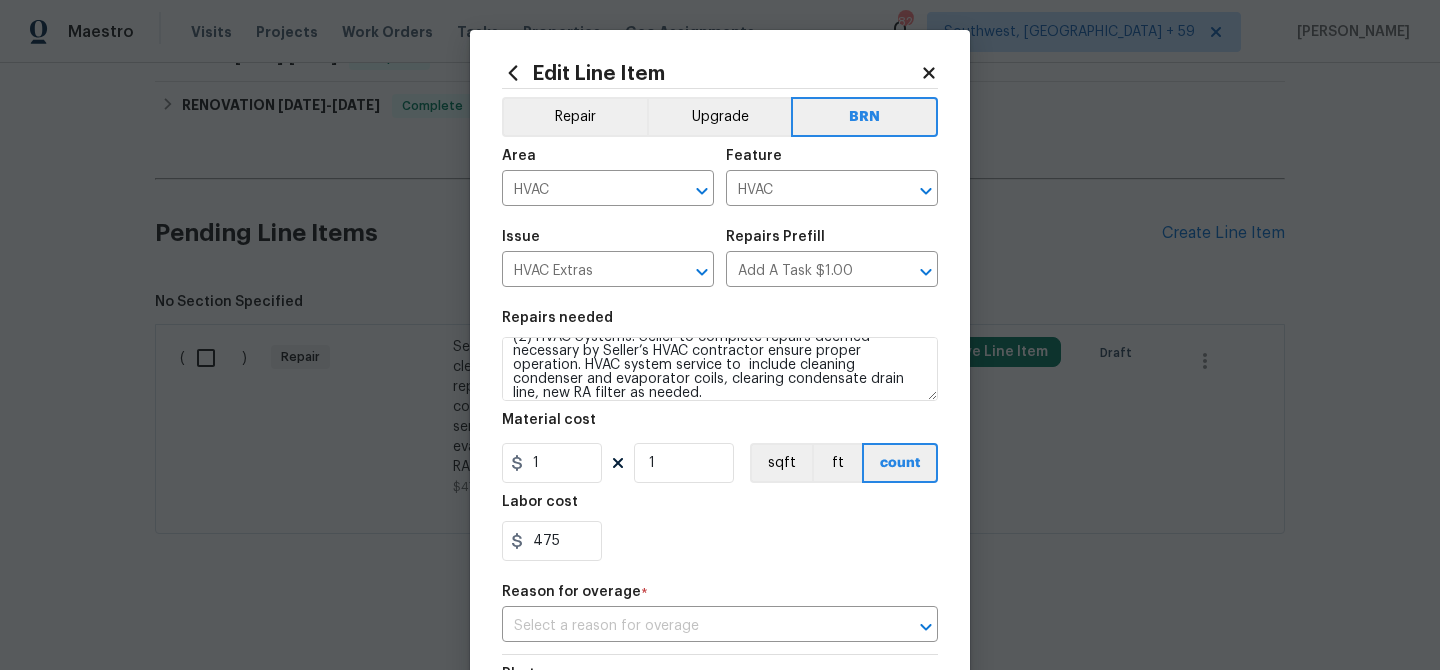click on "Material cost 1 1 sqft ft count" at bounding box center (720, 448) 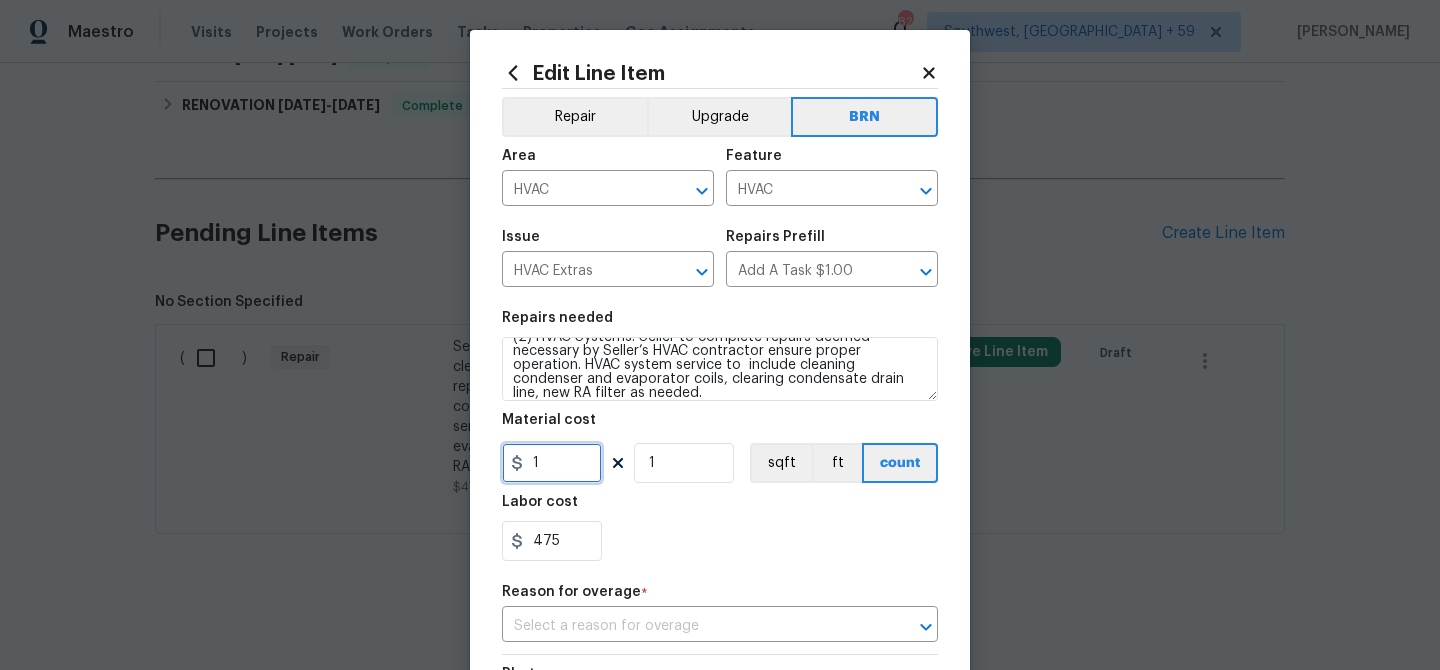 click on "1" at bounding box center [552, 463] 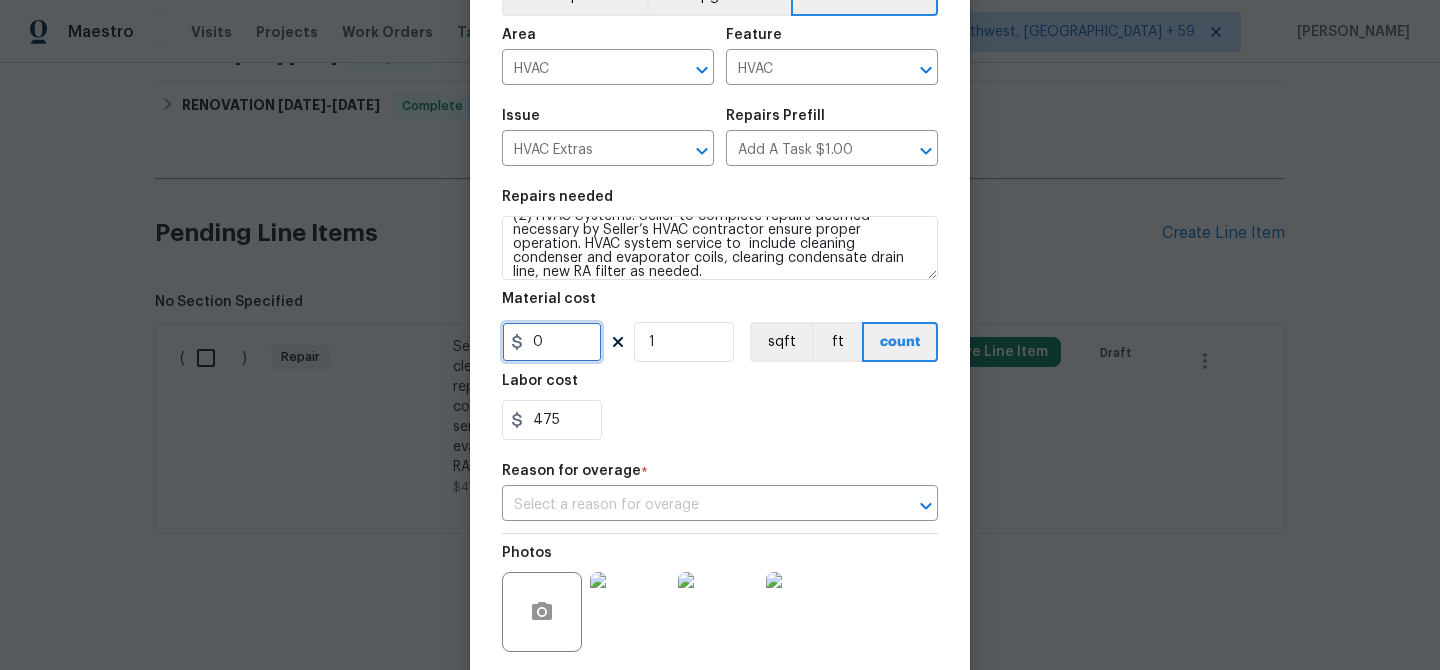 scroll, scrollTop: 197, scrollLeft: 0, axis: vertical 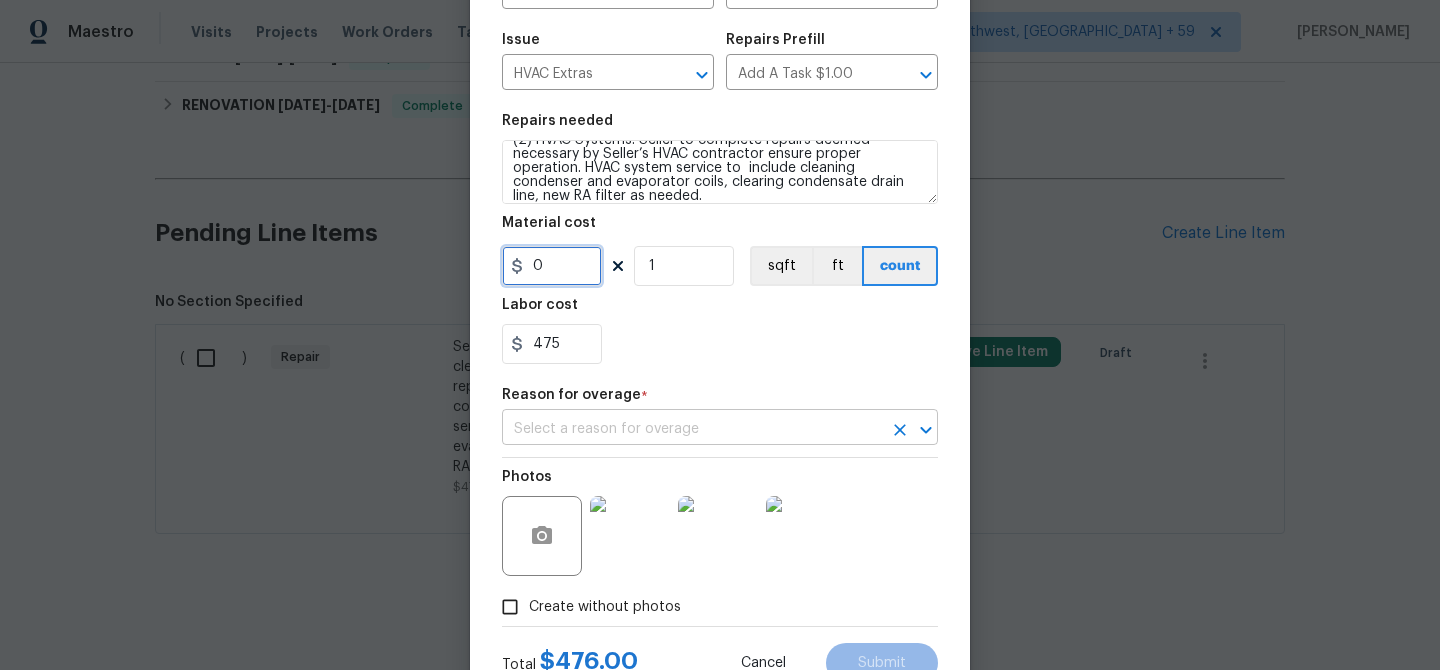 type on "0" 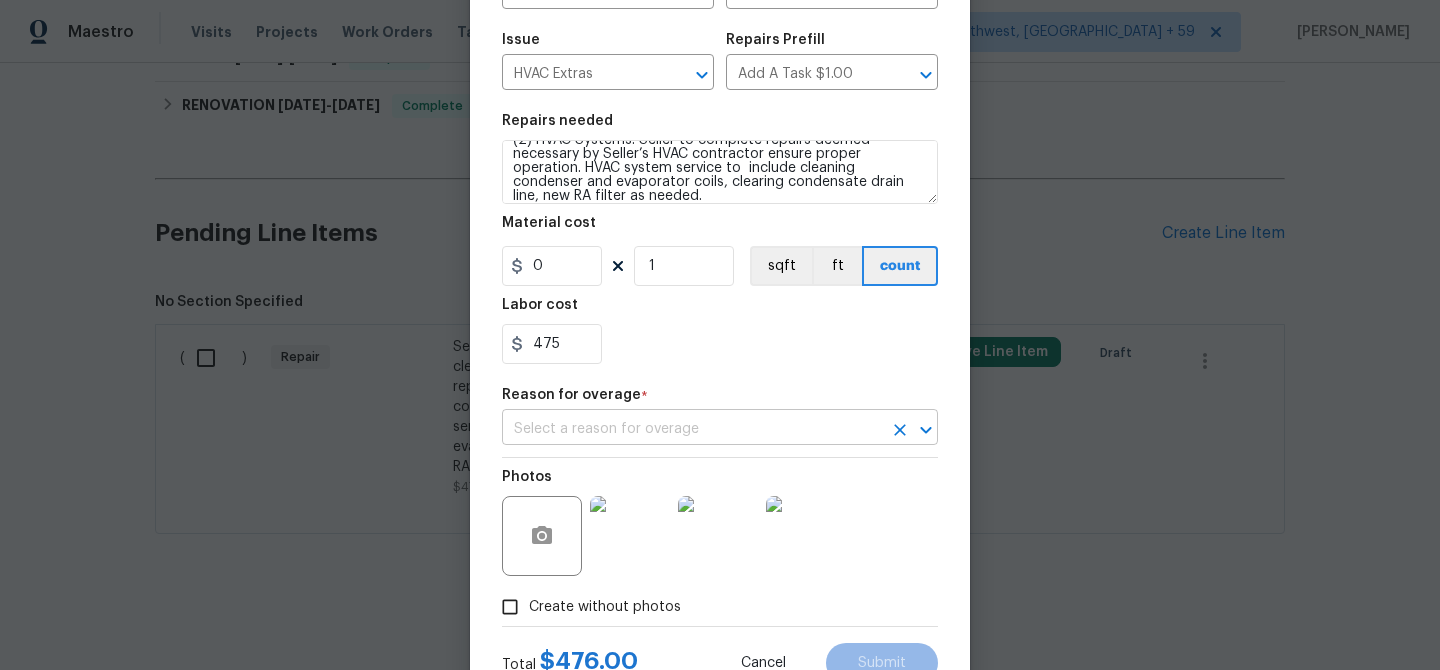 click at bounding box center [692, 429] 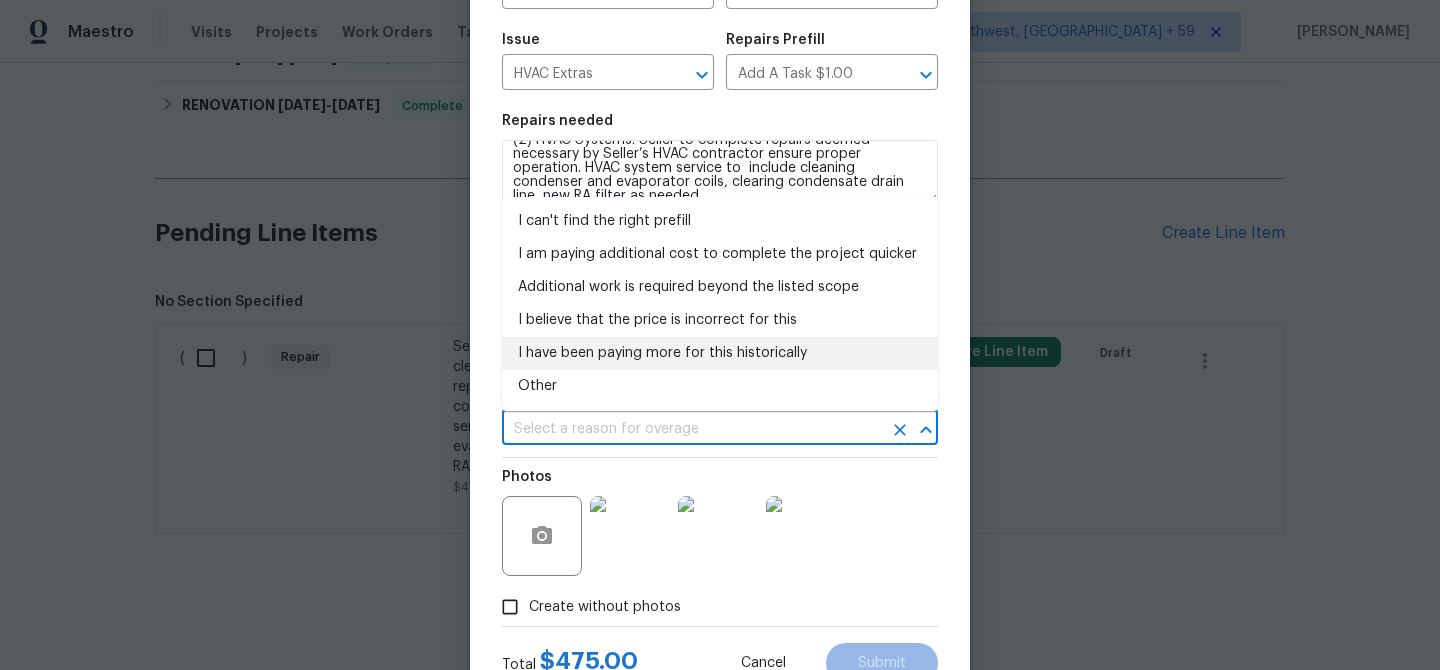 click on "Other" at bounding box center [720, 386] 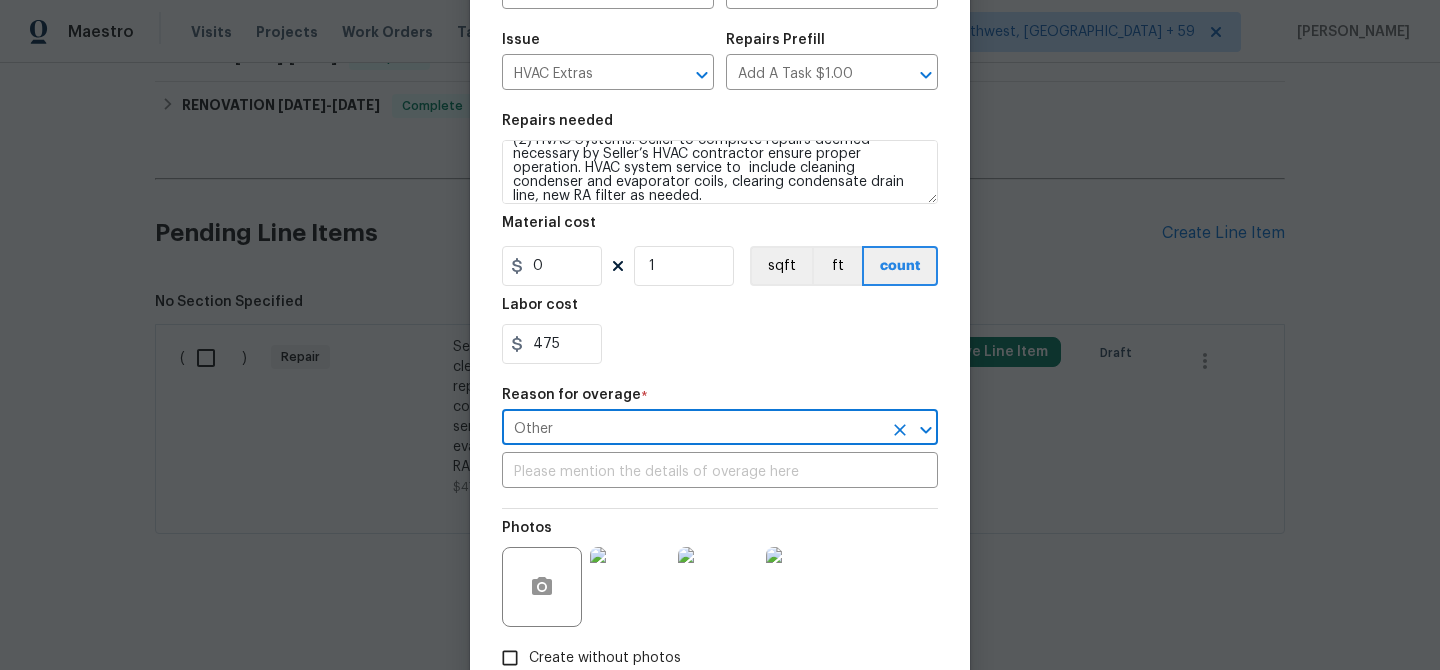 click on "Other" at bounding box center (692, 429) 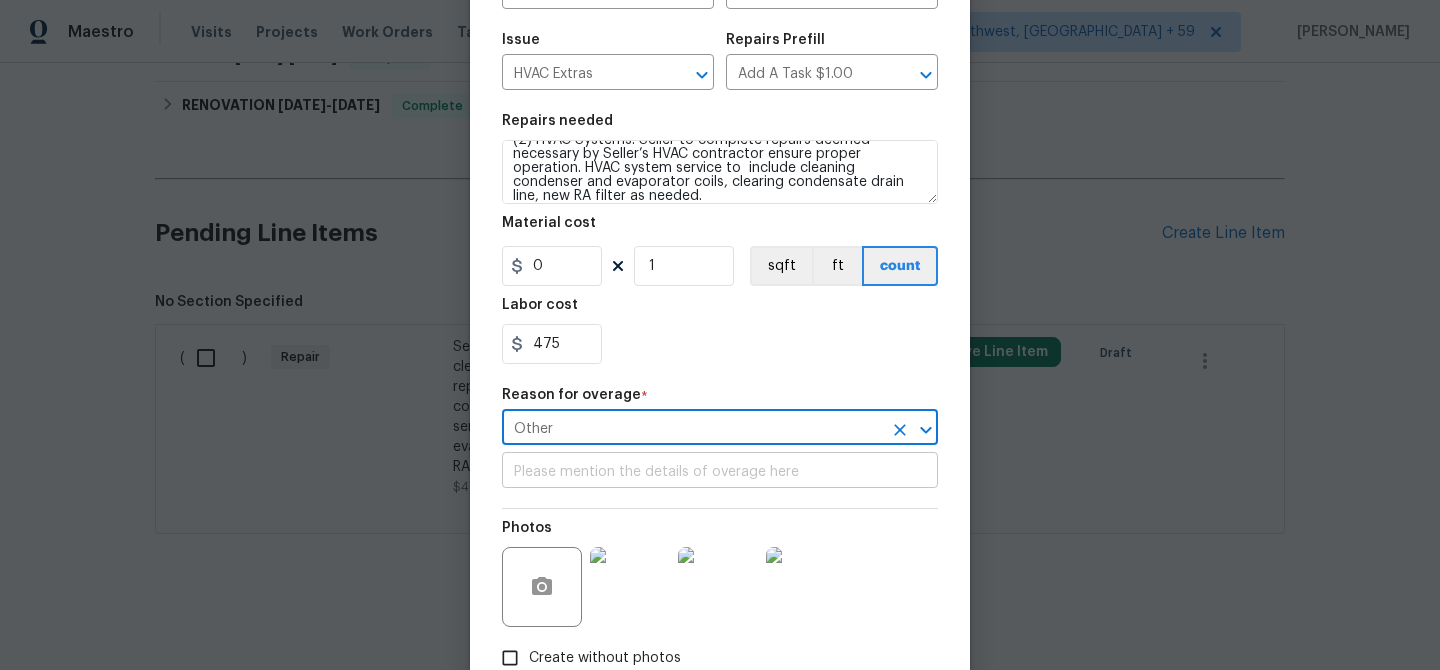 click at bounding box center (720, 472) 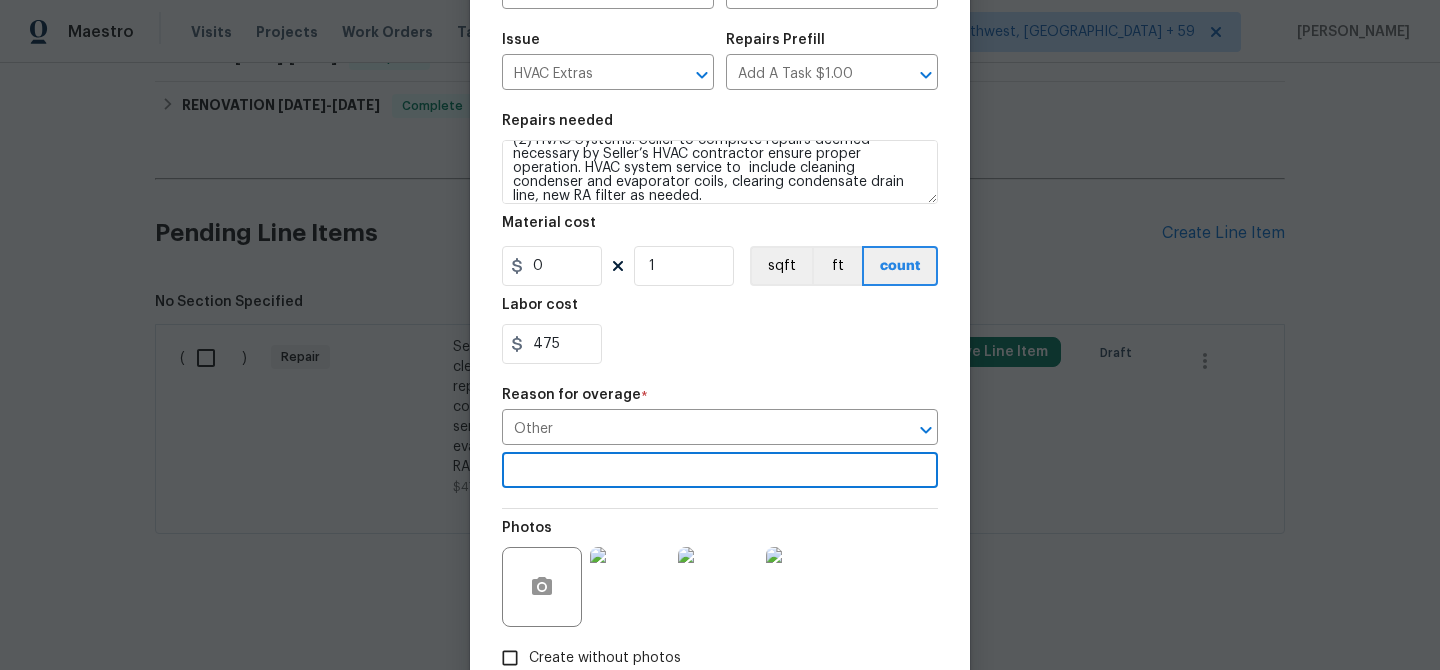scroll, scrollTop: 325, scrollLeft: 0, axis: vertical 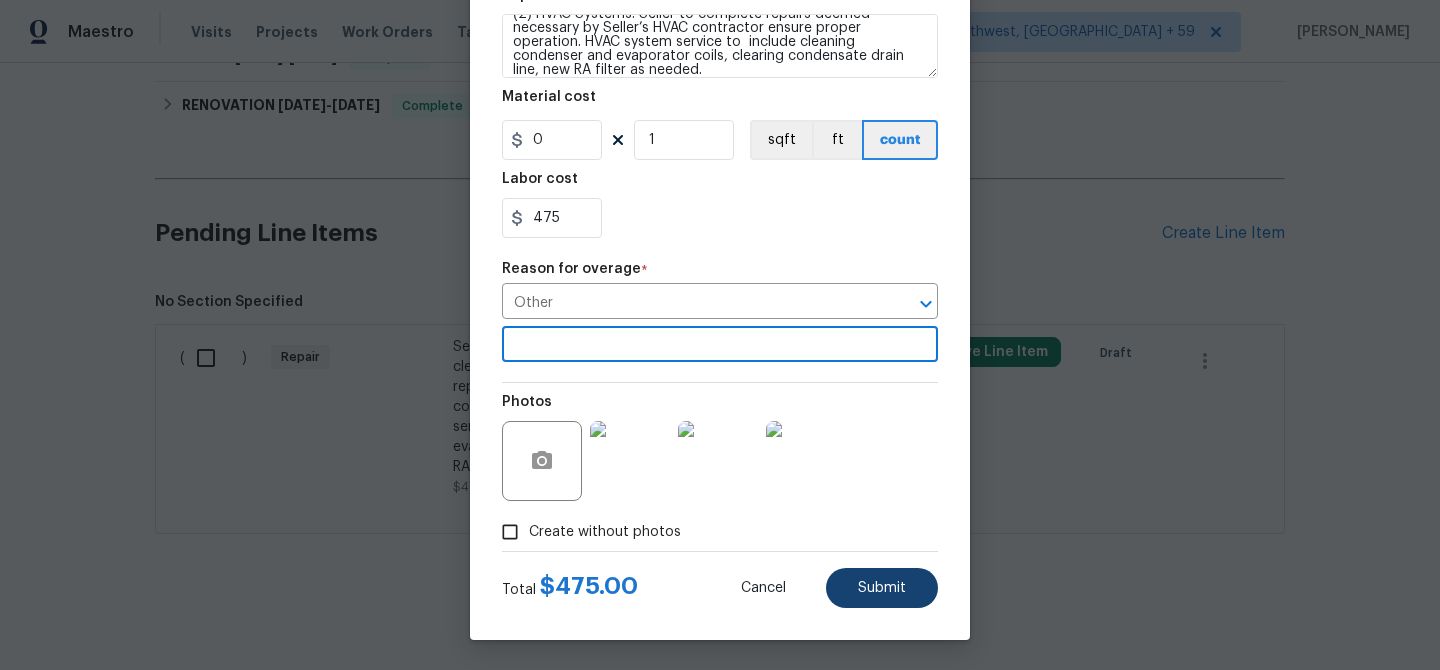 type 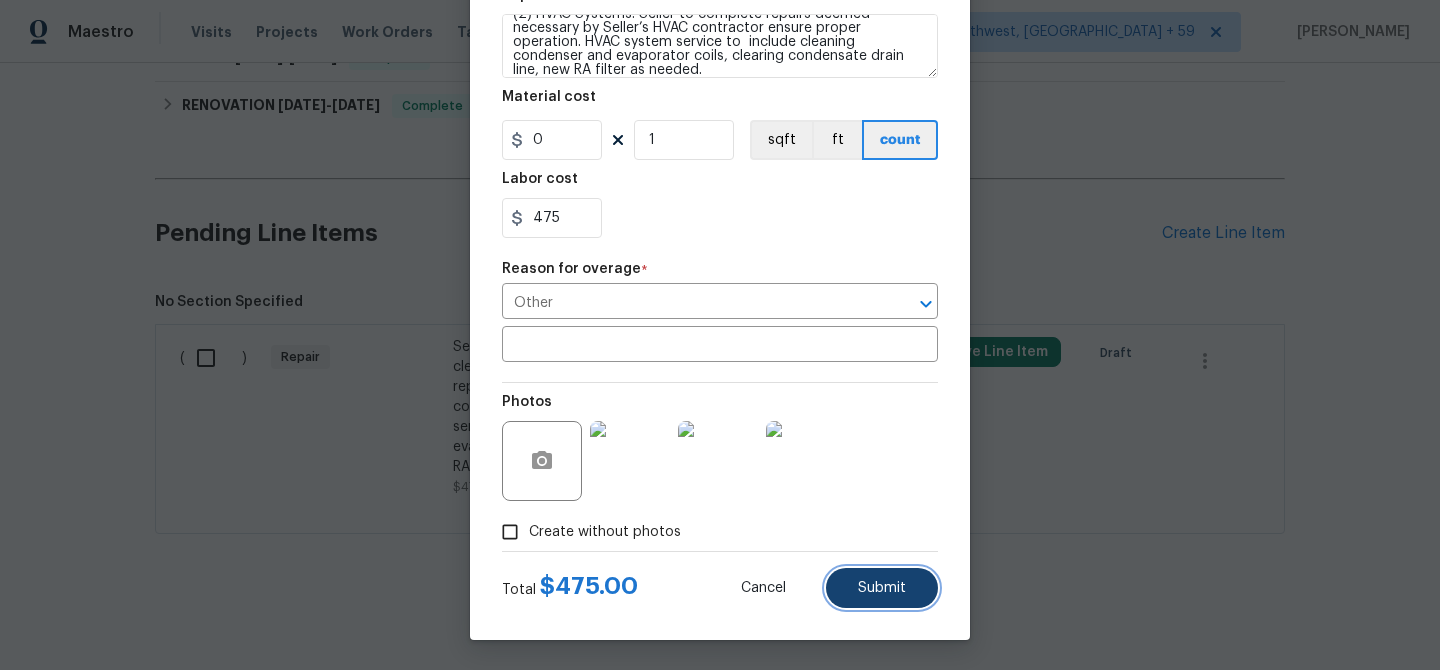 click on "Submit" at bounding box center [882, 588] 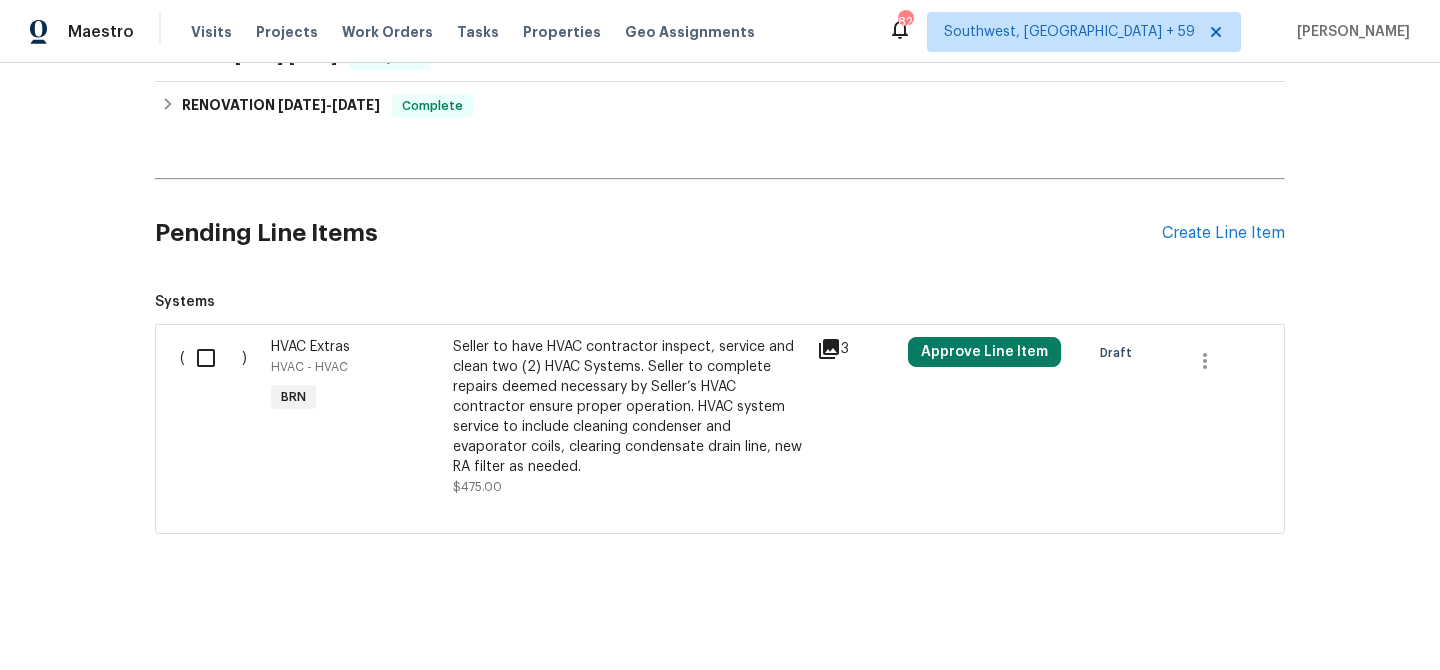 click on "( )" at bounding box center (219, 417) 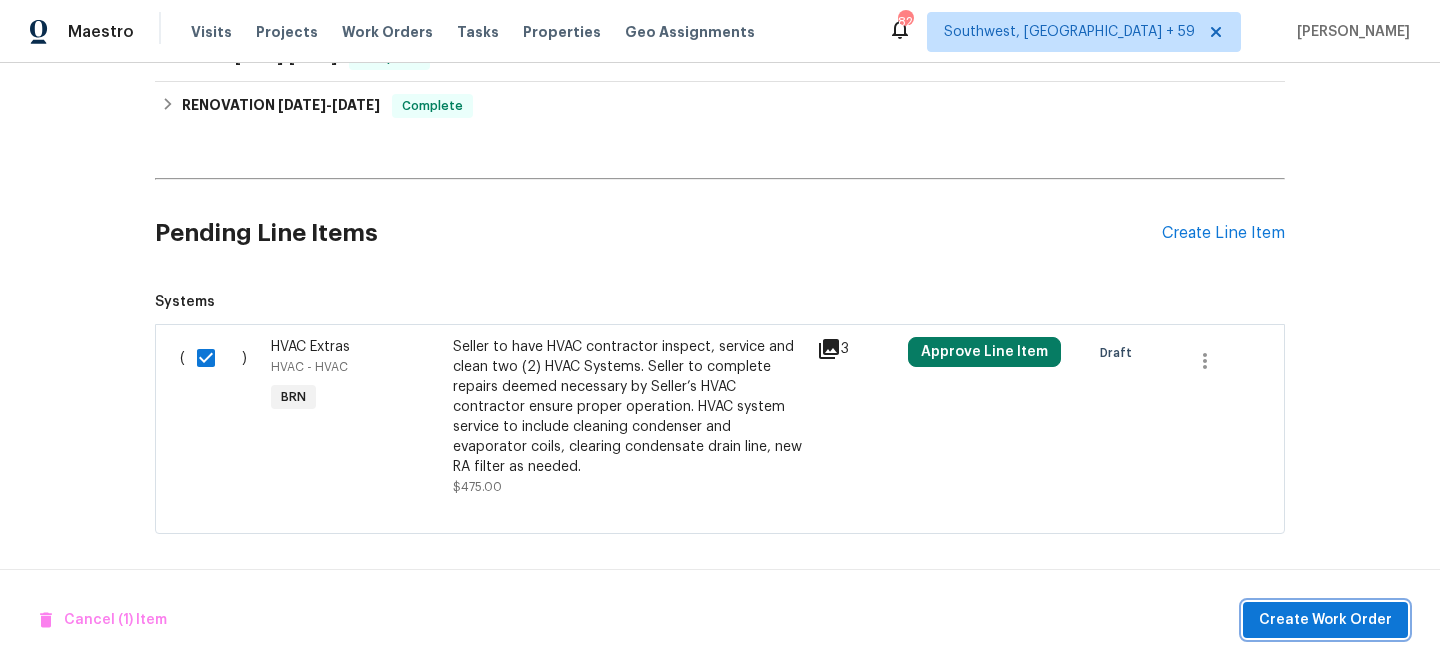 click on "Create Work Order" at bounding box center (1325, 620) 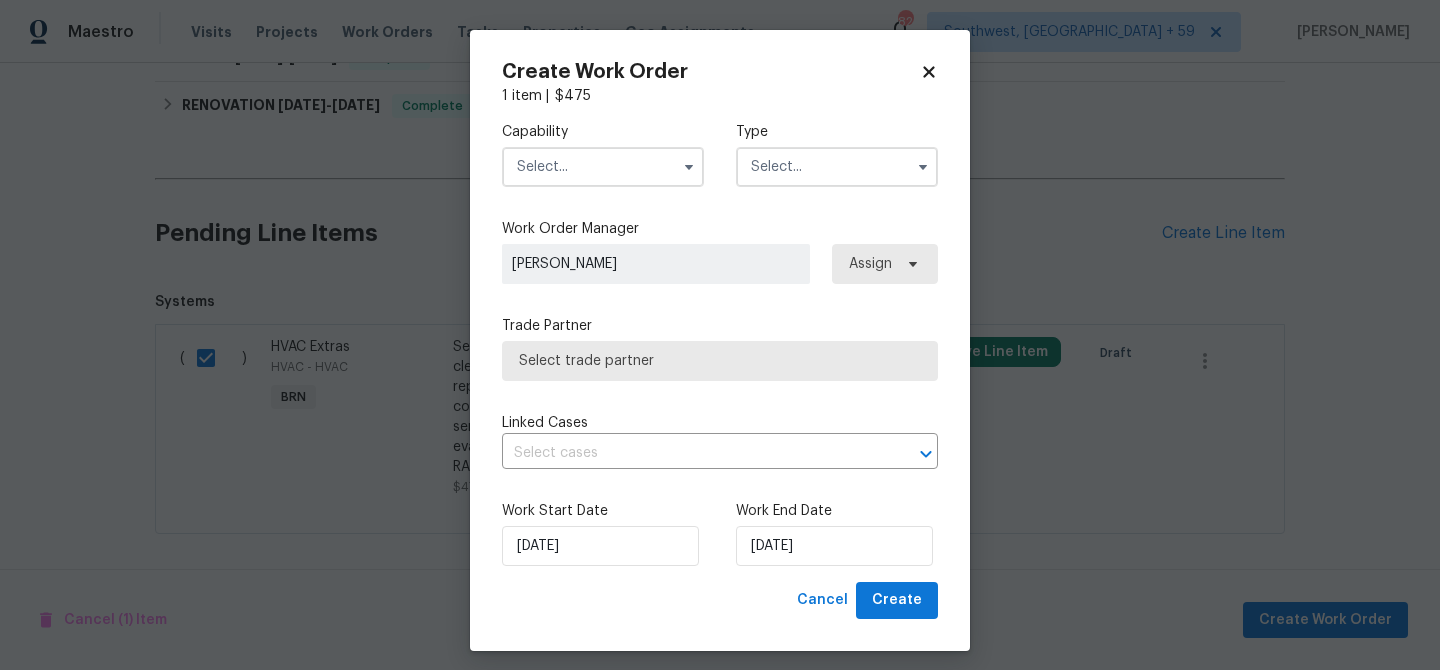 click at bounding box center [603, 167] 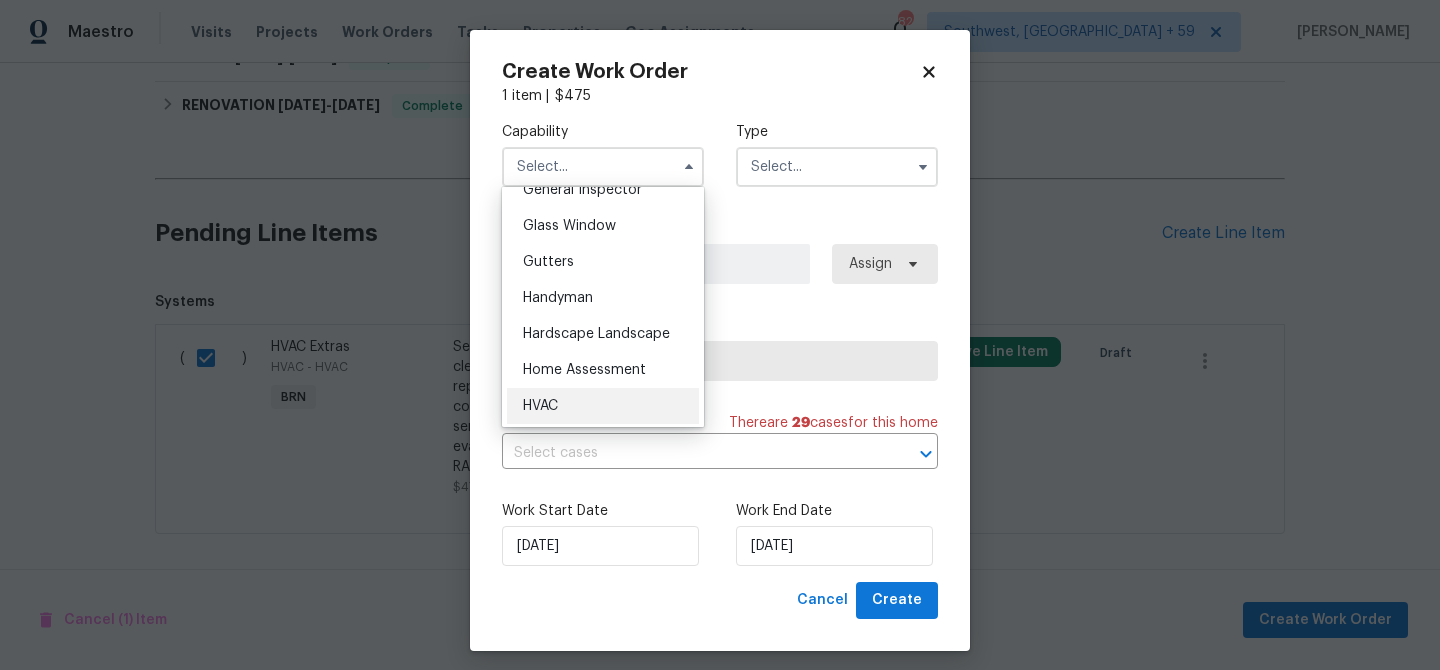 click on "HVAC" at bounding box center (603, 406) 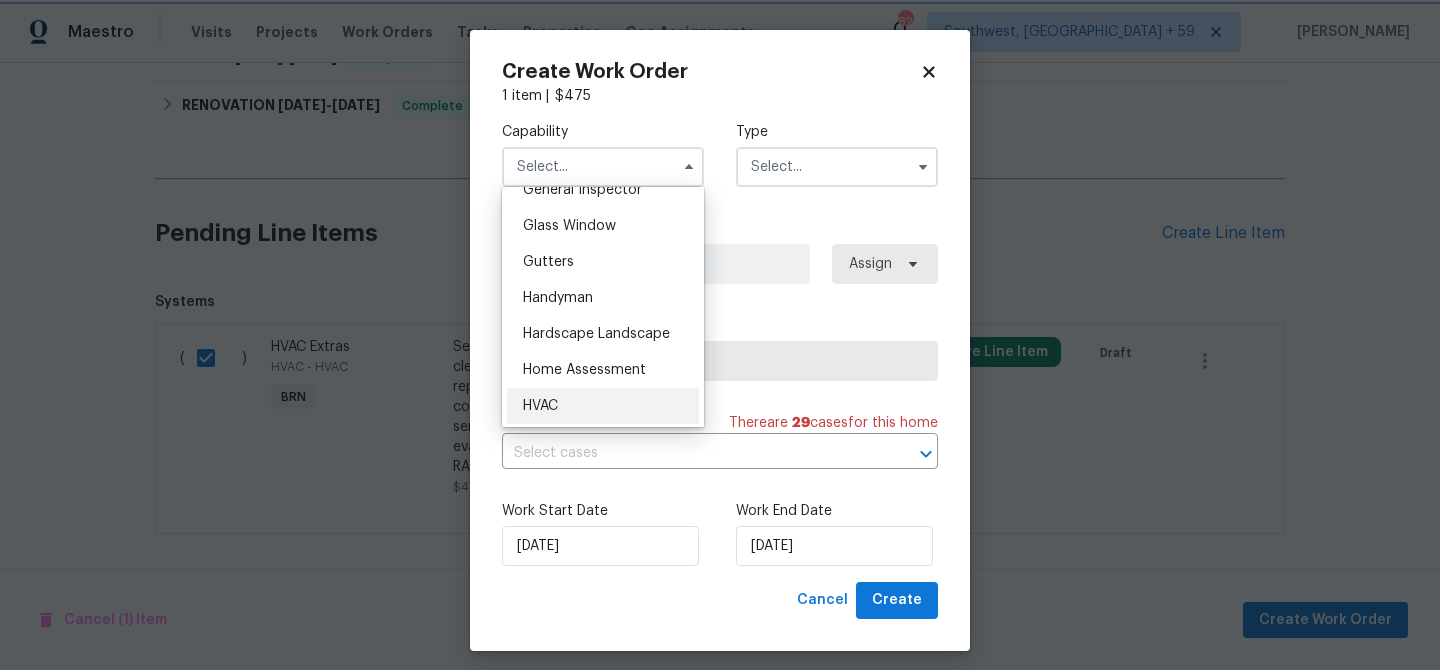 type on "HVAC" 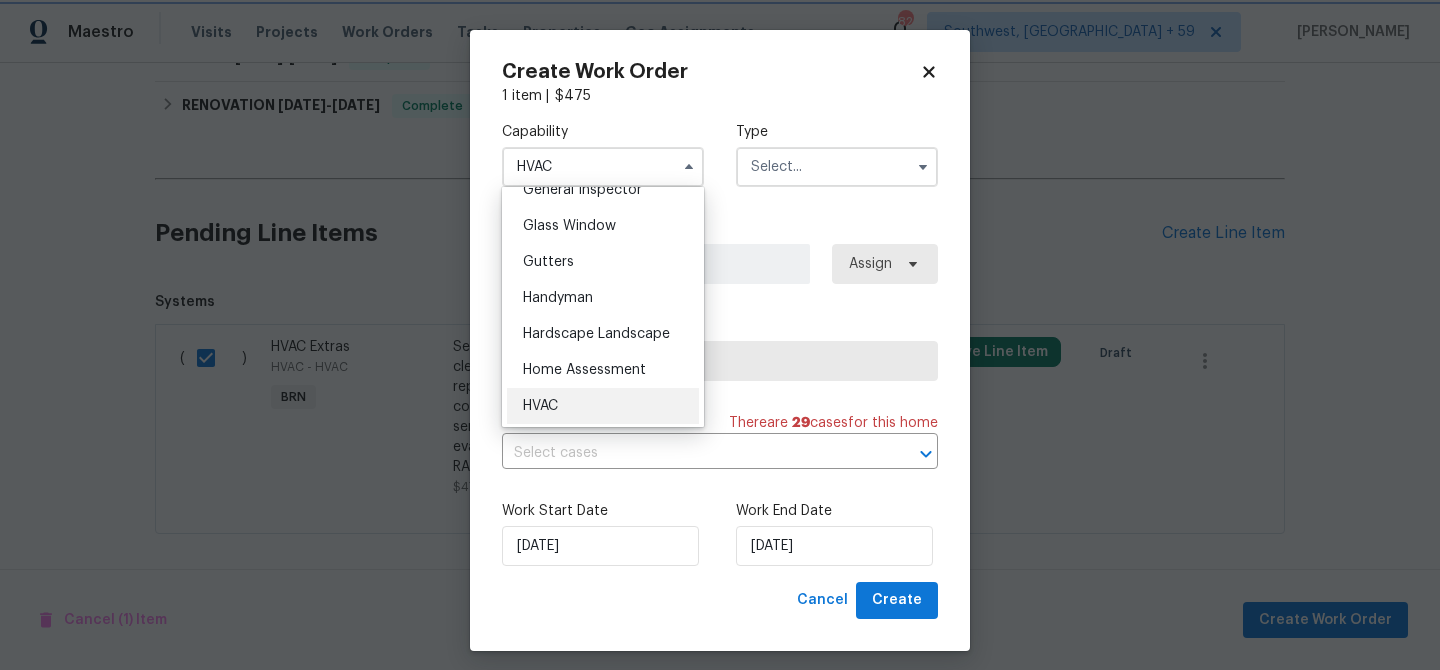 scroll, scrollTop: 1050, scrollLeft: 0, axis: vertical 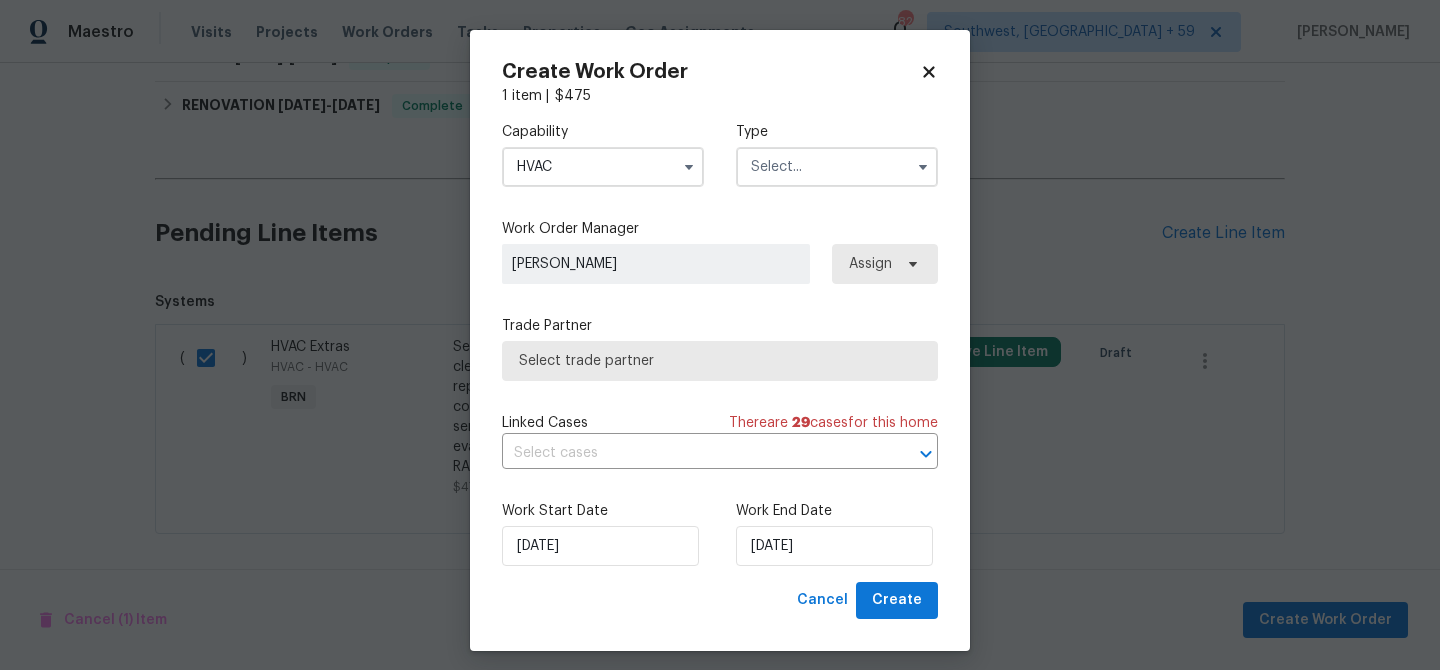 click at bounding box center [837, 167] 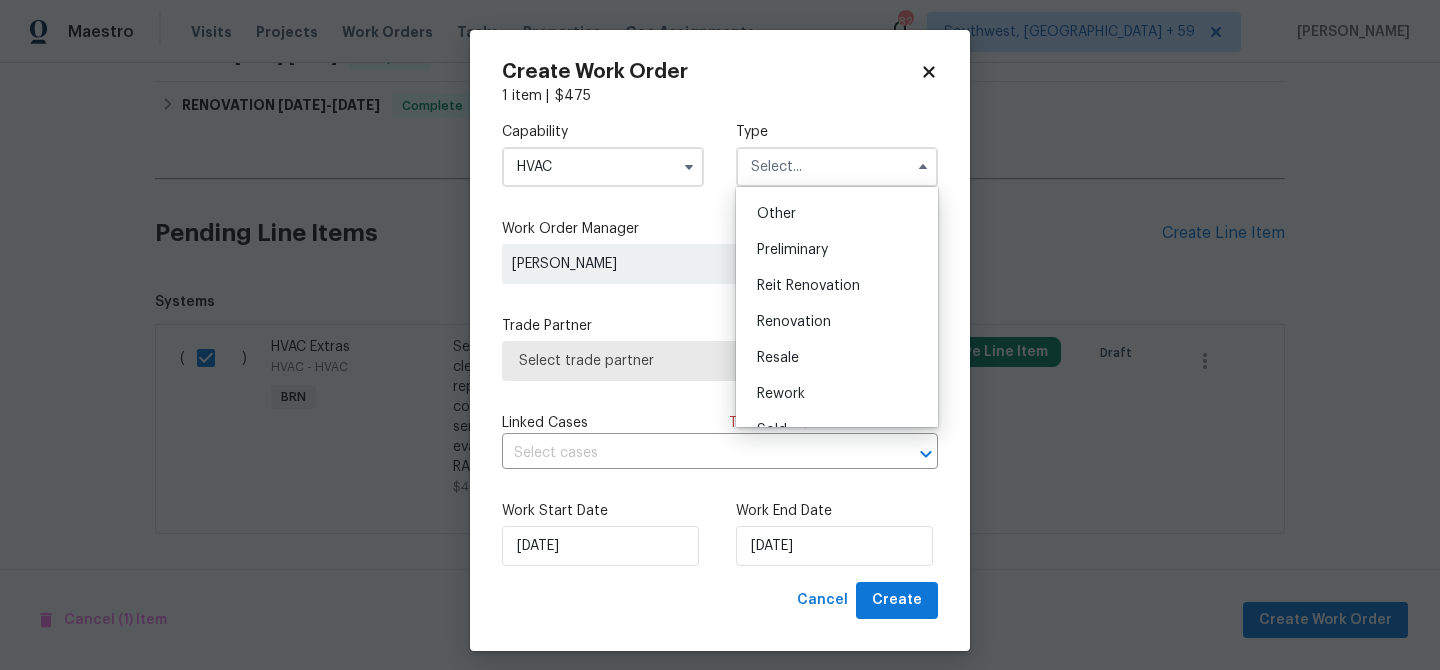 scroll, scrollTop: 454, scrollLeft: 0, axis: vertical 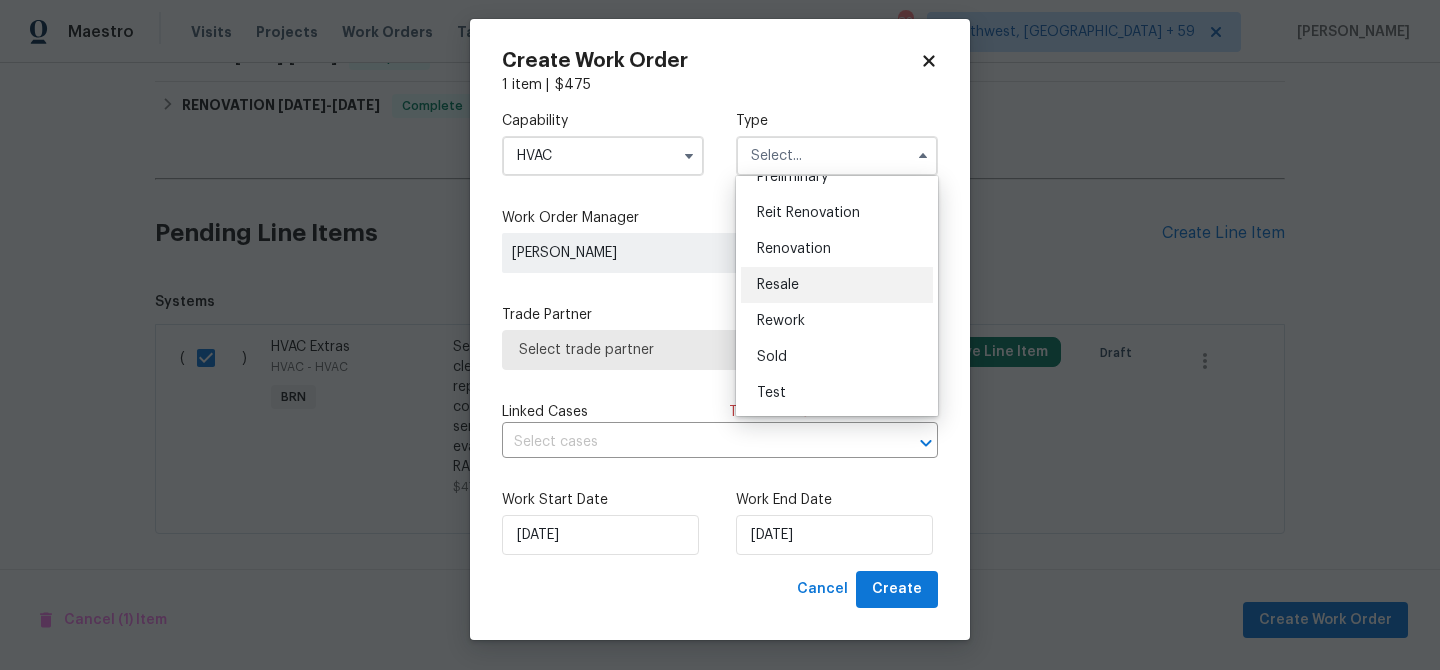 click on "Resale" at bounding box center (778, 285) 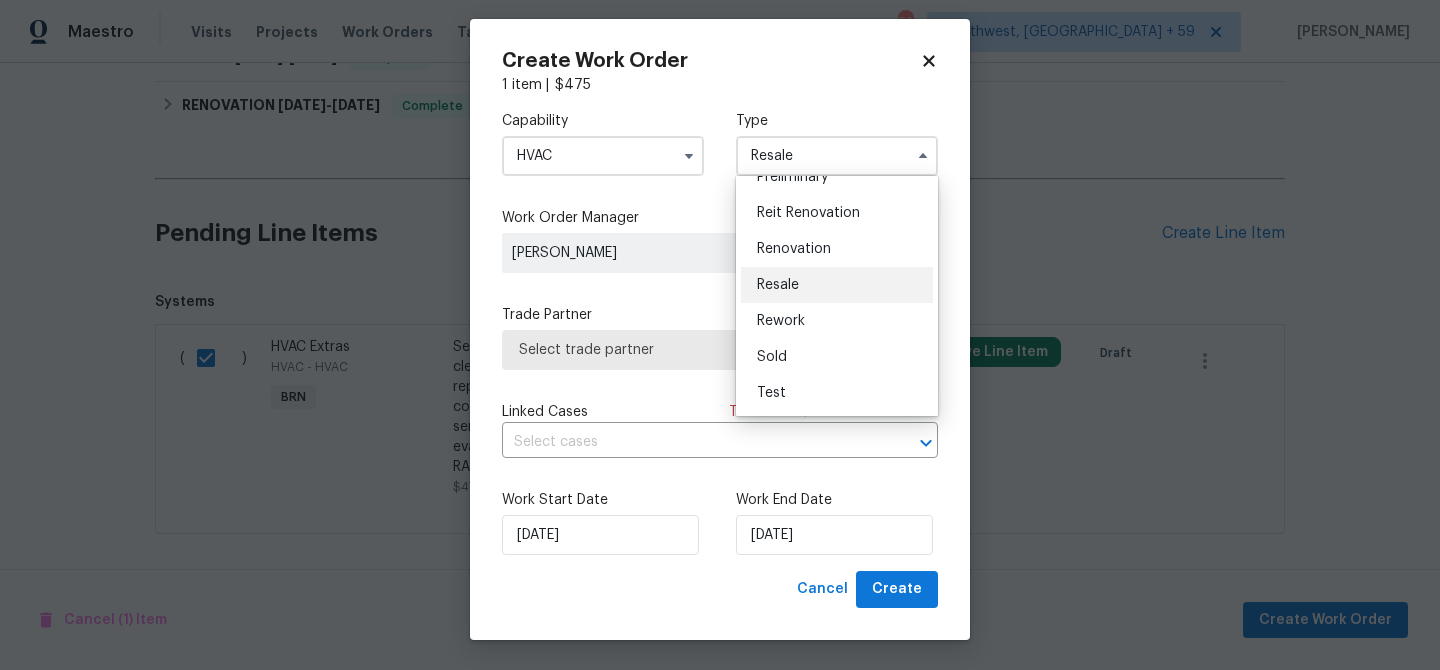 scroll, scrollTop: 0, scrollLeft: 0, axis: both 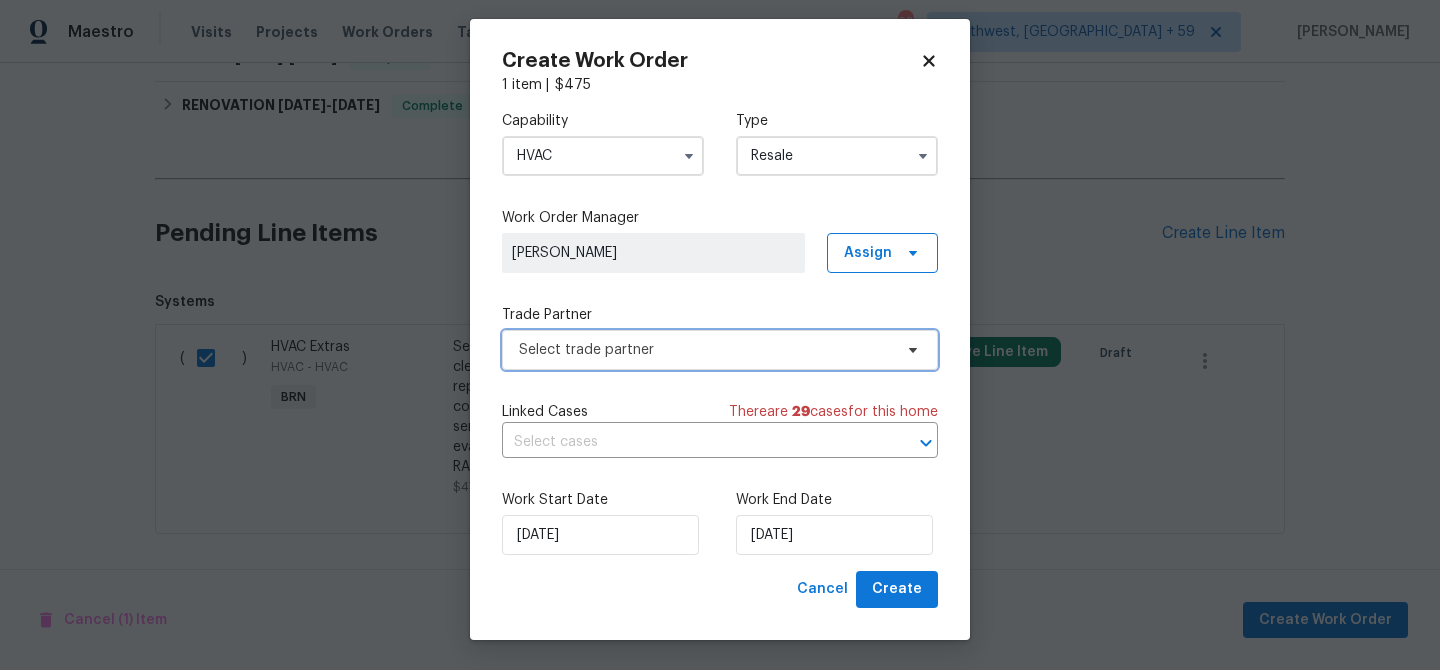 click on "Select trade partner" at bounding box center (705, 350) 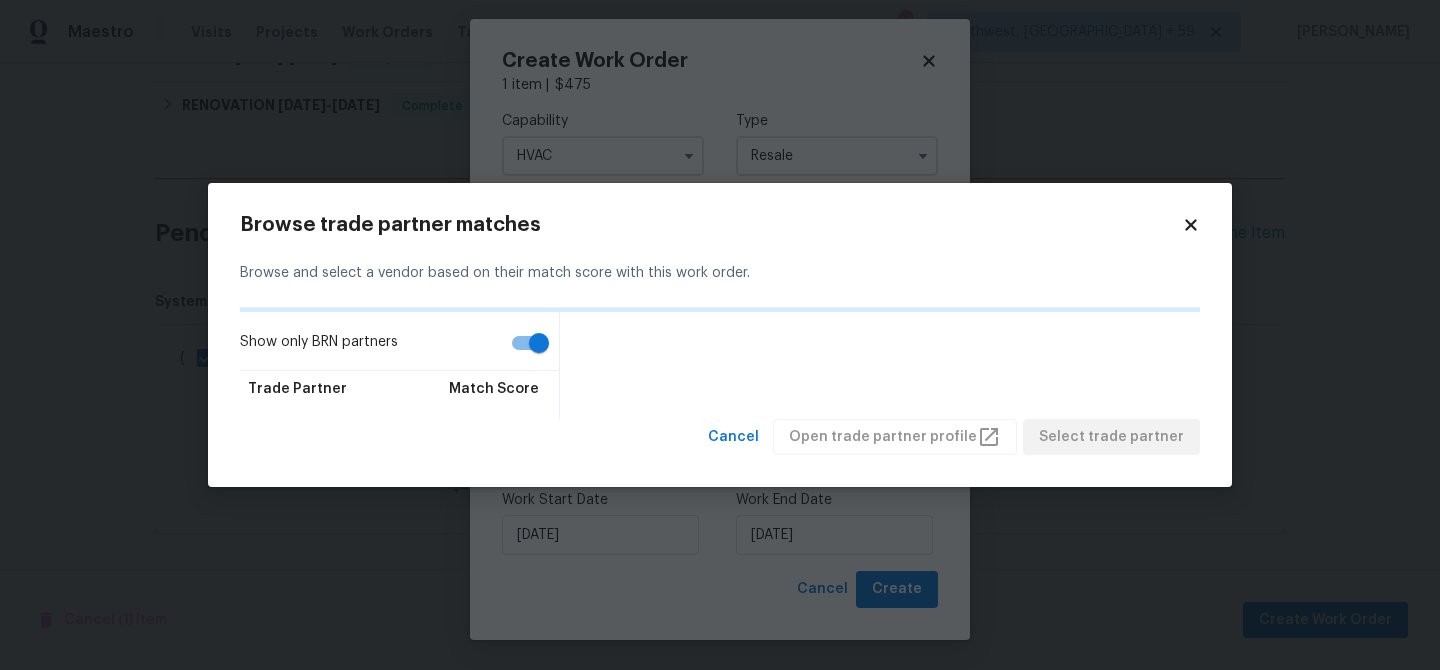 click on "Show only BRN partners" at bounding box center (539, 343) 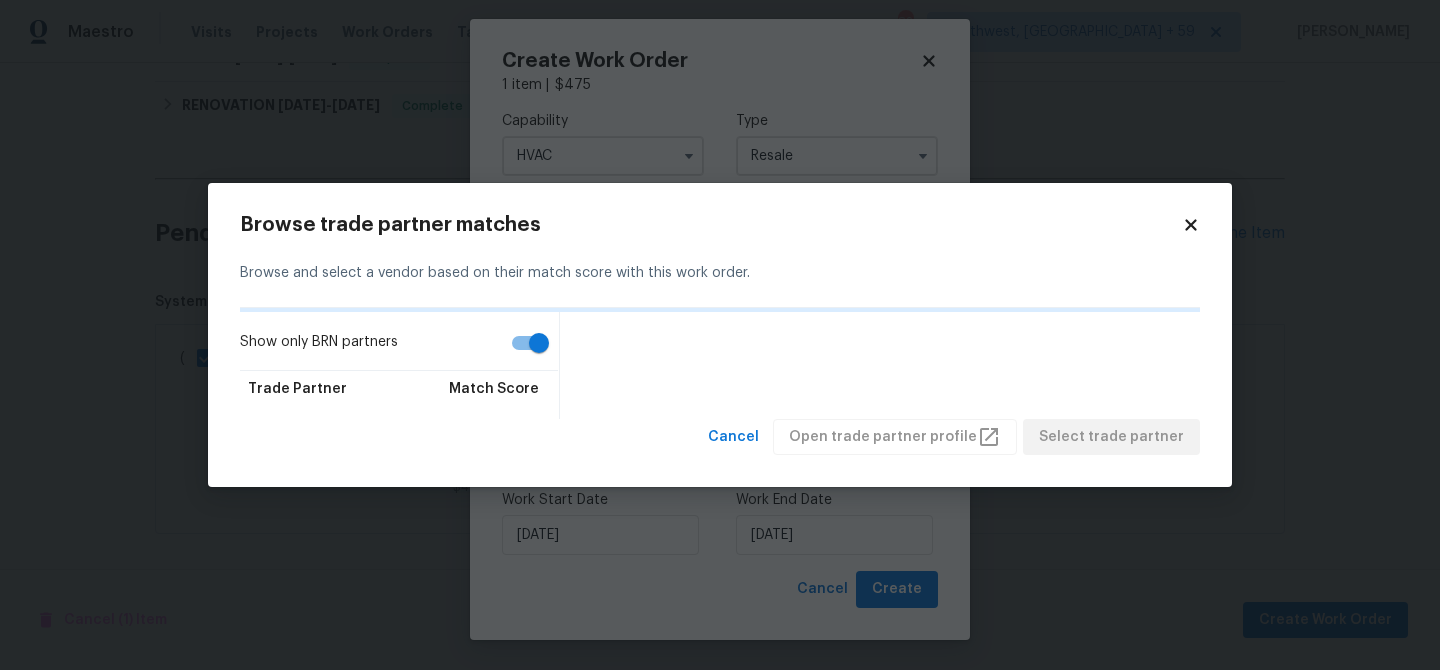 checkbox on "false" 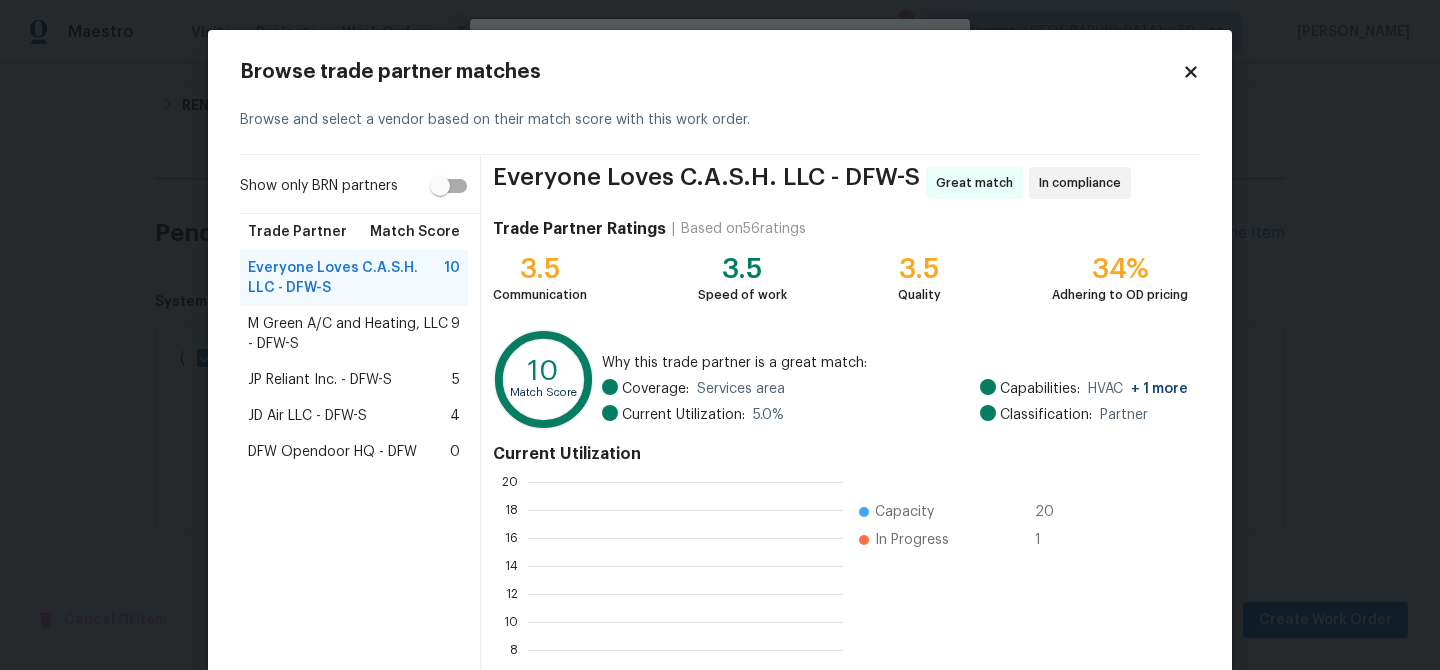scroll, scrollTop: 280, scrollLeft: 315, axis: both 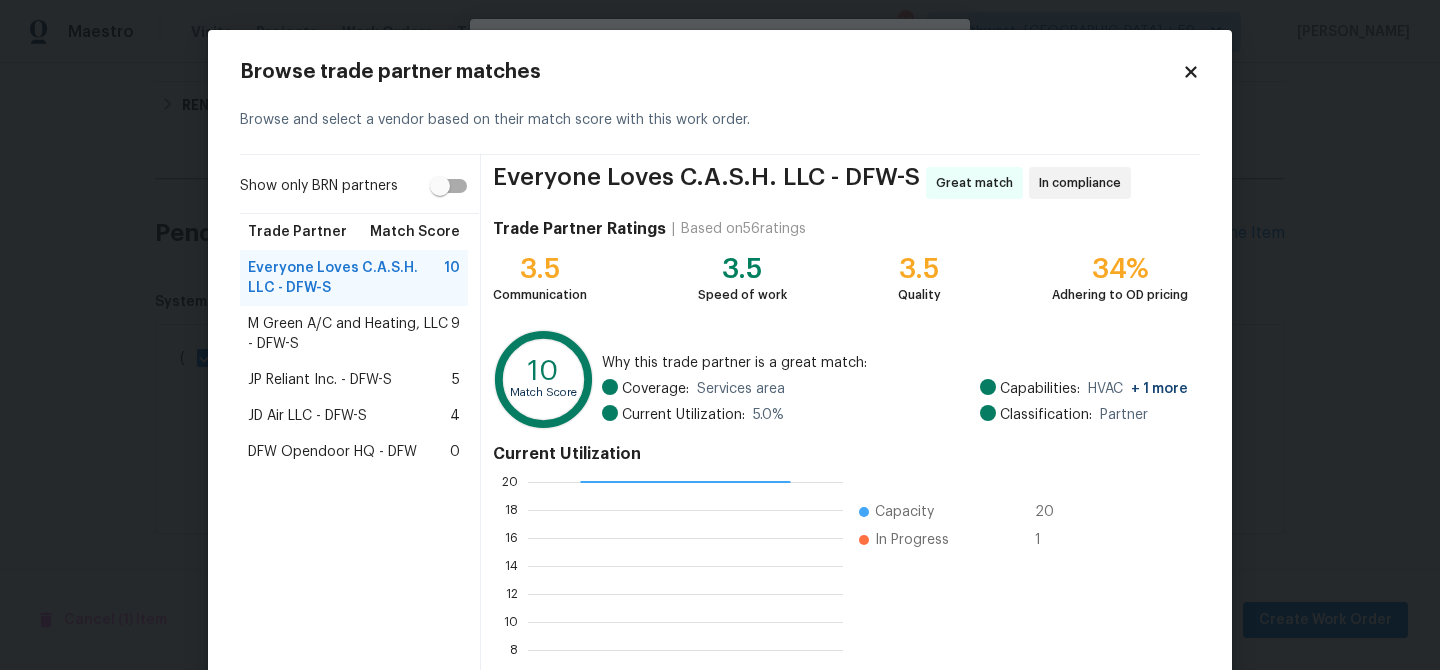 click on "M Green A/C and Heating, LLC - DFW-S" at bounding box center (349, 334) 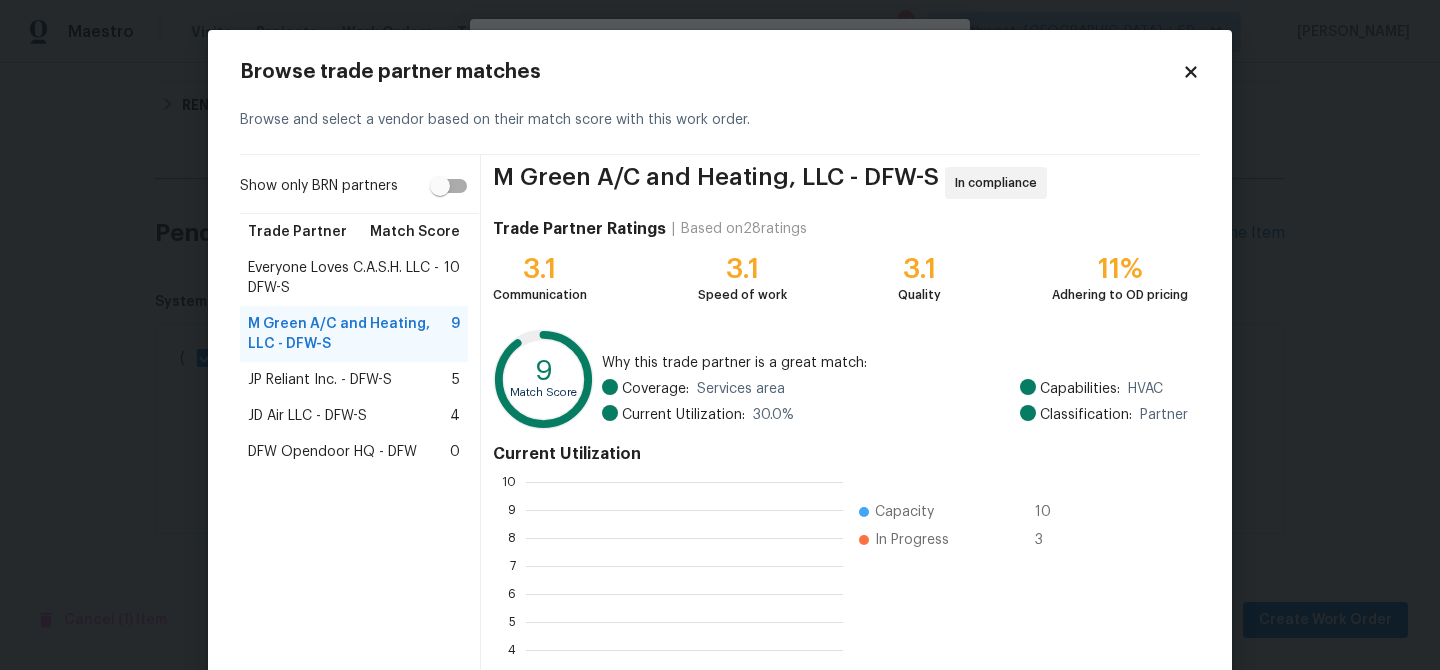 scroll, scrollTop: 2, scrollLeft: 2, axis: both 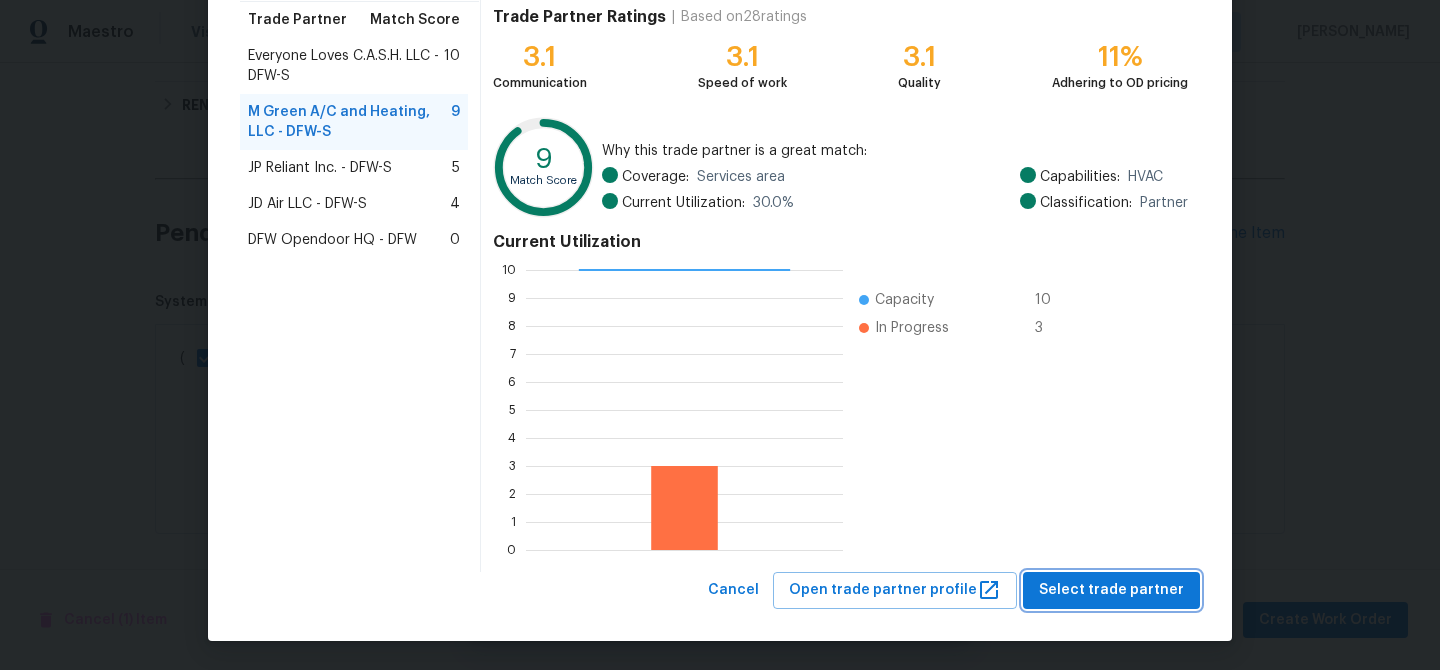 click on "Select trade partner" at bounding box center (1111, 590) 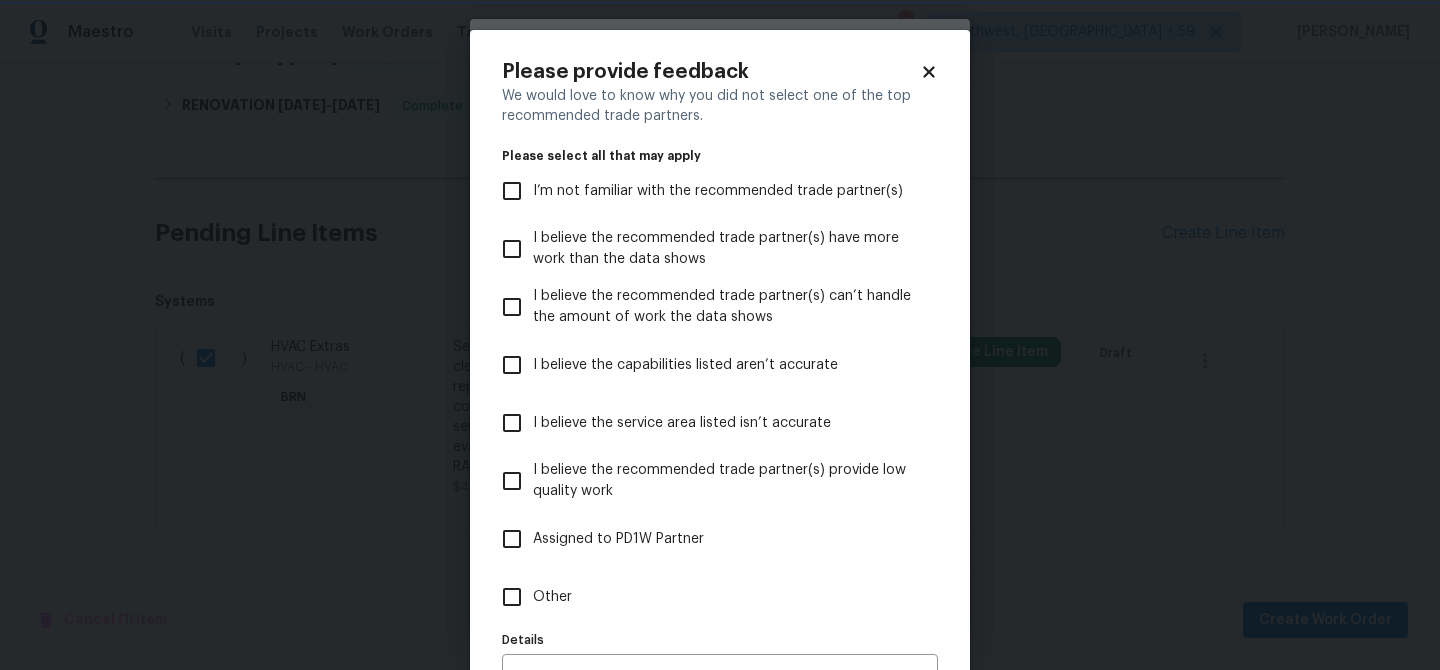 scroll, scrollTop: 0, scrollLeft: 0, axis: both 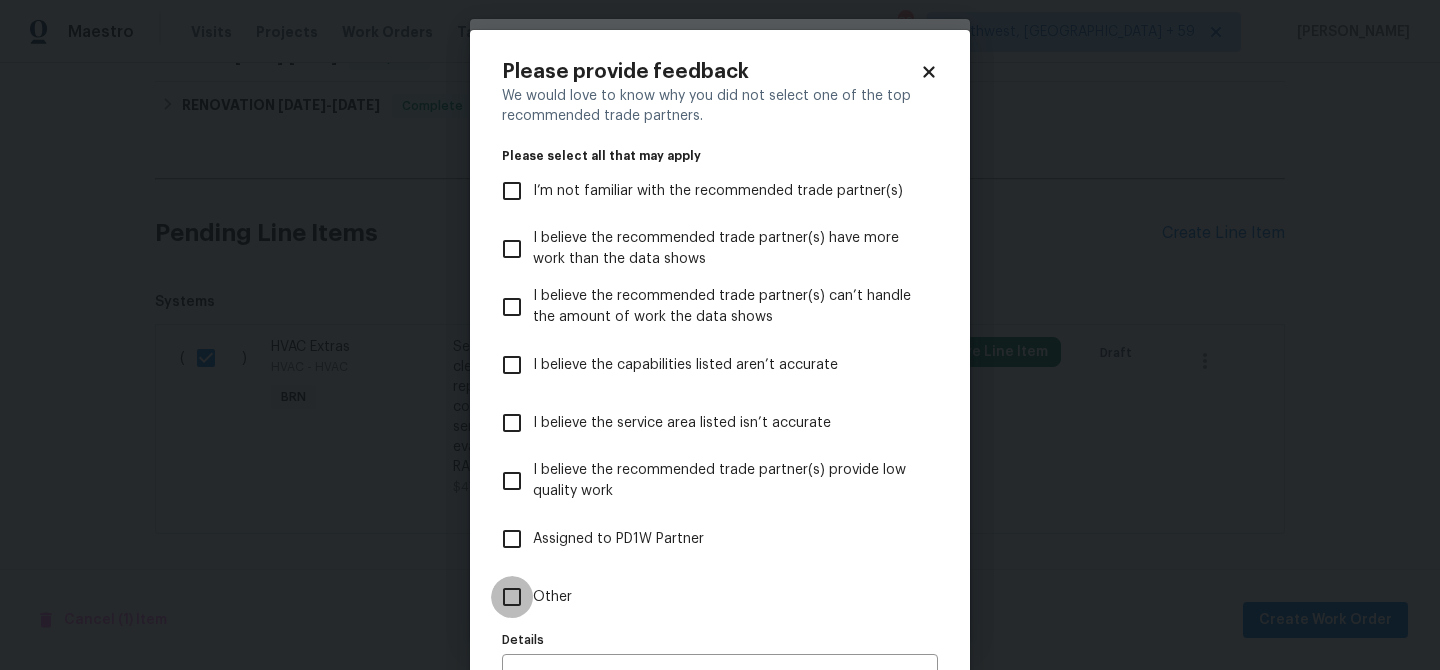 click on "Other" at bounding box center [512, 597] 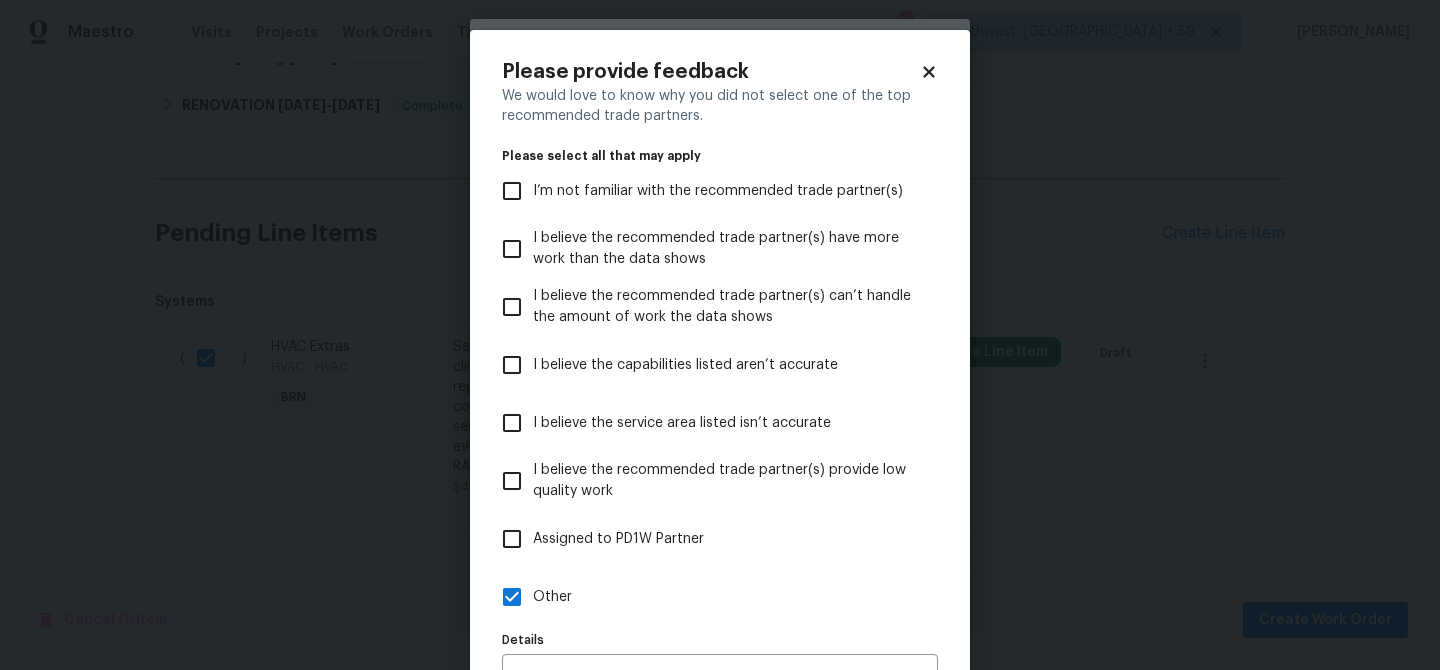 scroll, scrollTop: 122, scrollLeft: 0, axis: vertical 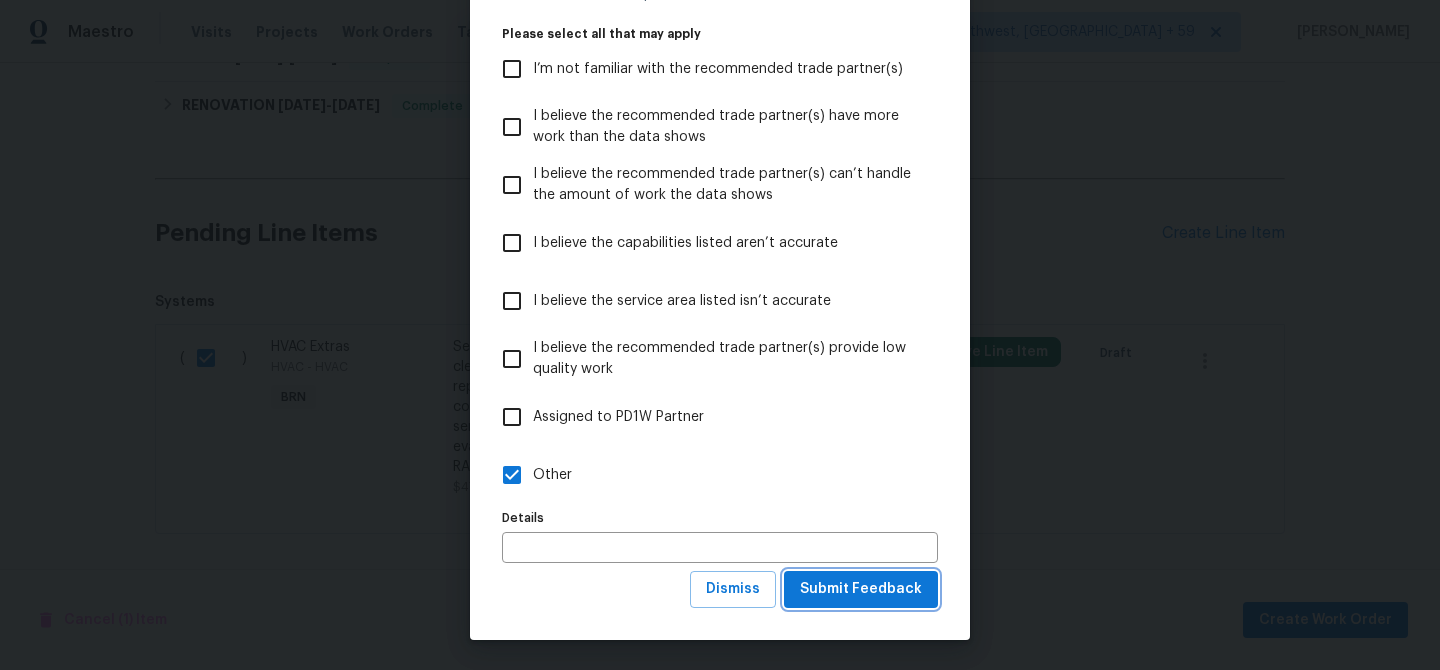 click on "Submit Feedback" at bounding box center (861, 589) 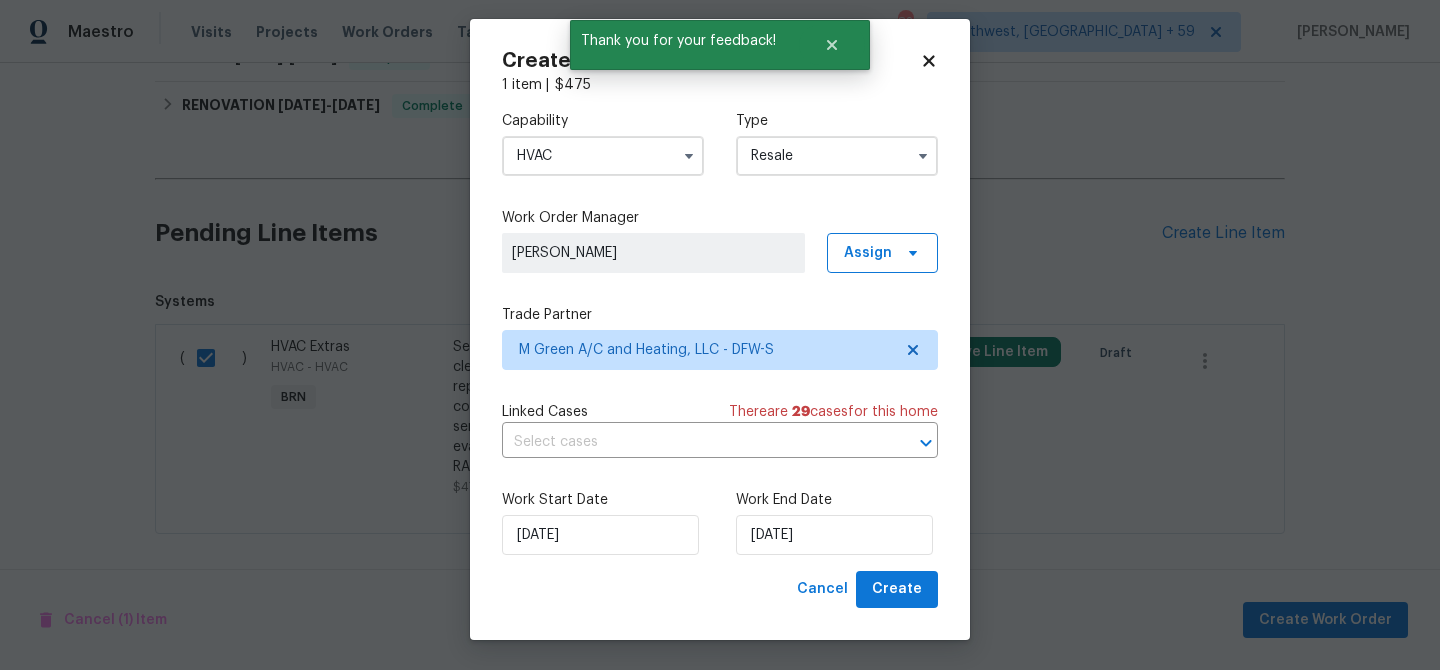 scroll, scrollTop: 0, scrollLeft: 0, axis: both 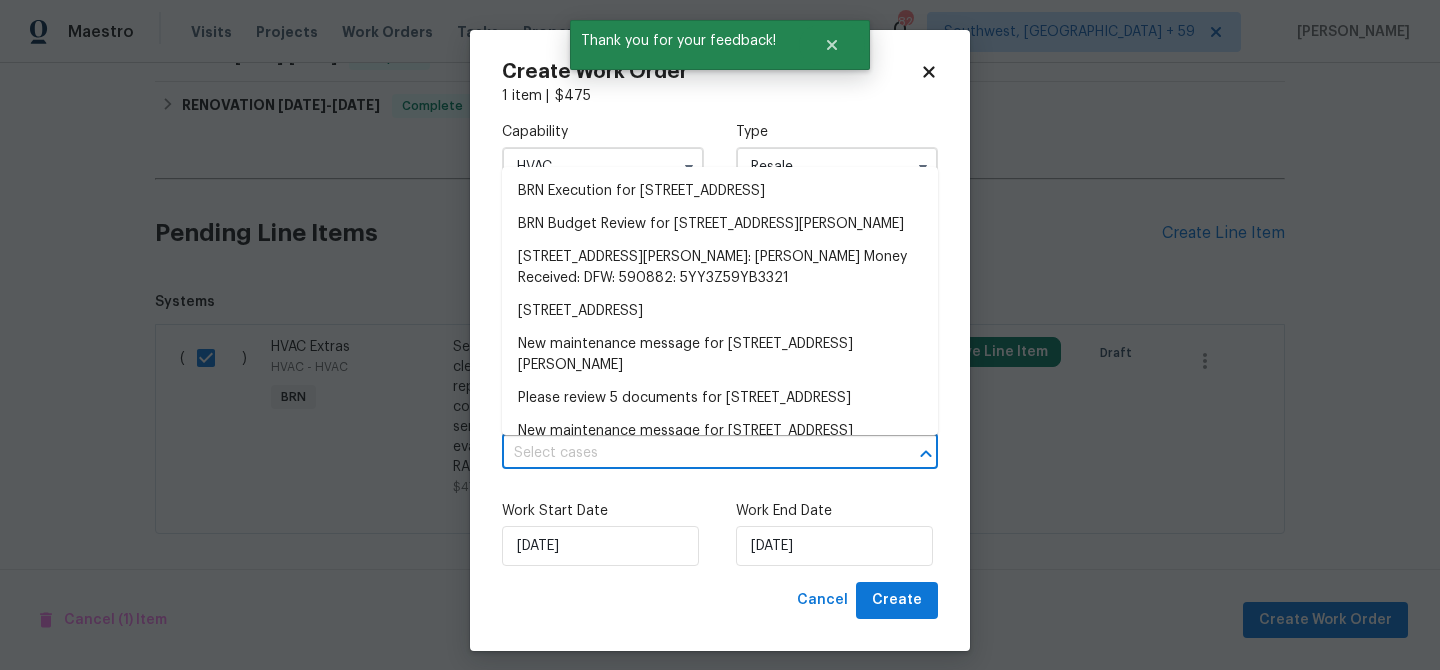 click at bounding box center (692, 453) 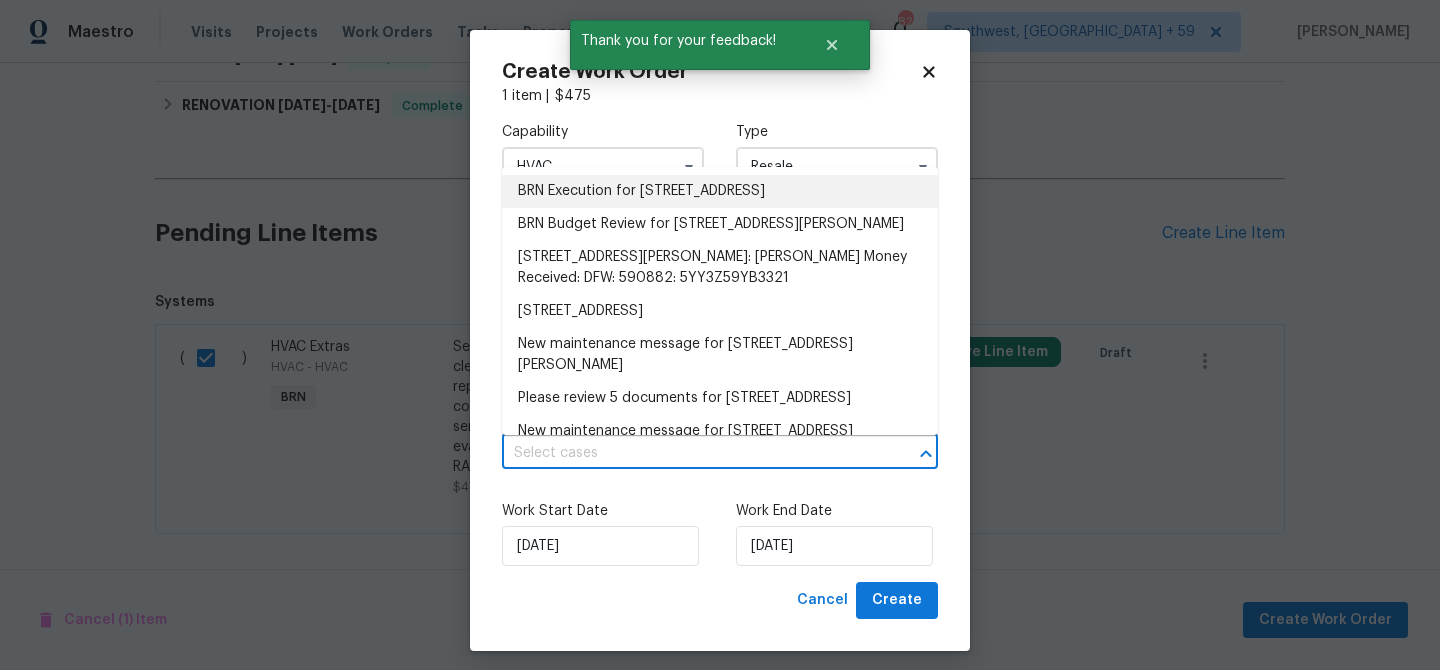 click on "BRN Execution for 1205 Golden Eagle Ct, Aubrey, TX 76227" at bounding box center (720, 191) 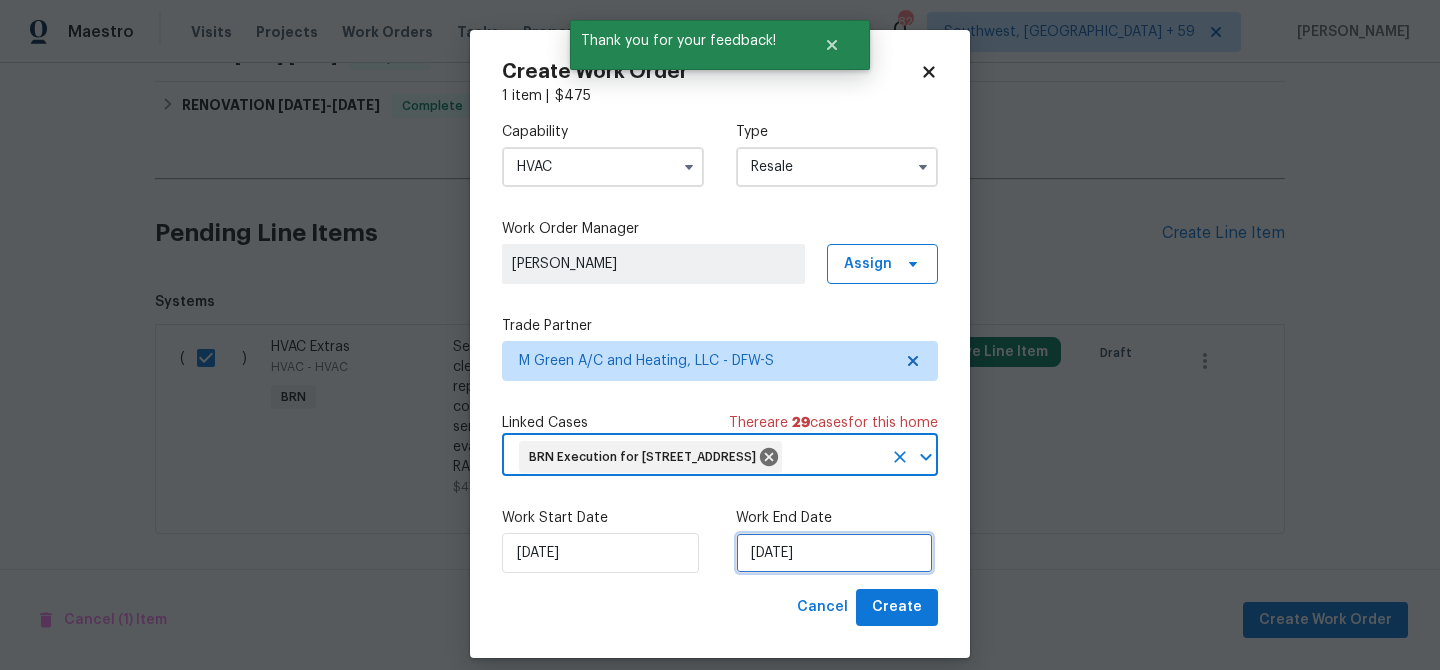 click on "21/07/2025" at bounding box center [834, 553] 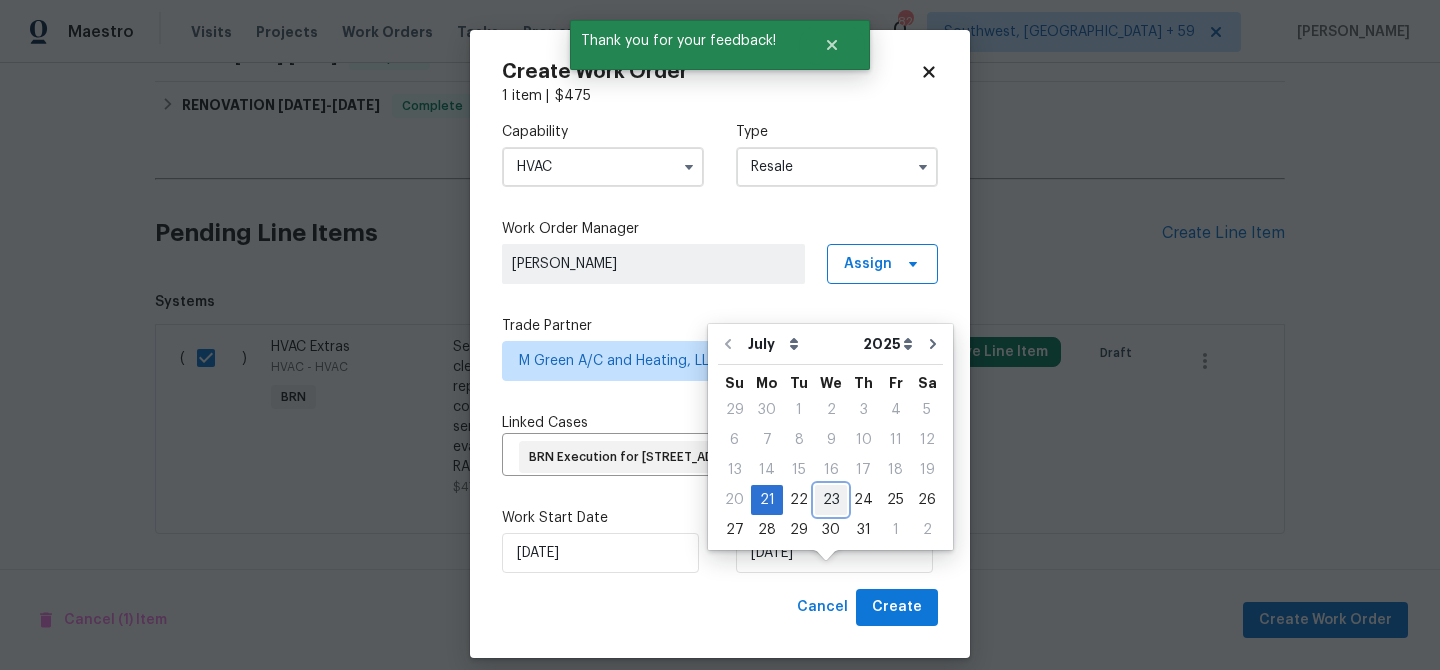 click on "23" at bounding box center (831, 500) 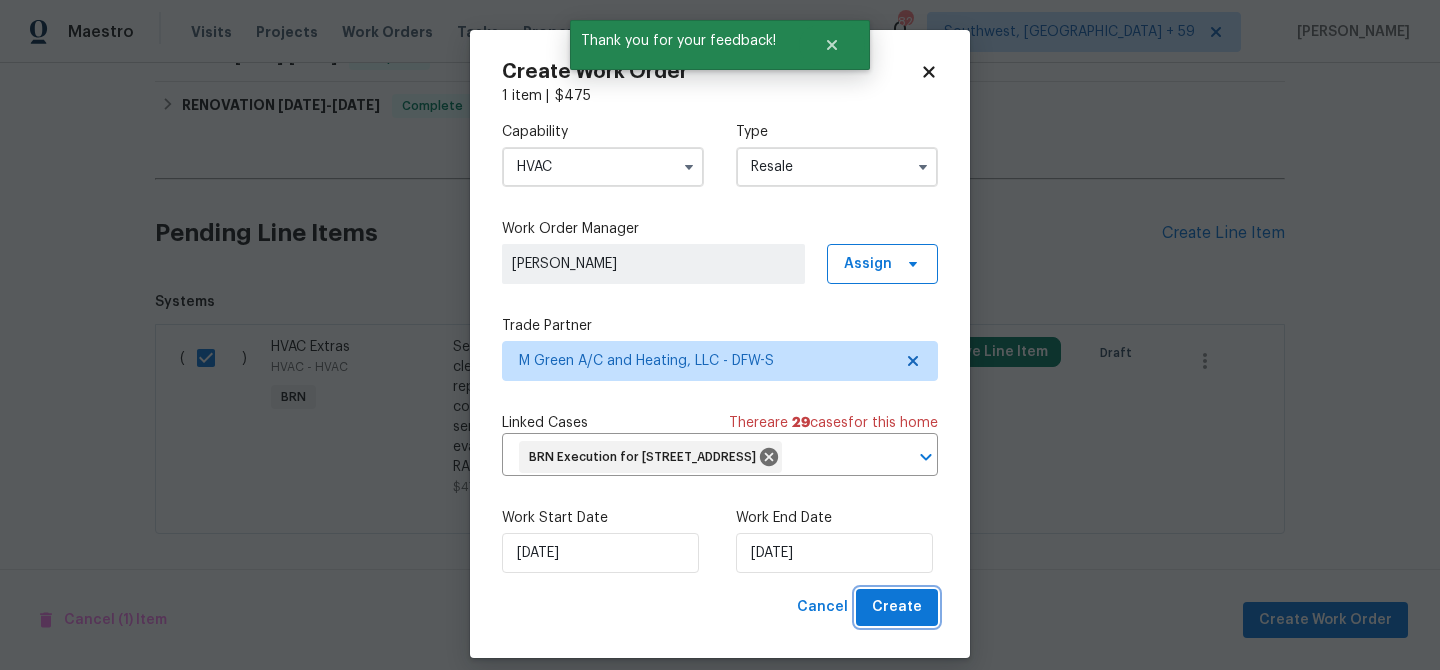 click on "Create" at bounding box center [897, 607] 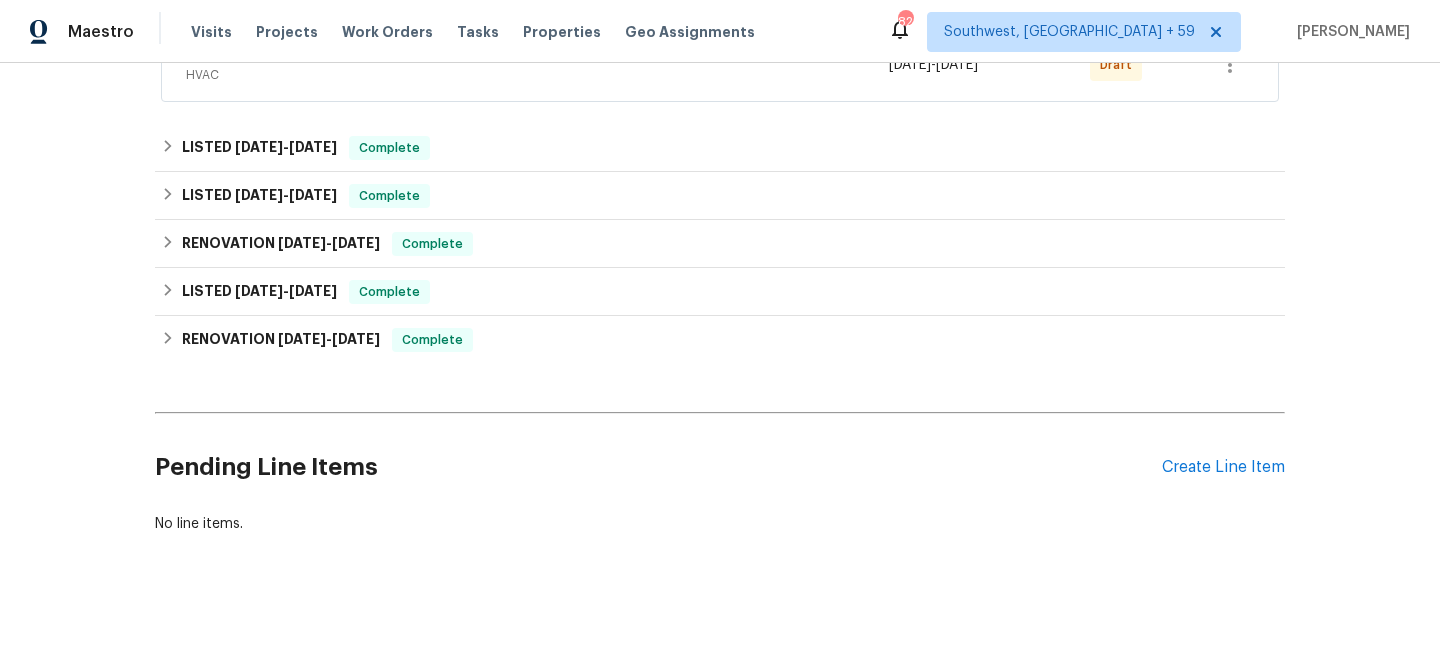 scroll, scrollTop: 112, scrollLeft: 0, axis: vertical 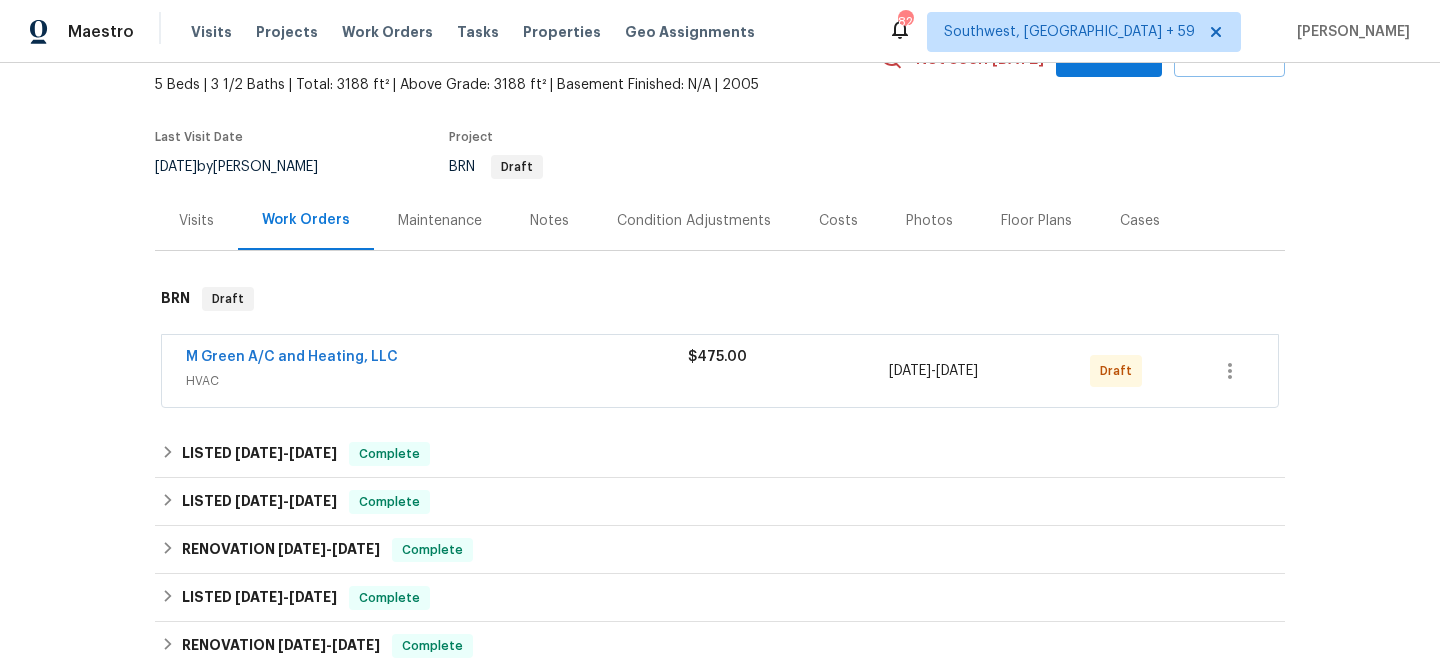 click on "M Green A/C and Heating, LLC HVAC $475.00 7/21/2025  -  7/23/2025 Draft" at bounding box center (720, 371) 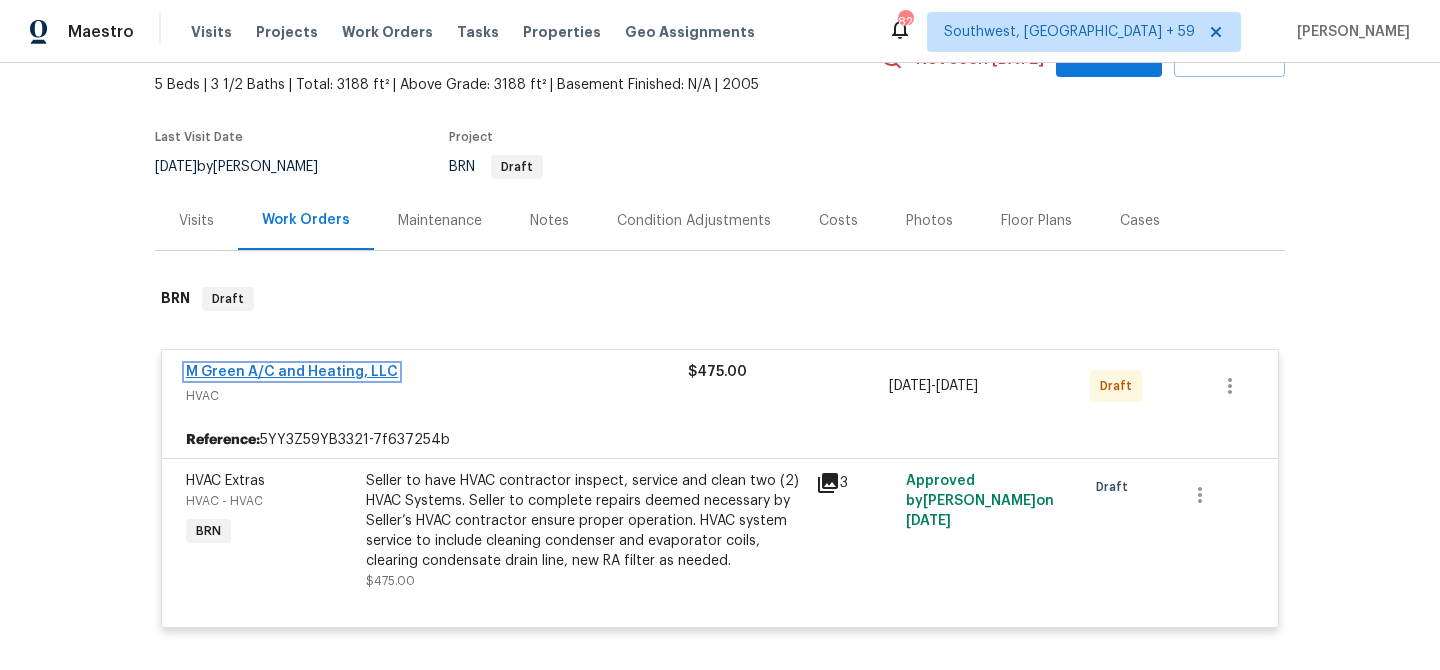 click on "M Green A/C and Heating, LLC" at bounding box center [292, 372] 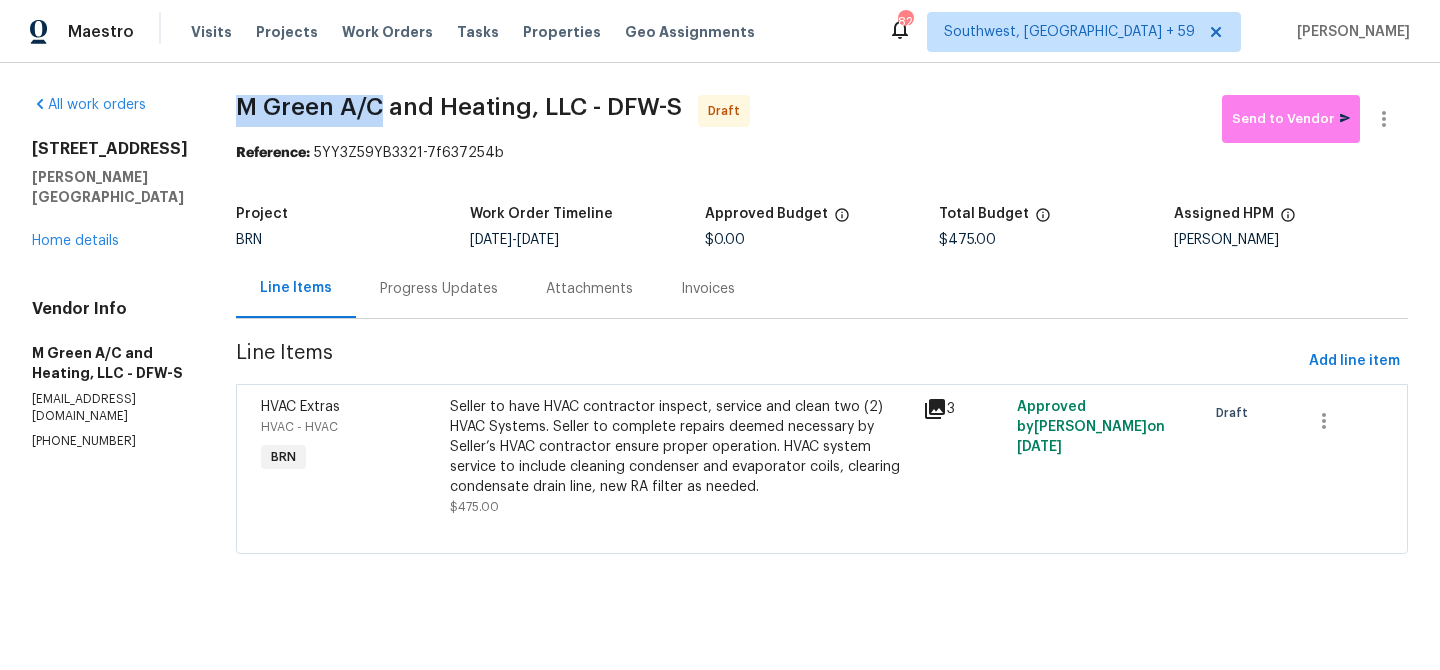 drag, startPoint x: 281, startPoint y: 103, endPoint x: 433, endPoint y: 100, distance: 152.0296 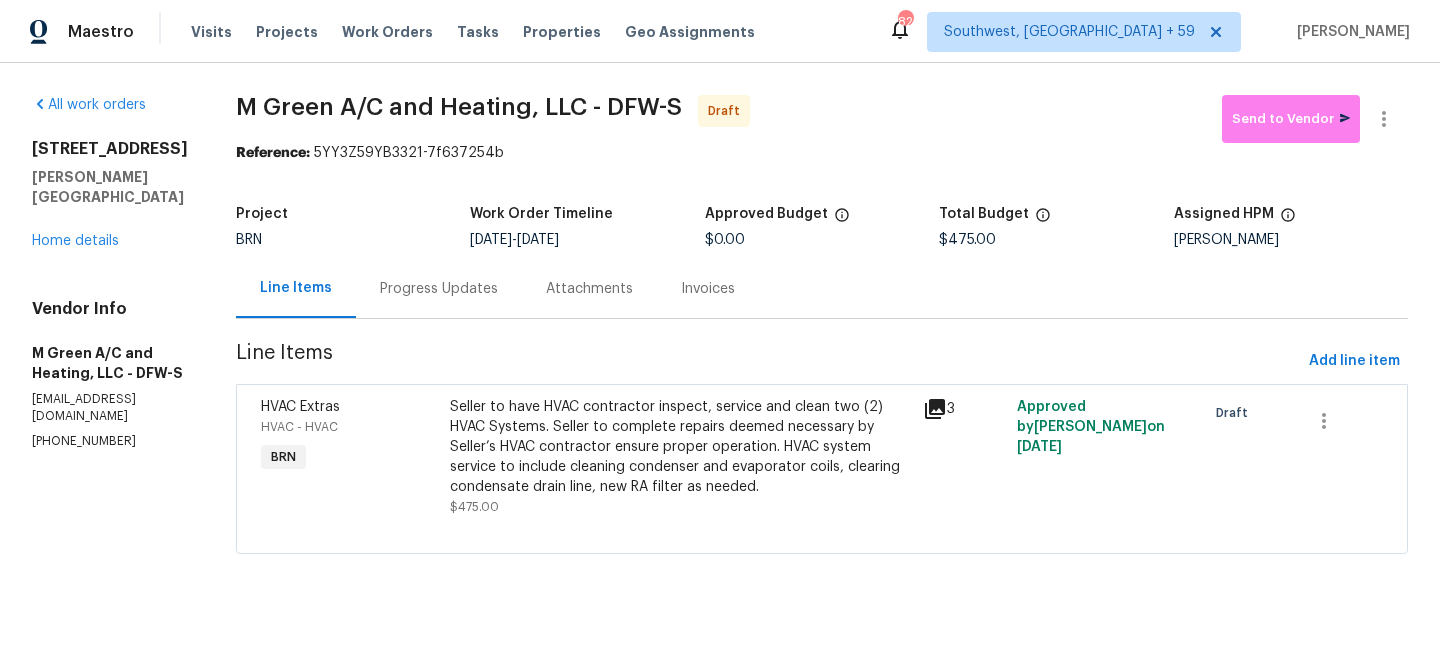 click on "All work orders 1205 Golden Eagle Ct Aubrey, TX 76227 Home details Vendor Info M Green A/C and Heating, LLC - DFW-S m.greenairconditioning@yahoo.com (972) 415-3696 M Green A/C and Heating, LLC - DFW-S Draft Send to Vendor   Reference:   5YY3Z59YB3321-7f637254b Project BRN   Work Order Timeline 7/21/2025  -  7/23/2025 Approved Budget $0.00 Total Budget $475.00 Assigned HPM Alicia Anices Line Items Progress Updates Attachments Invoices Line Items Add line item HVAC Extras HVAC - HVAC BRN Seller to have HVAC contractor inspect, service and clean  two (2) HVAC Systems. Seller to complete repairs deemed necessary by Seller’s HVAC contractor ensure proper operation. HVAC system service to  include cleaning condenser and evaporator coils, clearing condensate drain line, new RA filter as needed. $475.00   3 Approved by  Ananthi Mahendran  on   7/21/2025 Draft" at bounding box center [720, 336] 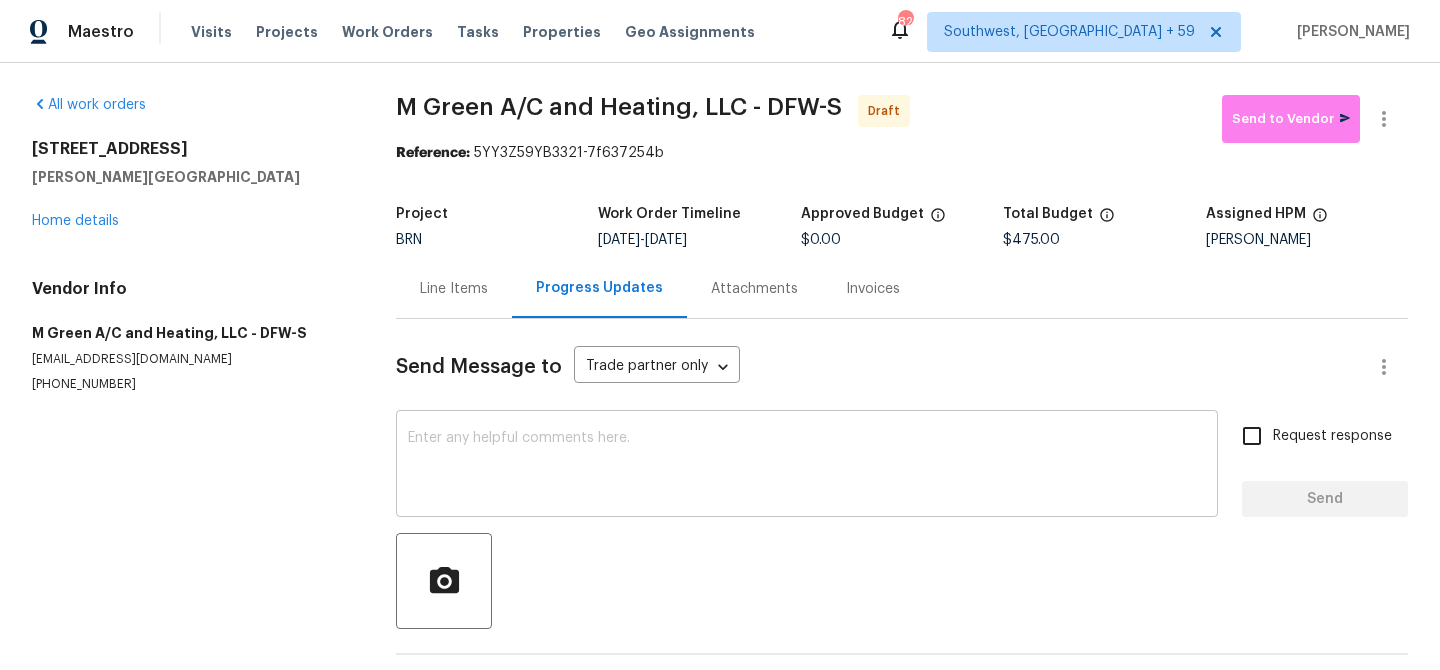 click at bounding box center (807, 466) 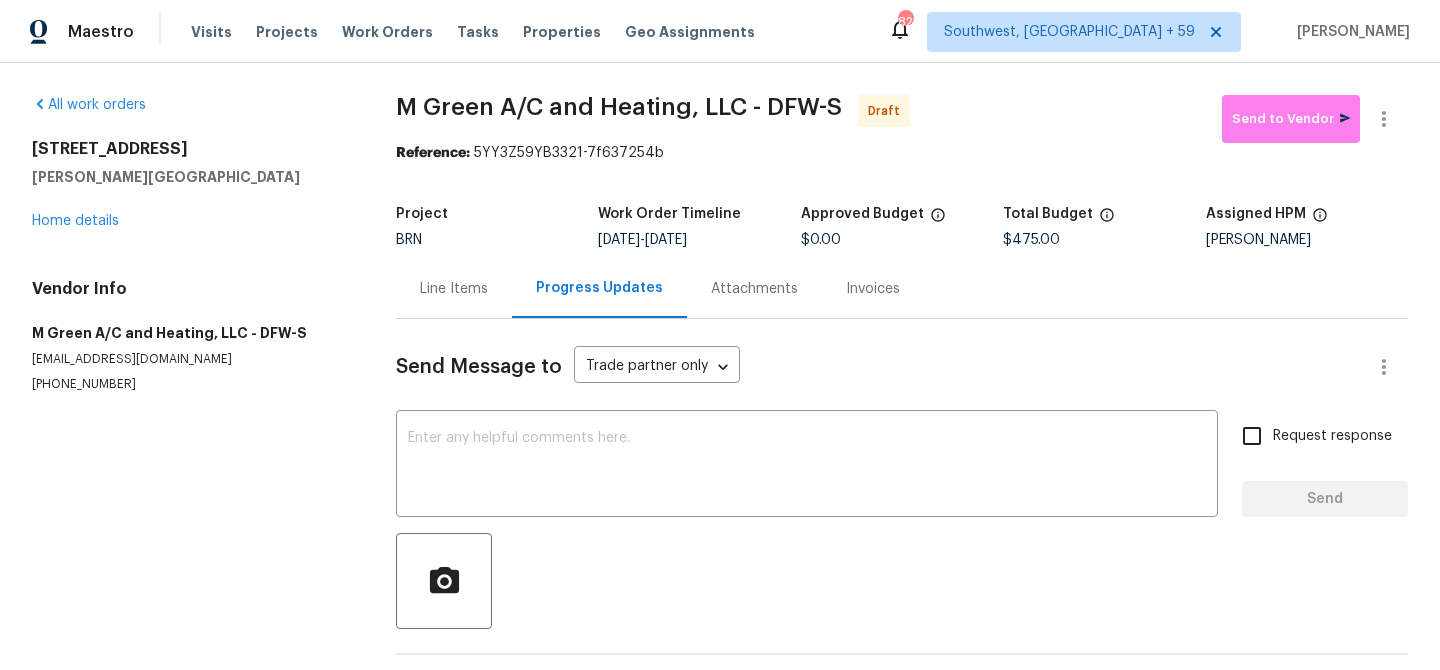 paste on "Hi, I'm Ananthi from Opendoor. Just wanted to check if you received the WO for (Property address), due on (Target date). Please review and accept it within 24 hours and provide a schedule by then. Reach out to me via the portal or call/text at 650-800-9524 for any questions or additional details and change orders for this work order." 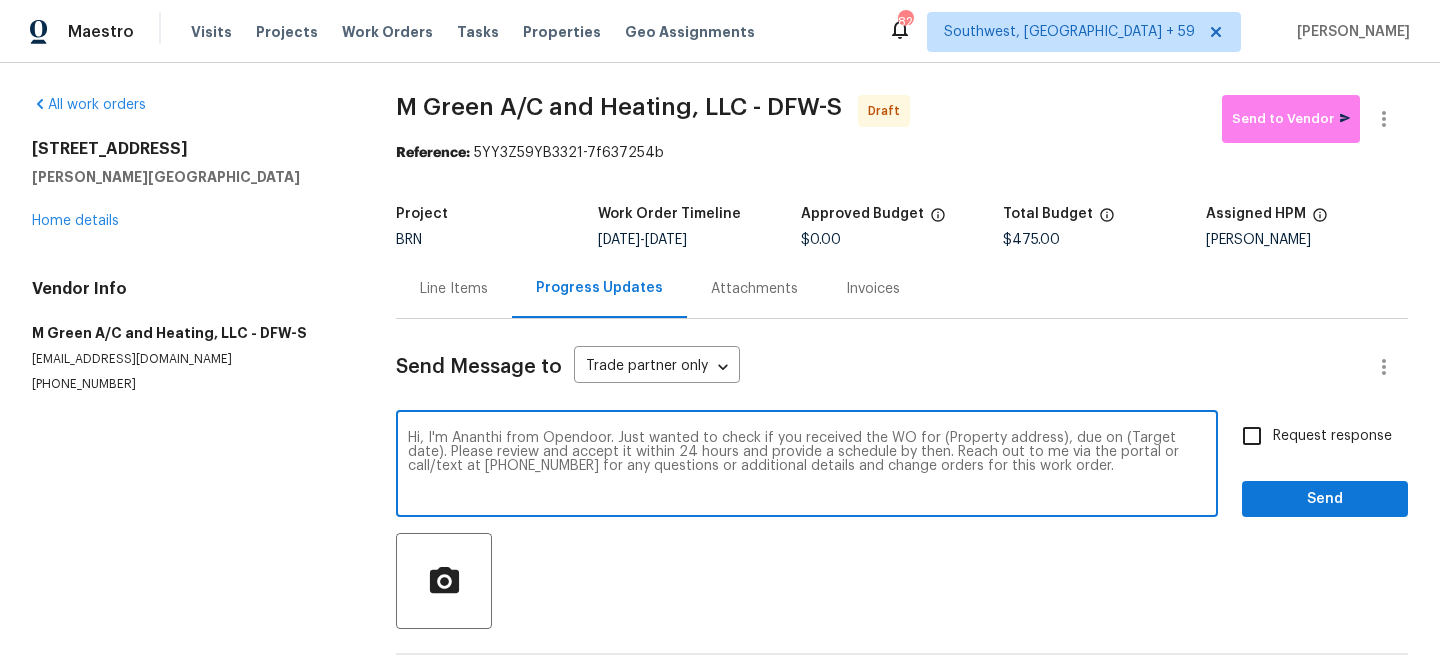 drag, startPoint x: 1054, startPoint y: 436, endPoint x: 940, endPoint y: 439, distance: 114.03947 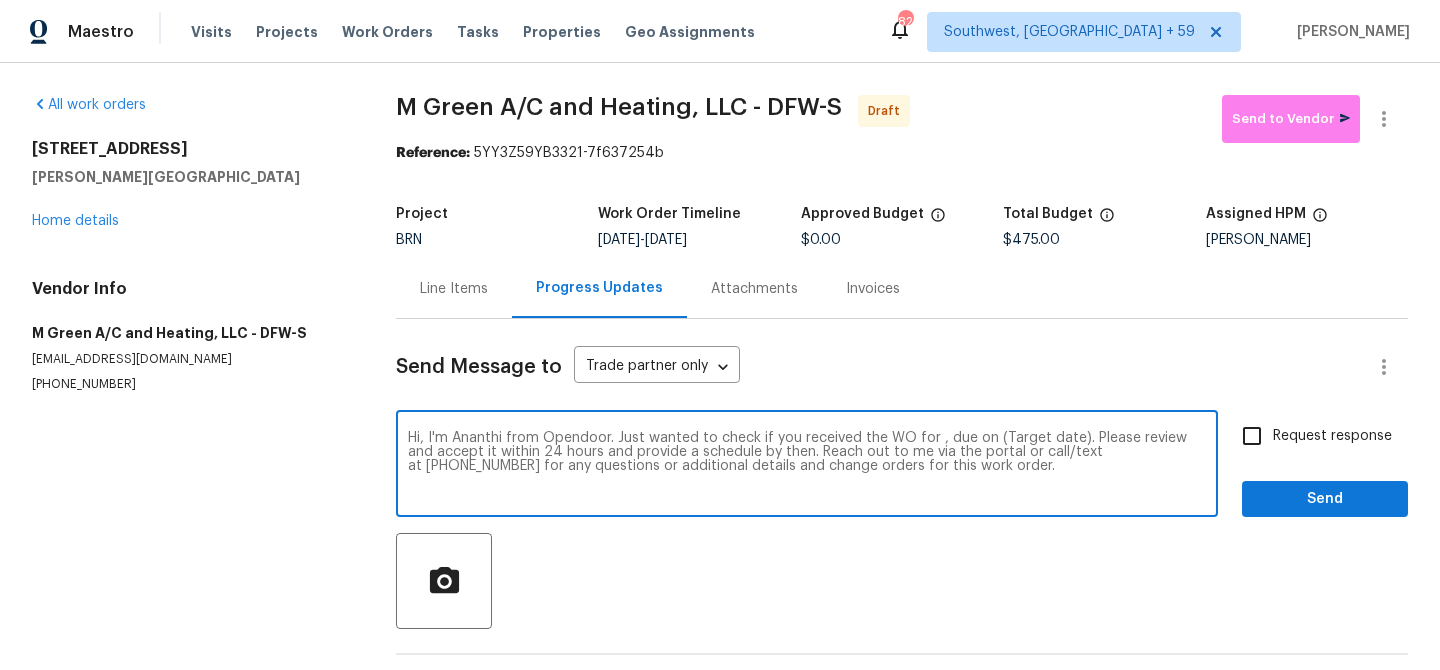 paste on "1205 Golden Eagle Ct, Aubrey, TX 76227" 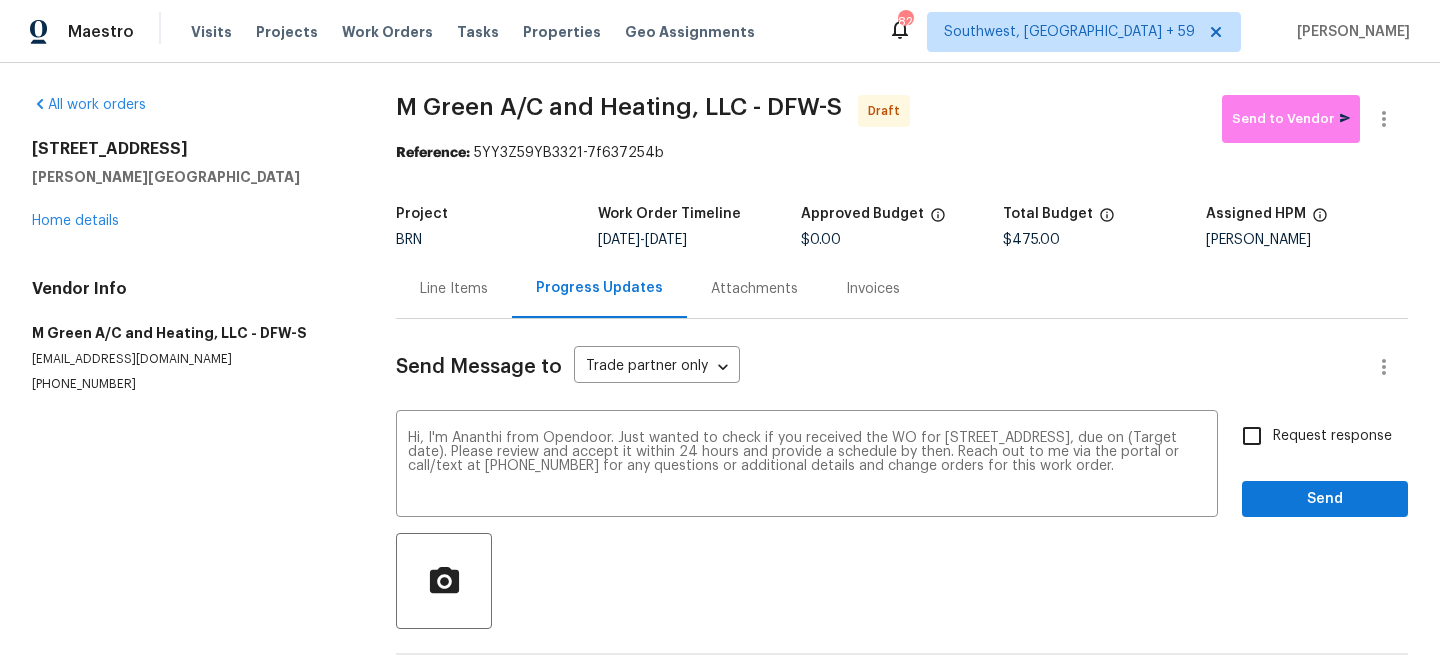 drag, startPoint x: 677, startPoint y: 242, endPoint x: 758, endPoint y: 242, distance: 81 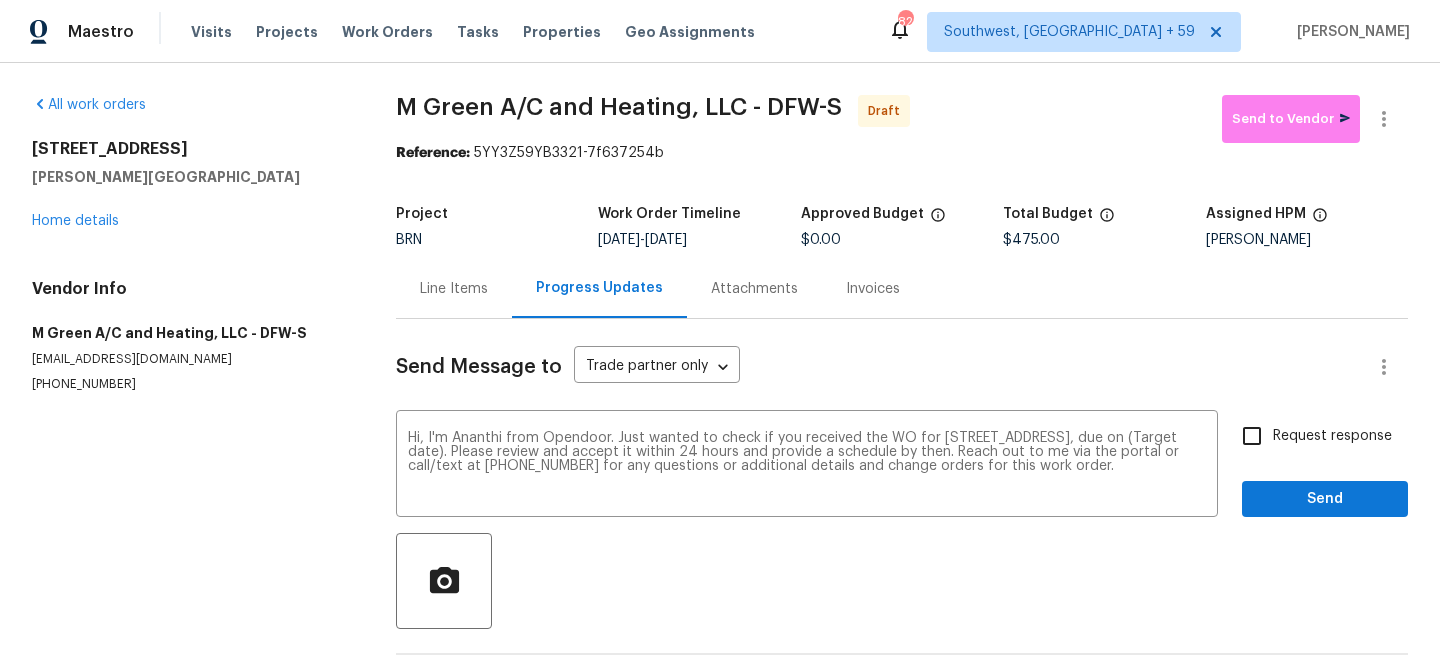 click on "[DATE]" at bounding box center [666, 240] 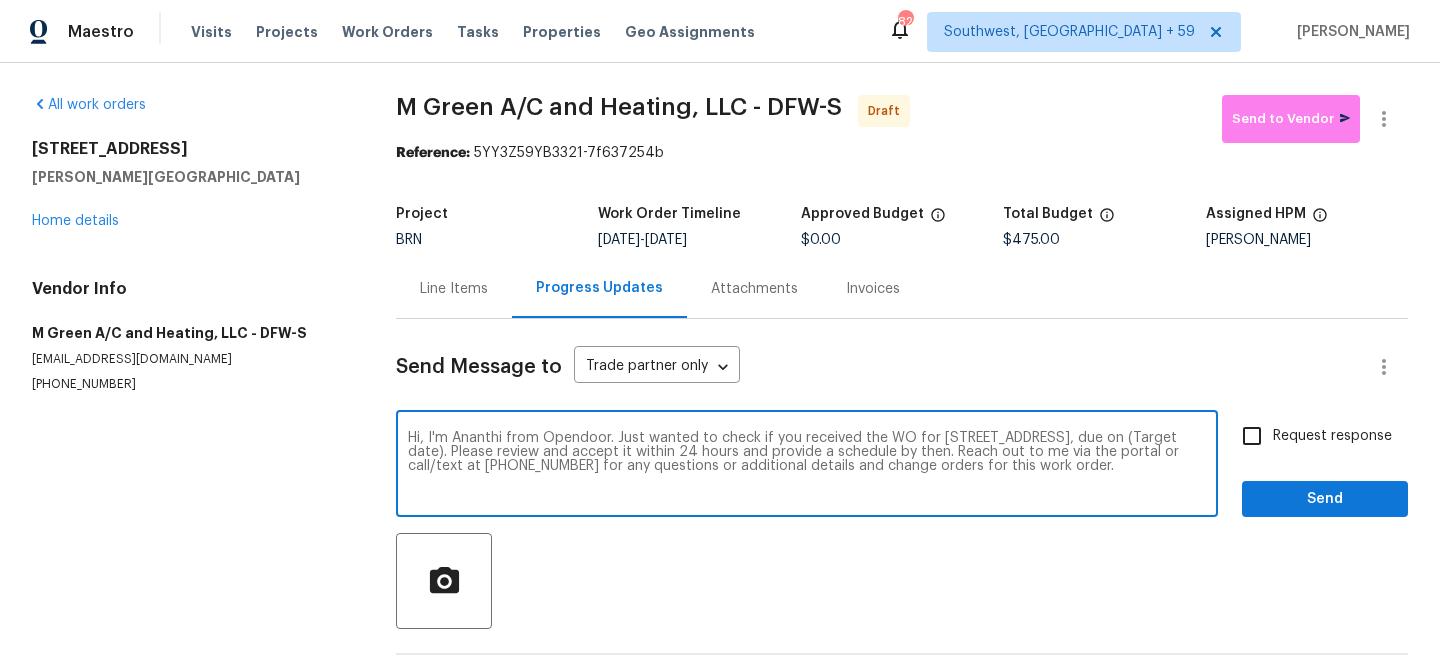 drag, startPoint x: 540, startPoint y: 453, endPoint x: 466, endPoint y: 453, distance: 74 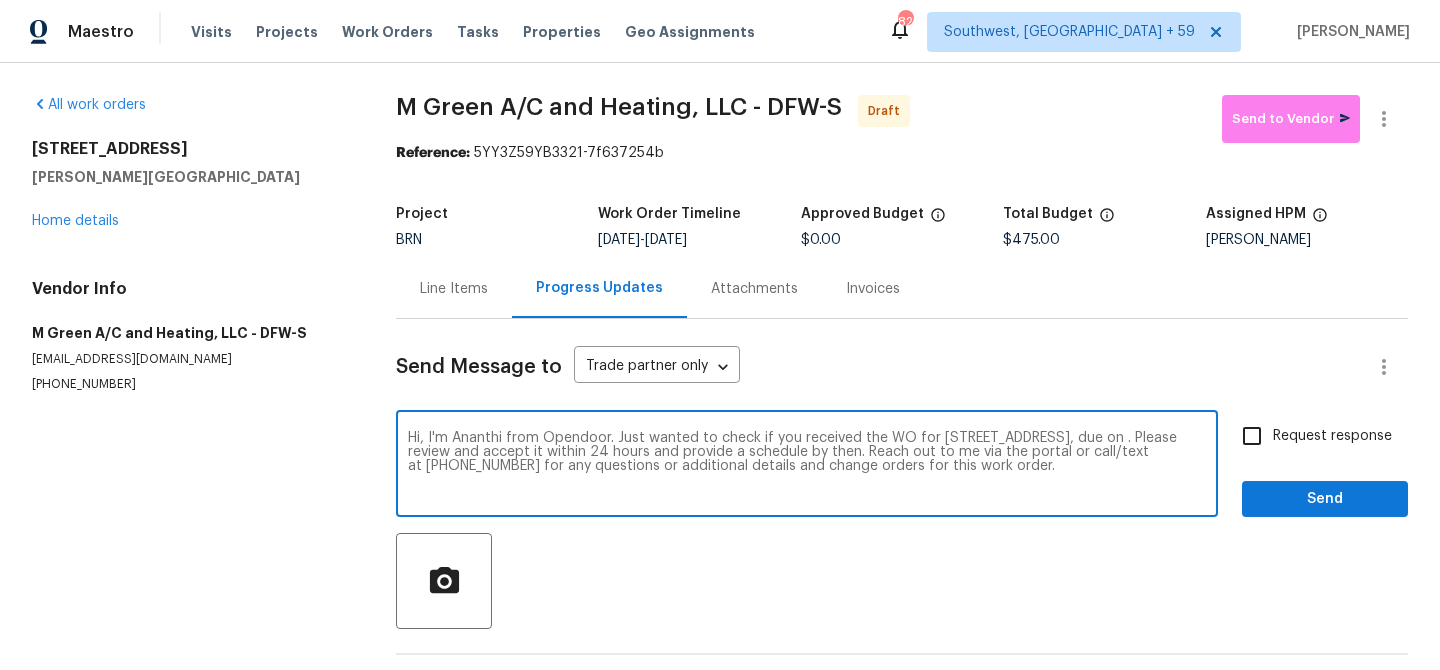 paste on "[DATE]" 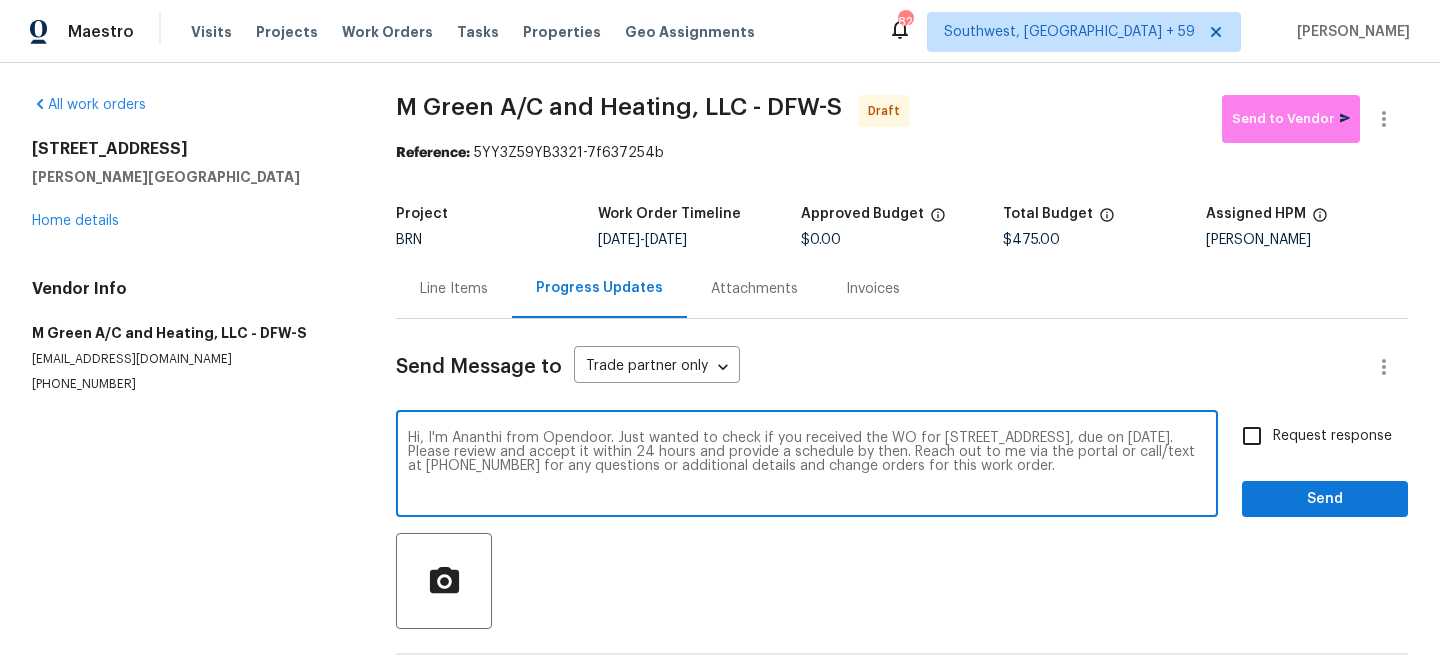 type on "Hi, I'm Ananthi from Opendoor. Just wanted to check if you received the WO for 1205 Golden Eagle Ct, Aubrey, TX 76227, due on 7/23/2025. Please review and accept it within 24 hours and provide a schedule by then. Reach out to me via the portal or call/text at 650-800-9524 for any questions or additional details and change orders for this work order." 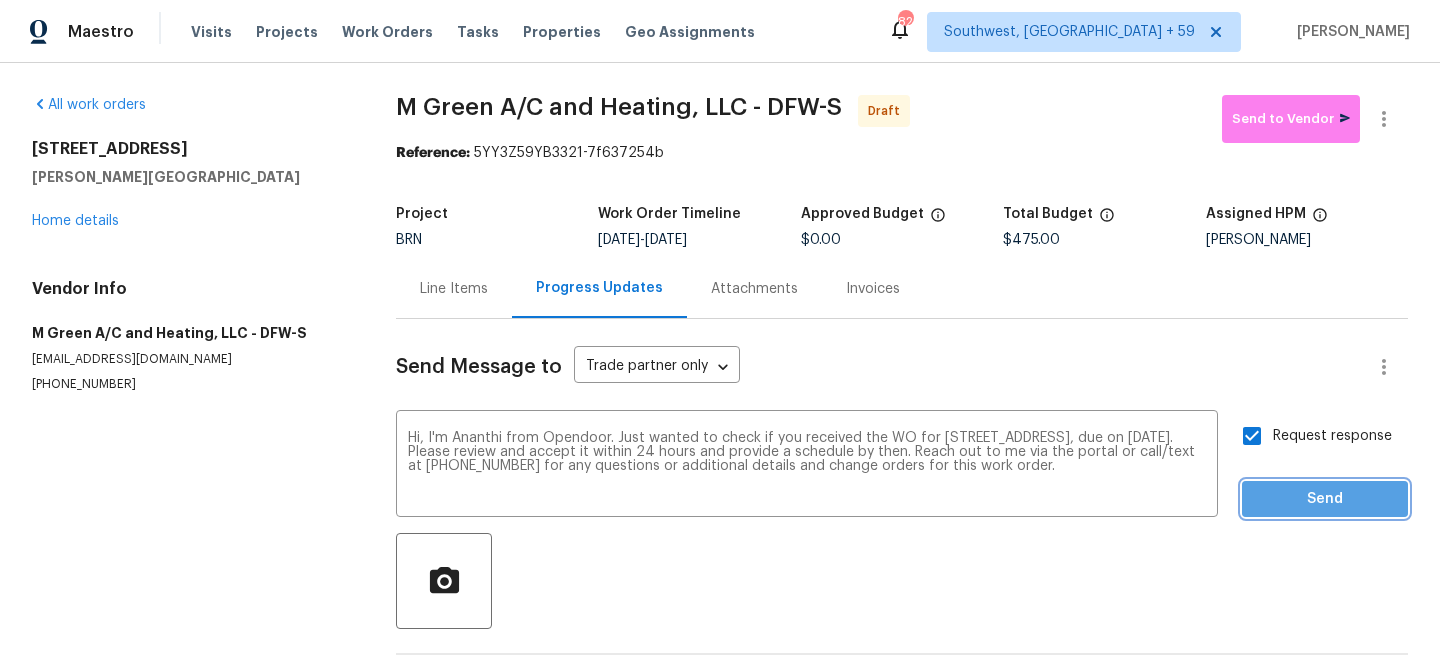 click on "Send" at bounding box center (1325, 499) 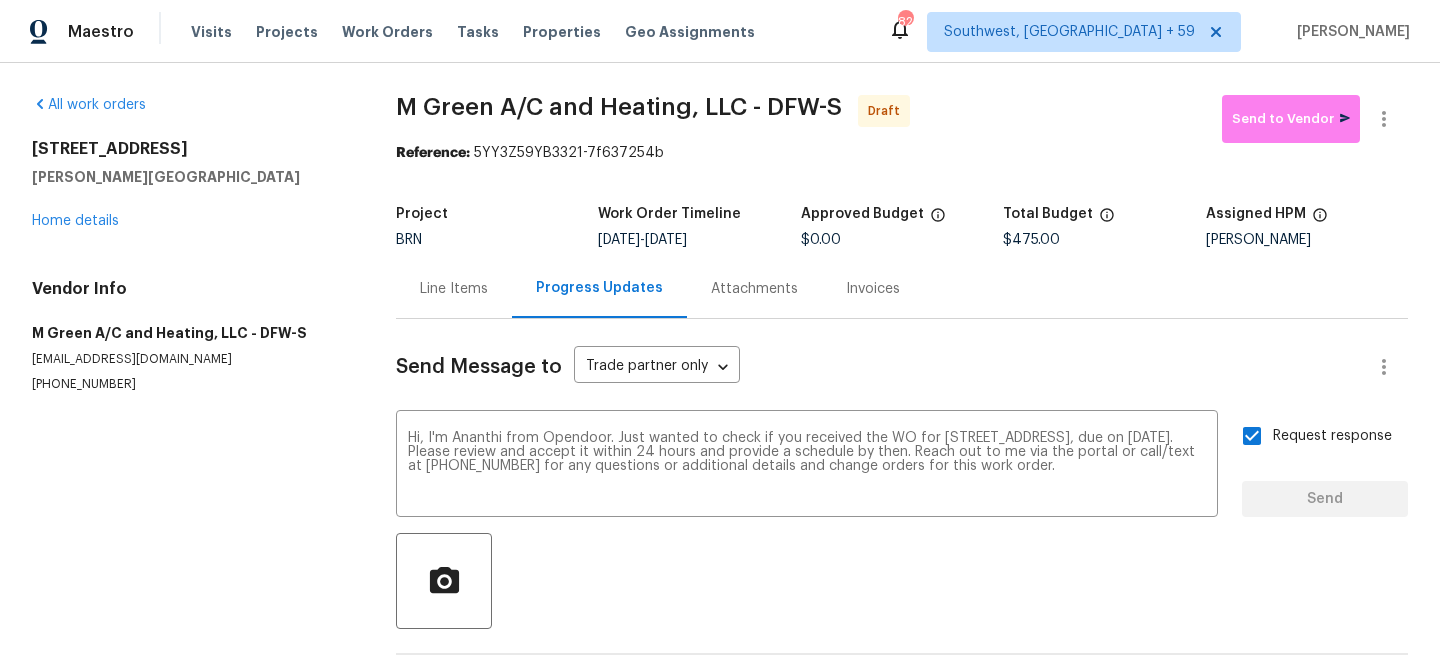 type 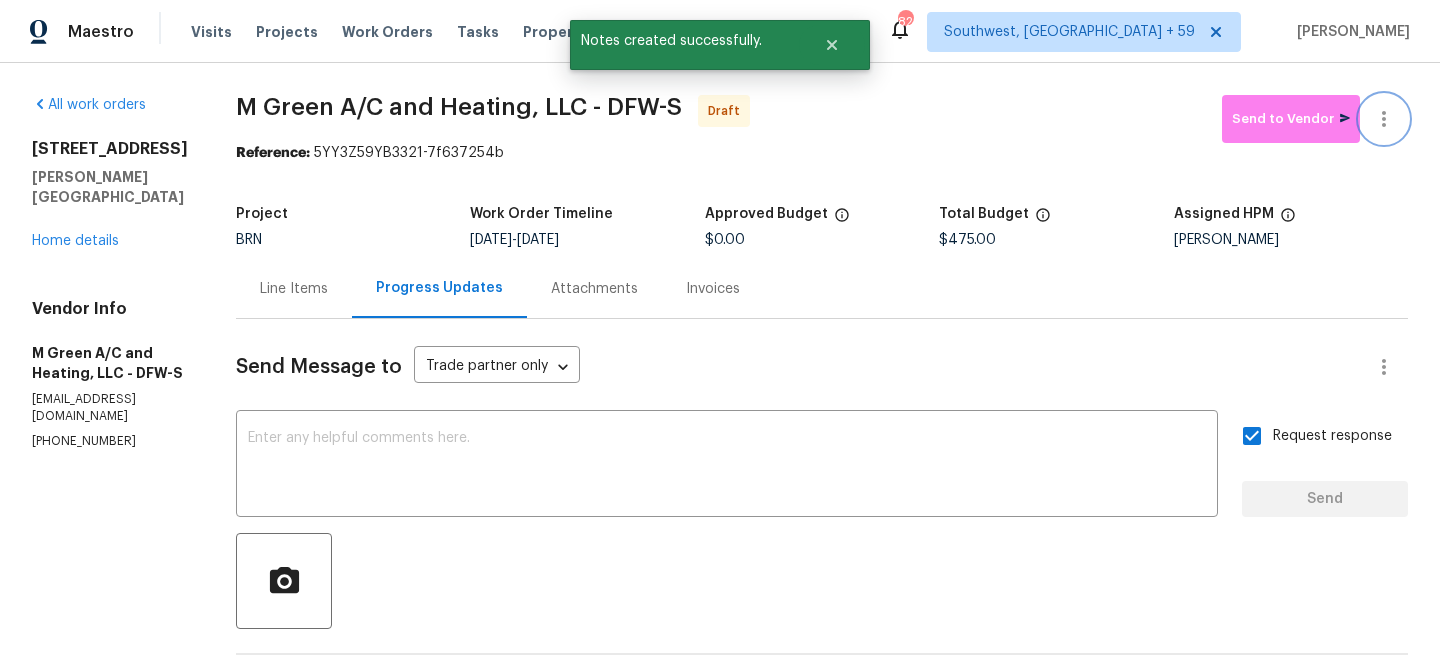 click 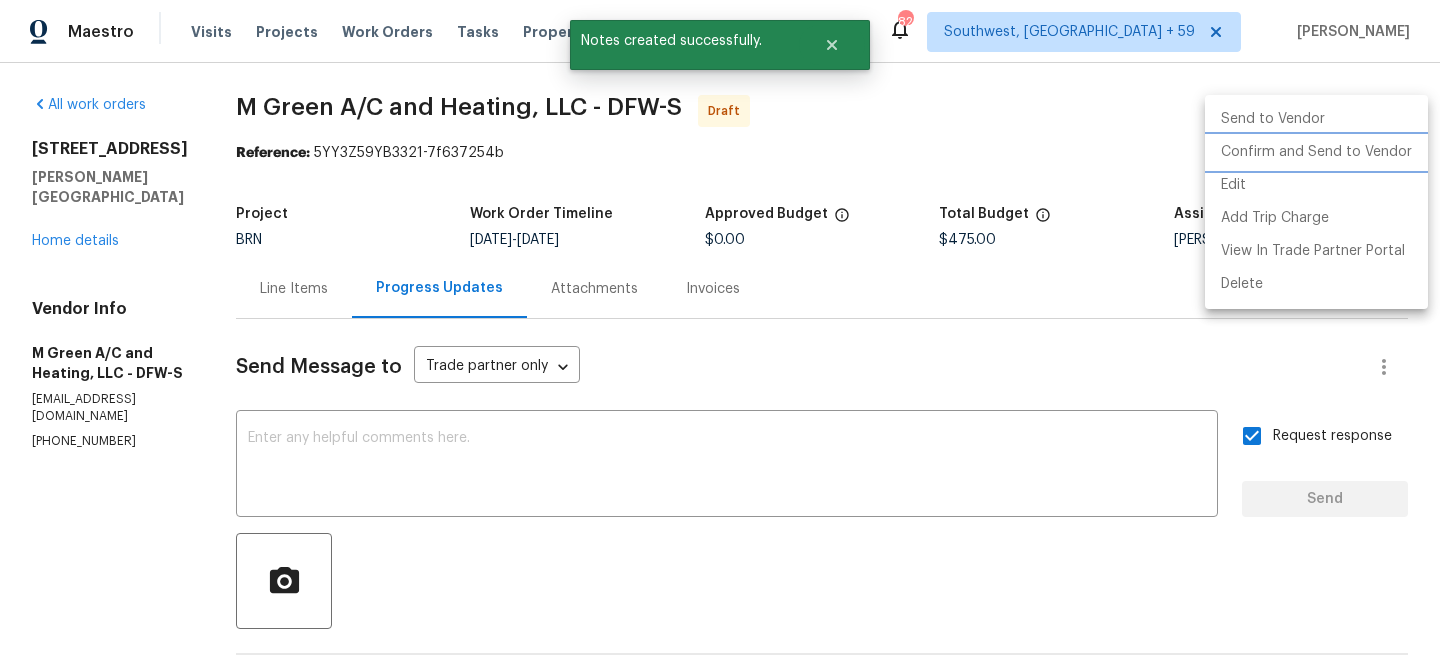 click on "Confirm and Send to Vendor" at bounding box center (1316, 152) 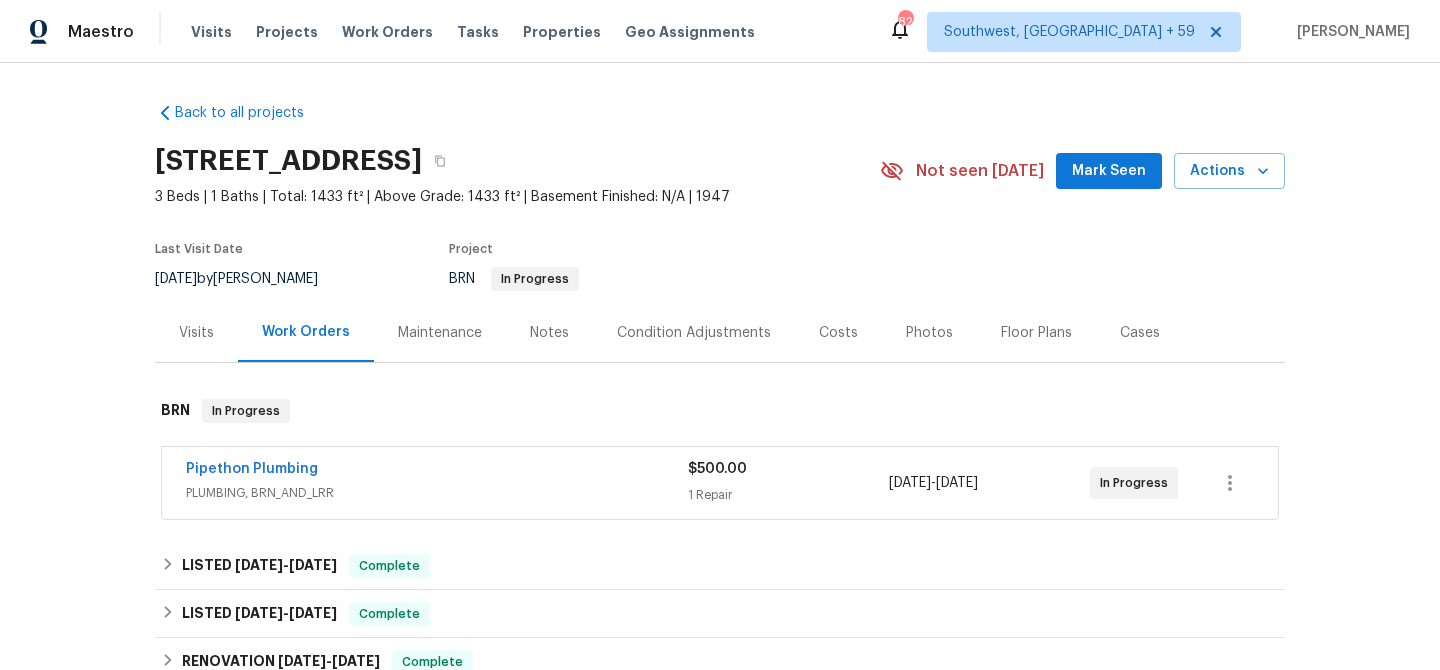 scroll, scrollTop: 0, scrollLeft: 0, axis: both 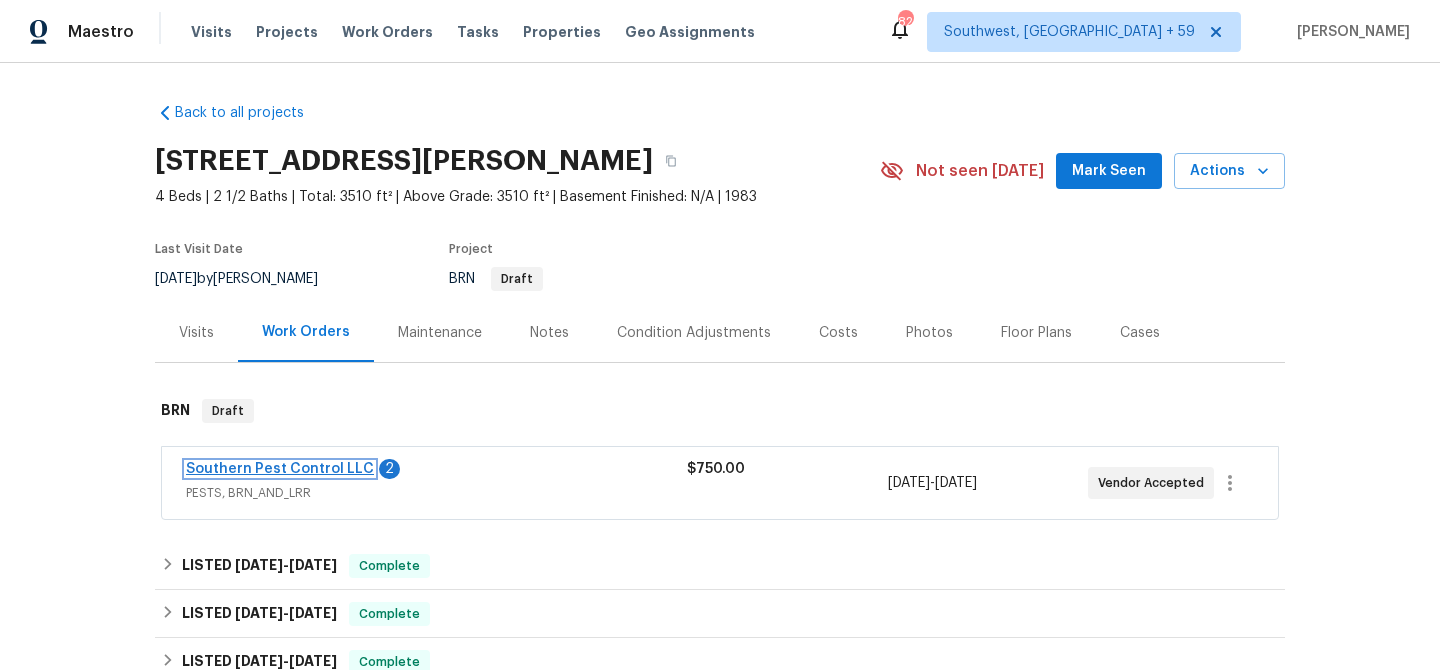 click on "Southern Pest Control LLC" at bounding box center (280, 469) 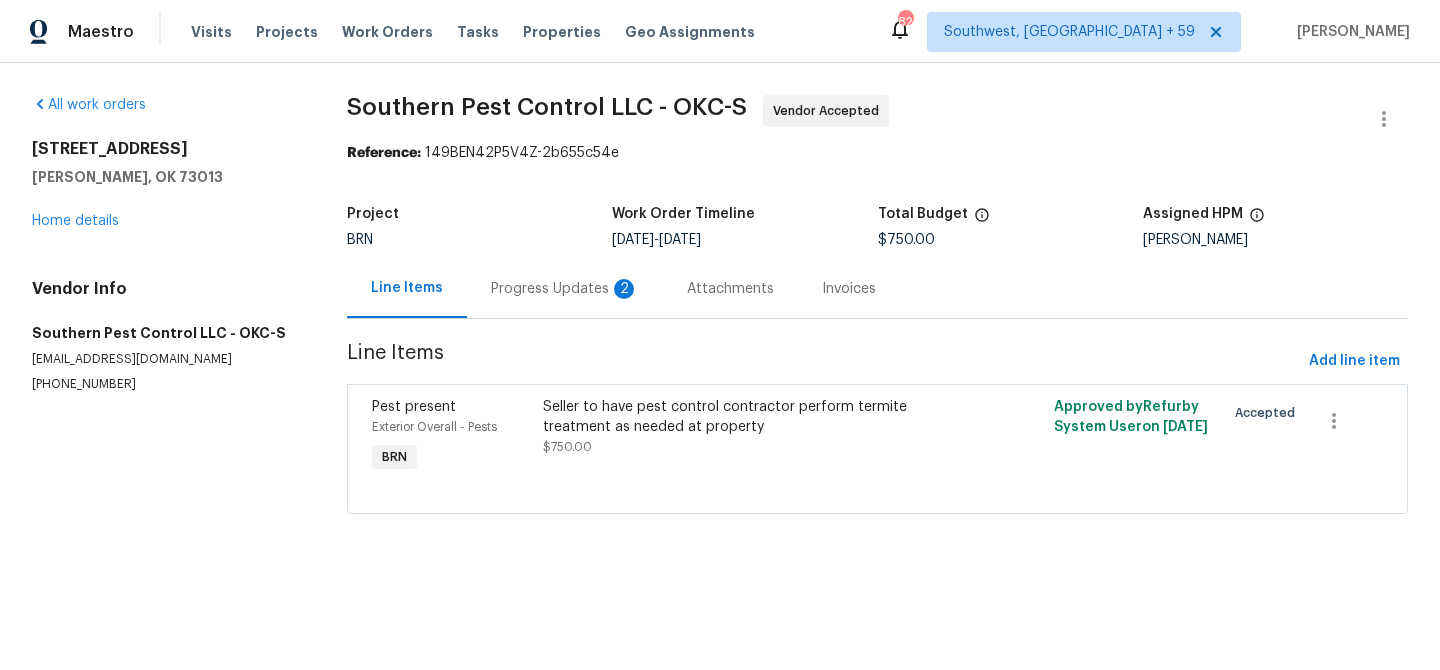 click on "Progress Updates 2" at bounding box center [565, 288] 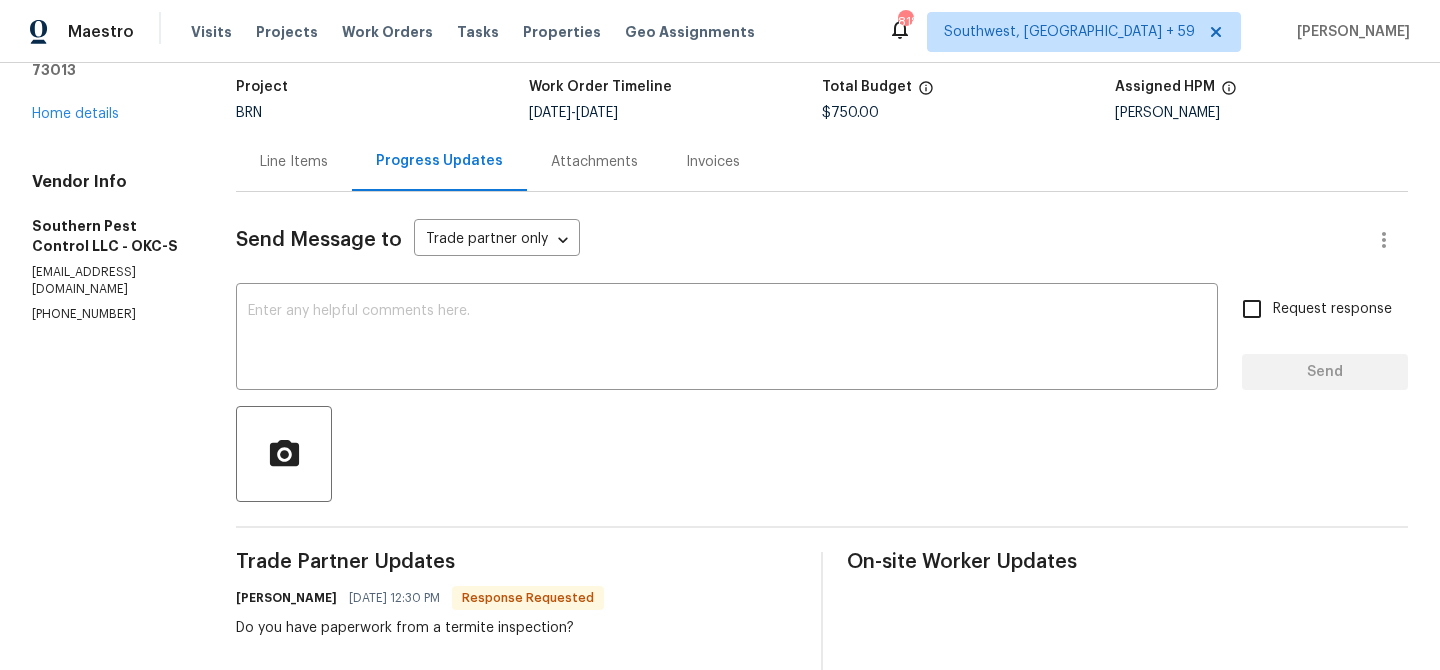 scroll, scrollTop: 100, scrollLeft: 0, axis: vertical 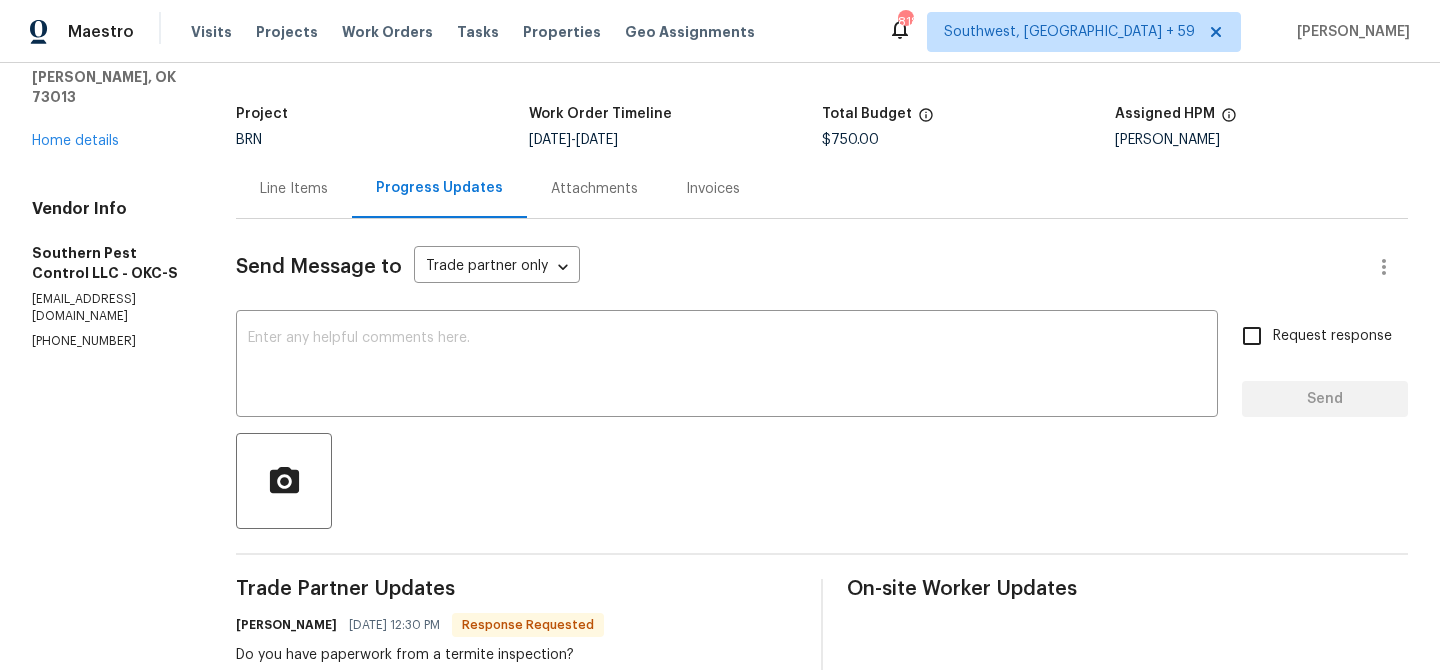 click on "Line Items" at bounding box center [294, 188] 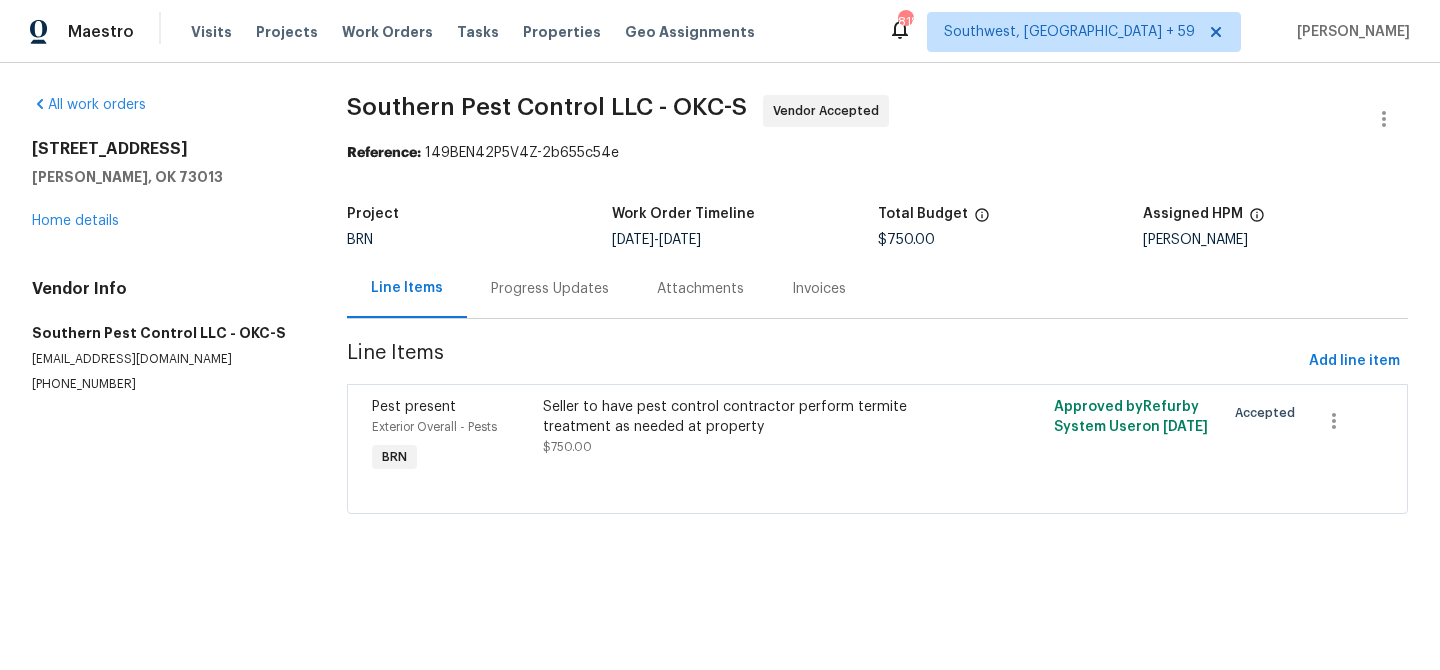 scroll, scrollTop: 0, scrollLeft: 0, axis: both 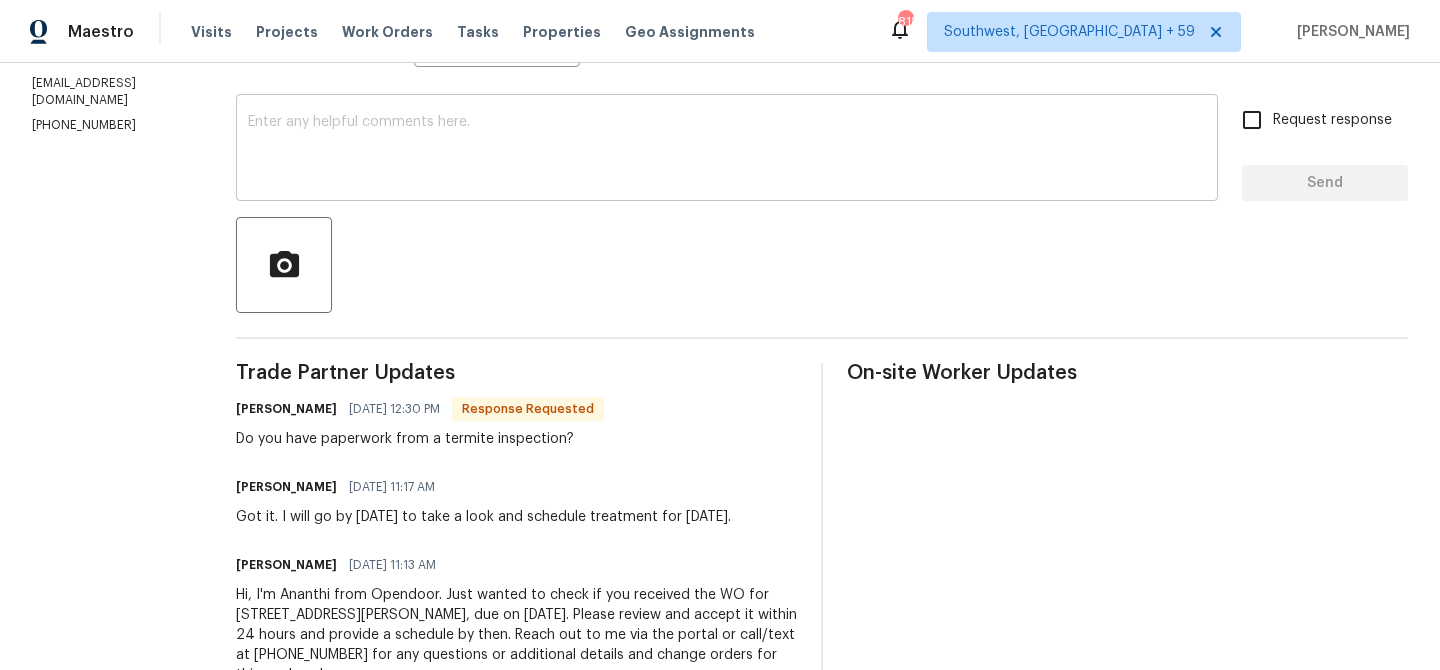click at bounding box center [727, 150] 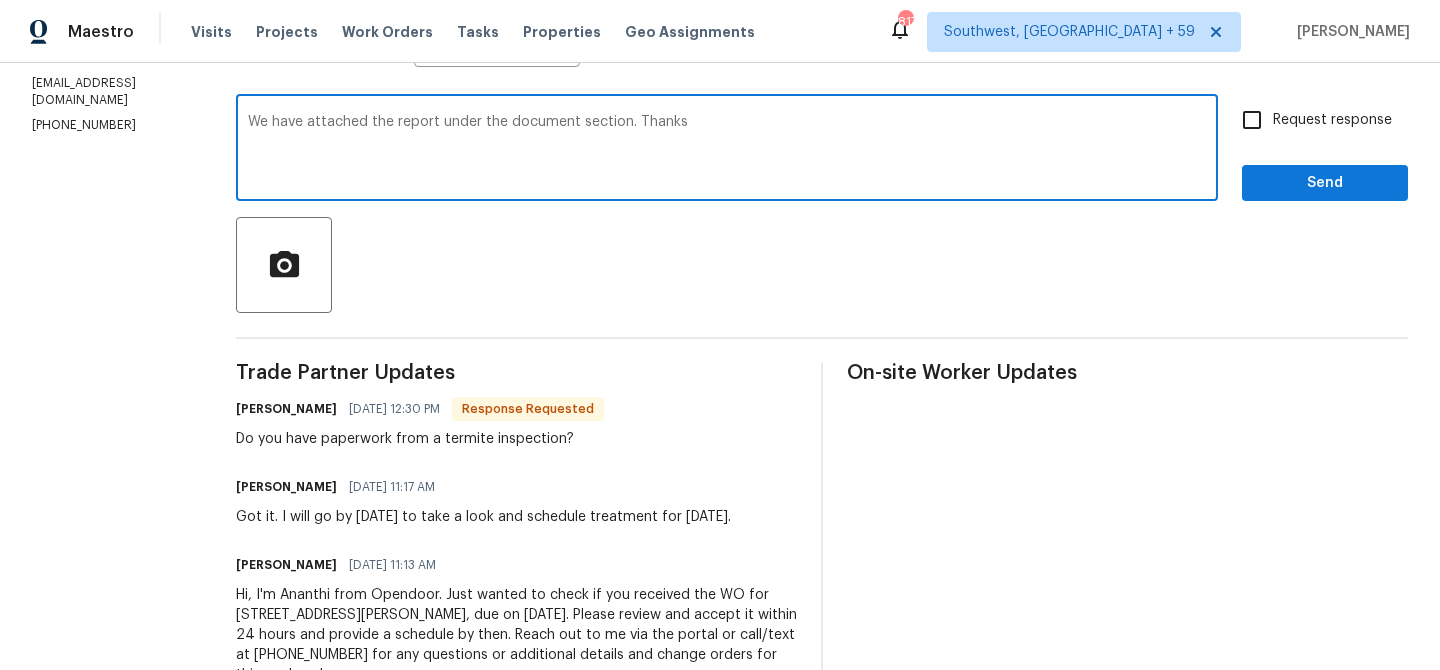 type on "We have attached the report under the document section. Thanks" 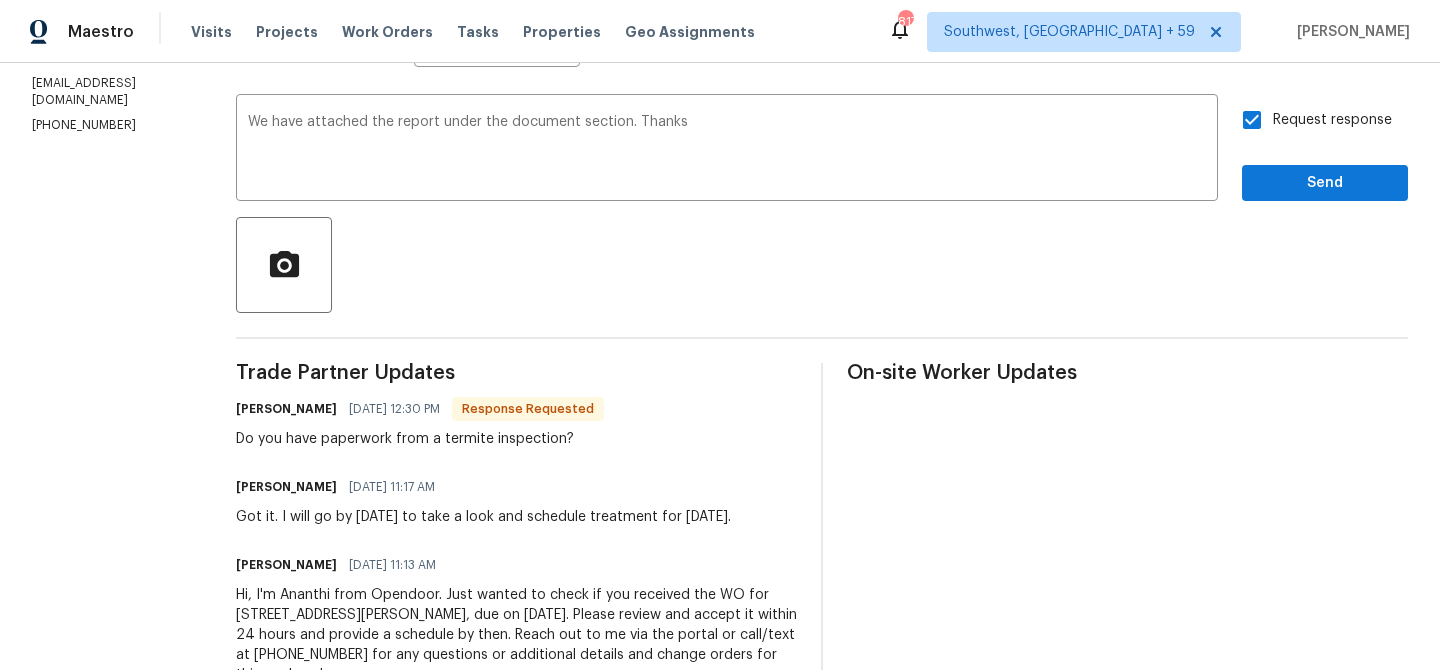 click on "Send Message to Trade partner only Trade partner only ​ We have attached the report under the document section. Thanks  x ​ Request response Send Trade Partner Updates [PERSON_NAME] [DATE] 12:30 PM Response Requested Do you have paperwork from a termite inspection? [PERSON_NAME] [DATE] 11:17 AM Got it. I will go by [DATE] to take a look and schedule treatment for [DATE]. [PERSON_NAME] [DATE] 11:13 AM Hi, I'm Ananthi from Opendoor. Just wanted to check if you received the WO for [STREET_ADDRESS][PERSON_NAME], due on [DATE]. Please review and accept it within 24 hours and provide a schedule by then. Reach out to me via the portal or call/text at [PHONE_NUMBER] for any questions or additional details and change orders for this work order. On-site Worker Updates" at bounding box center [822, 356] 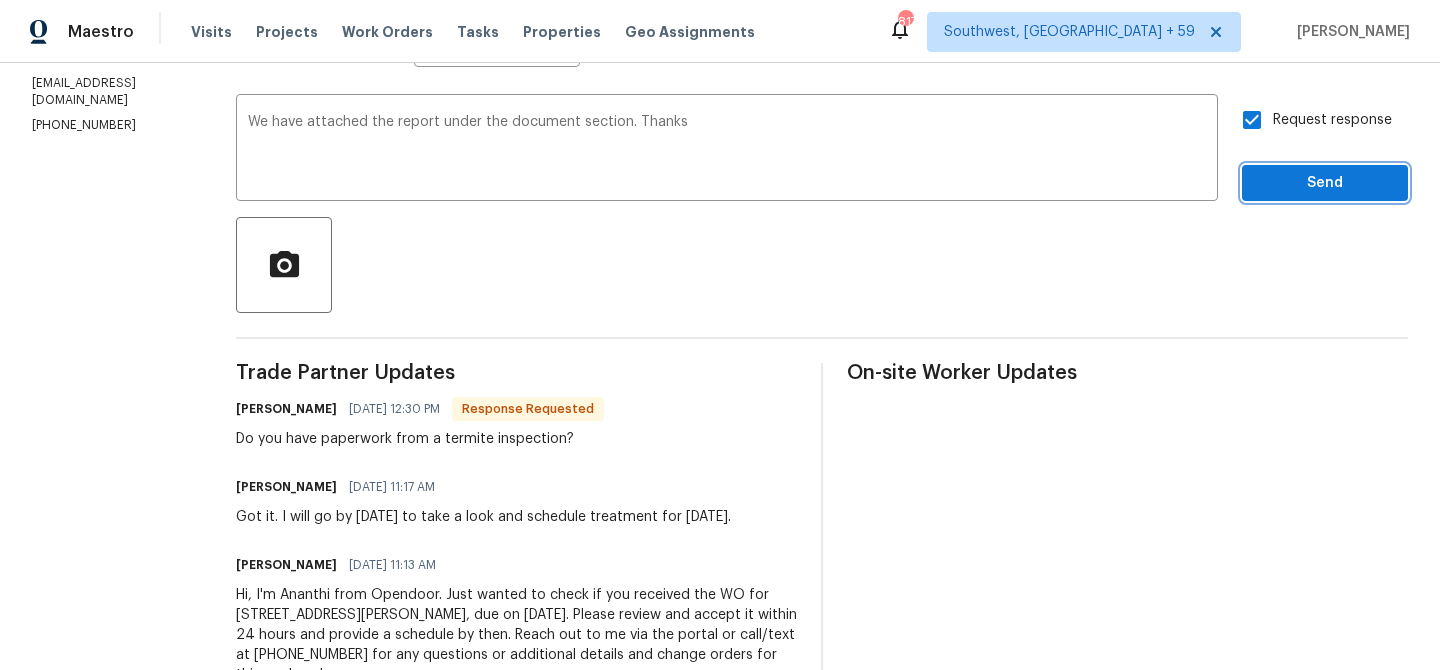 click on "Send" at bounding box center [1325, 183] 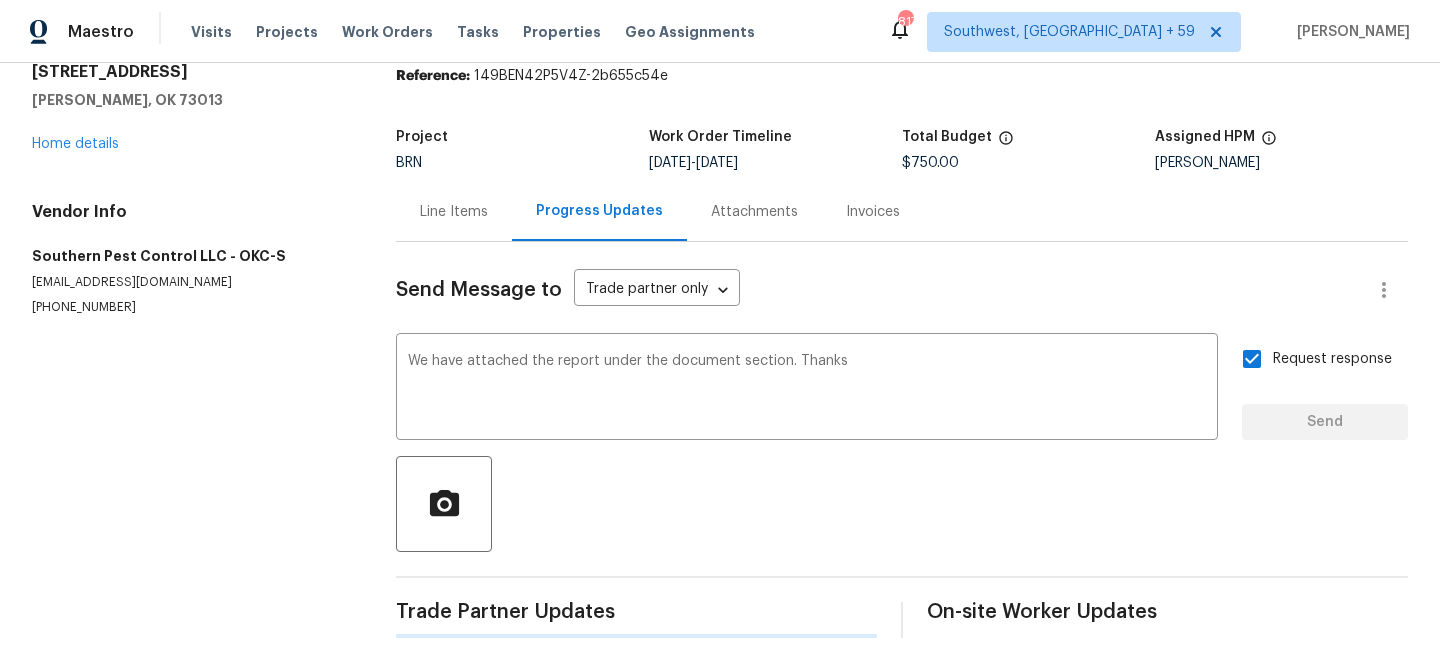 type 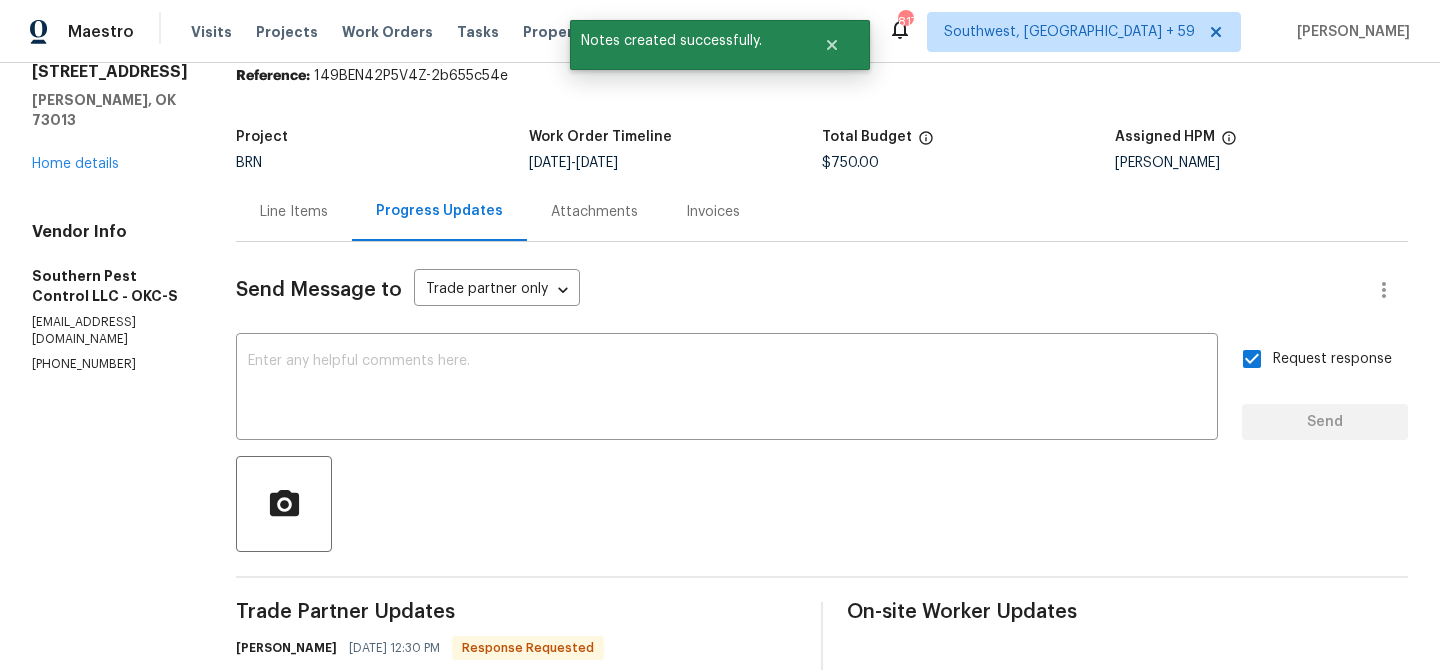 scroll, scrollTop: 316, scrollLeft: 0, axis: vertical 